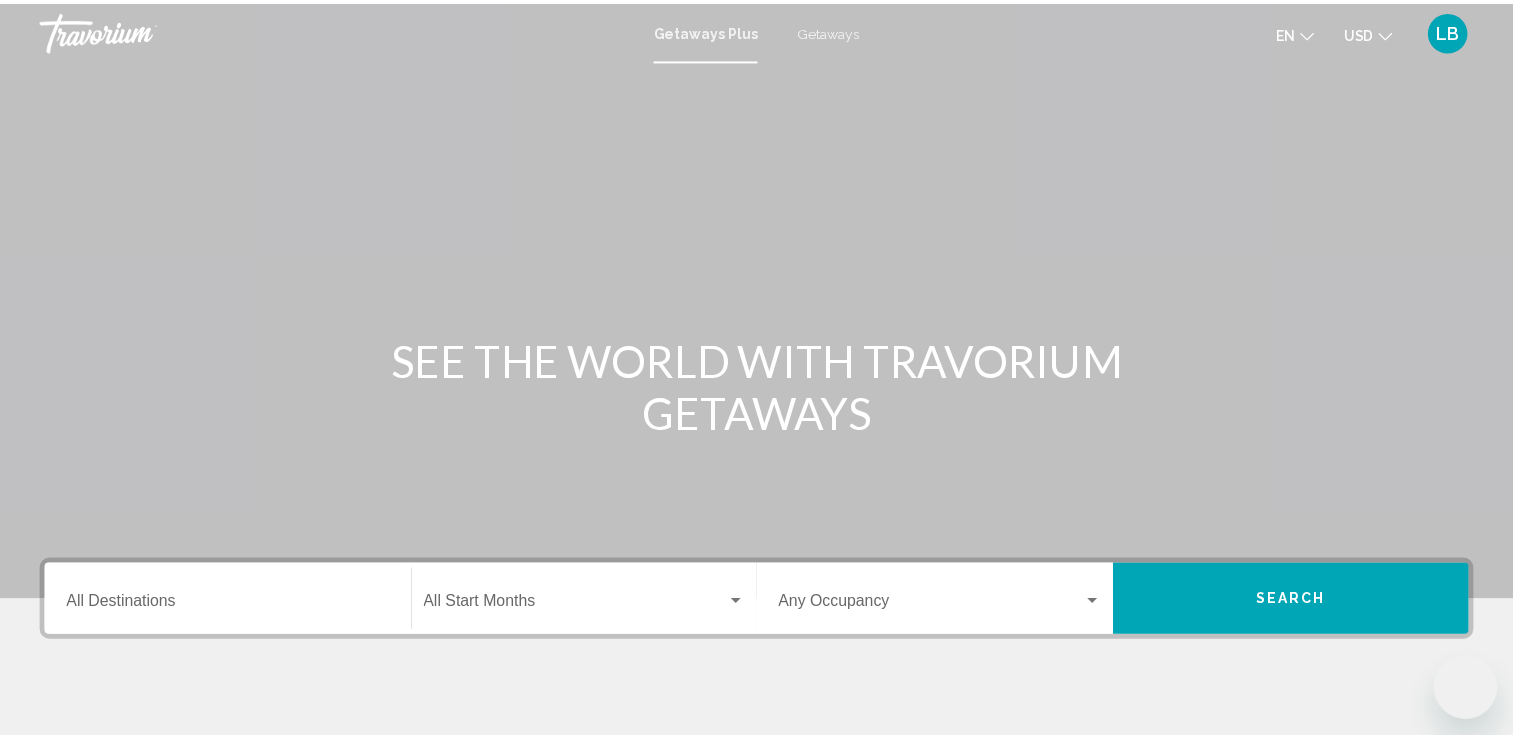 scroll, scrollTop: 0, scrollLeft: 0, axis: both 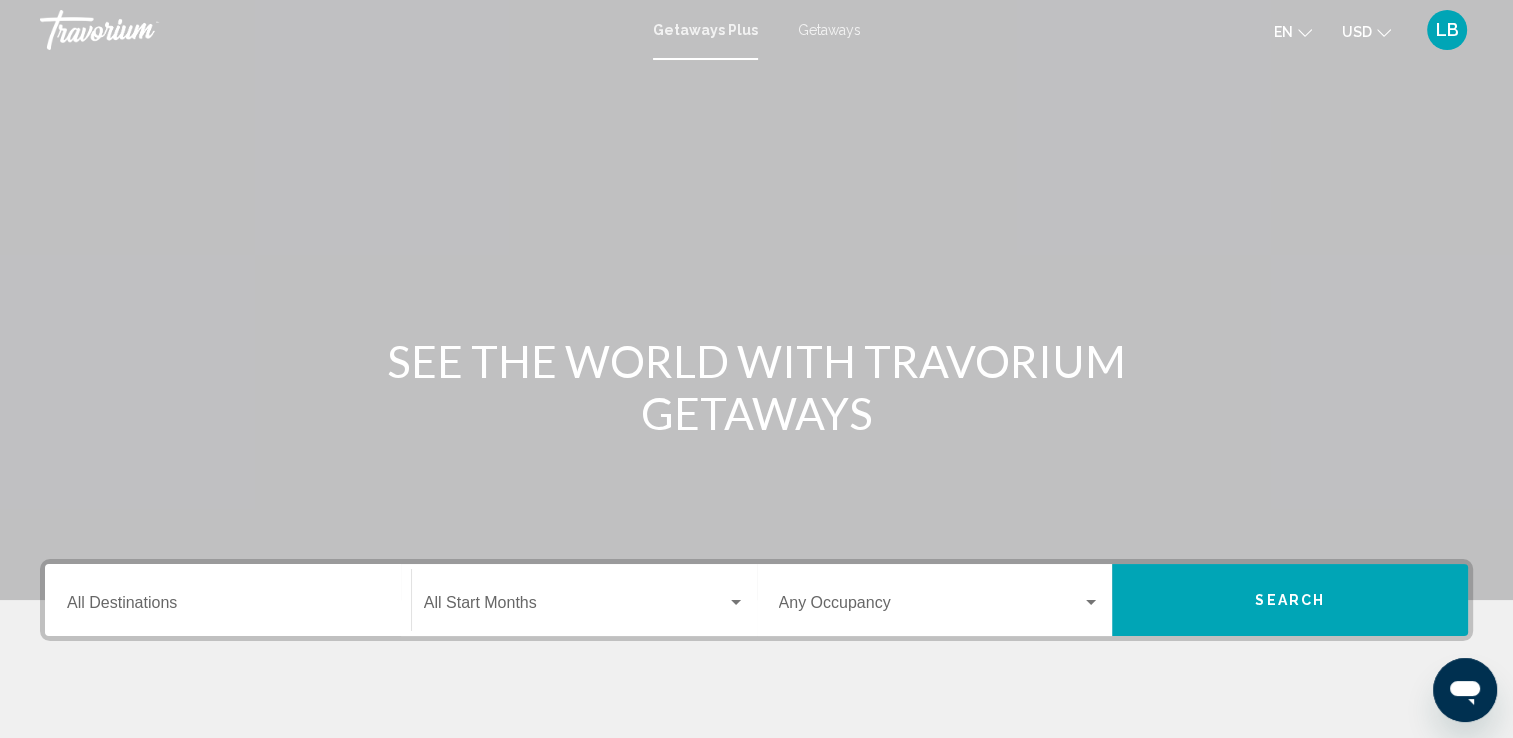 click on "Destination All Destinations" at bounding box center [228, 607] 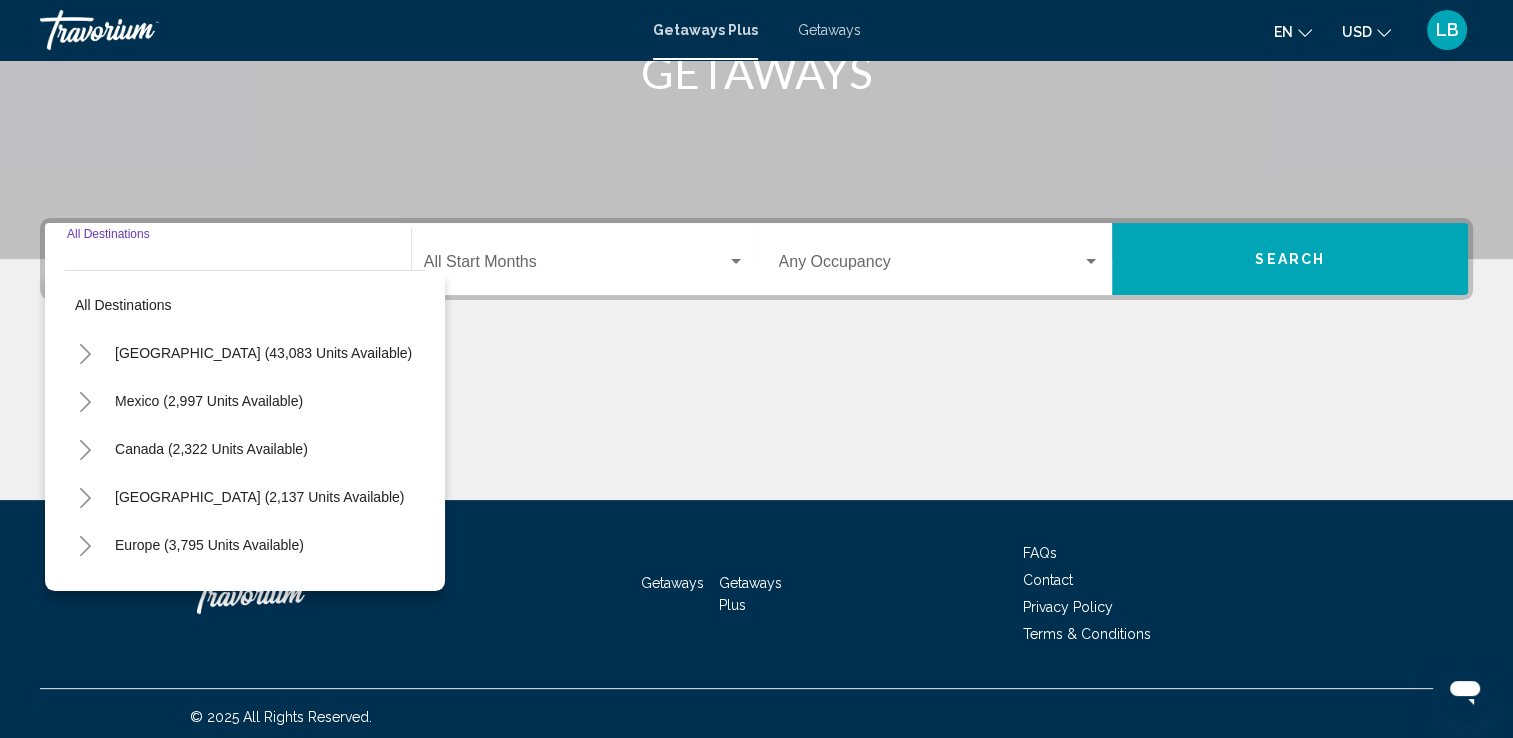scroll, scrollTop: 347, scrollLeft: 0, axis: vertical 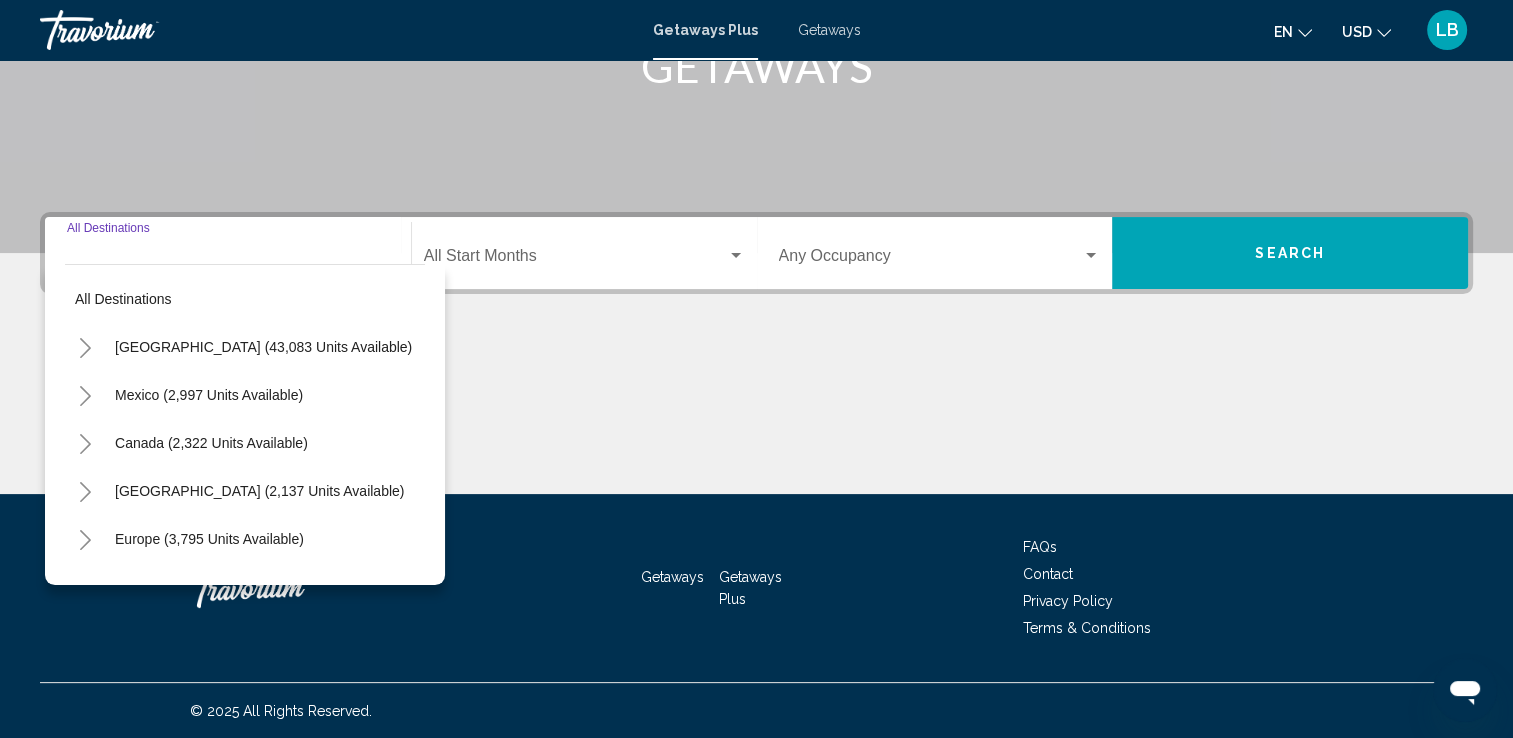click on "Start Month All Start Months" 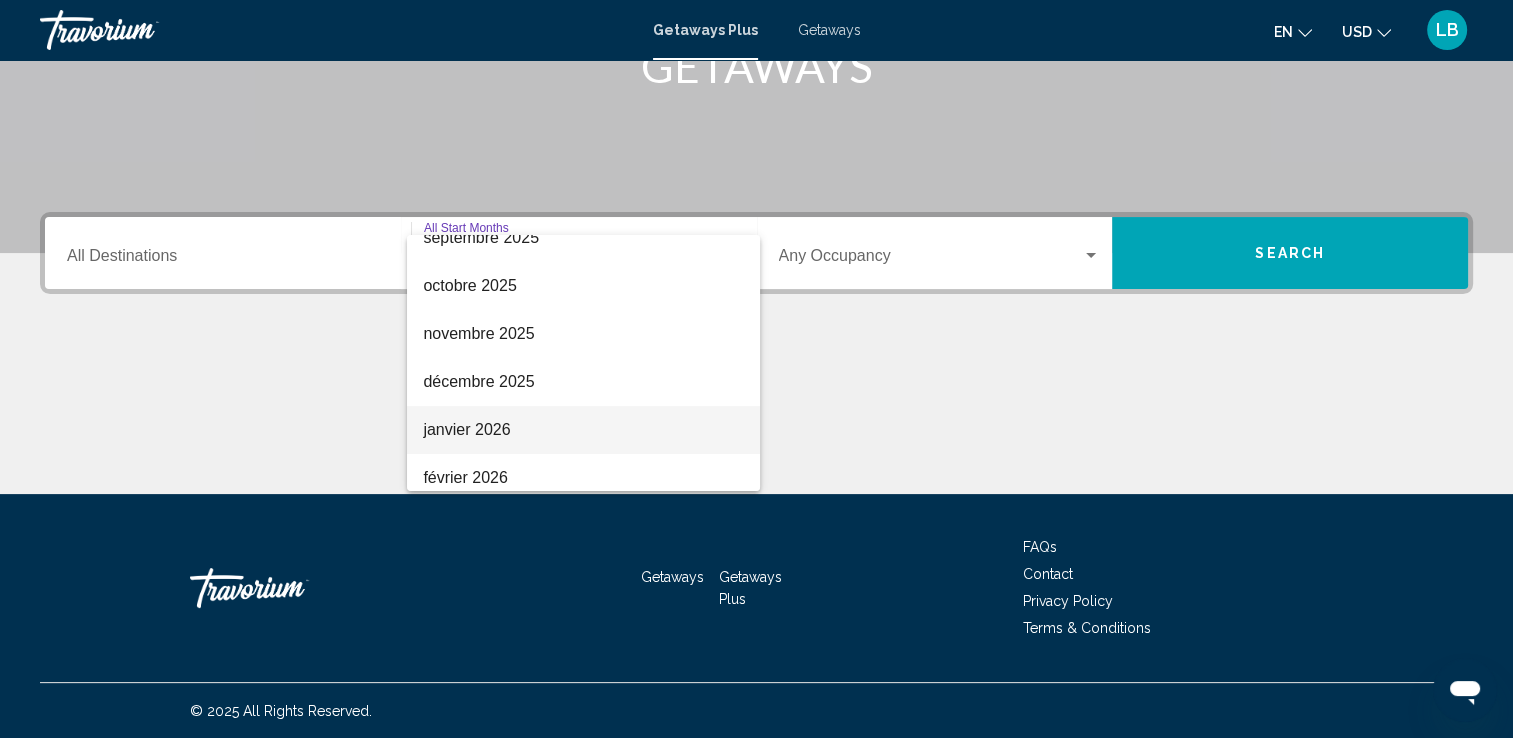 scroll, scrollTop: 200, scrollLeft: 0, axis: vertical 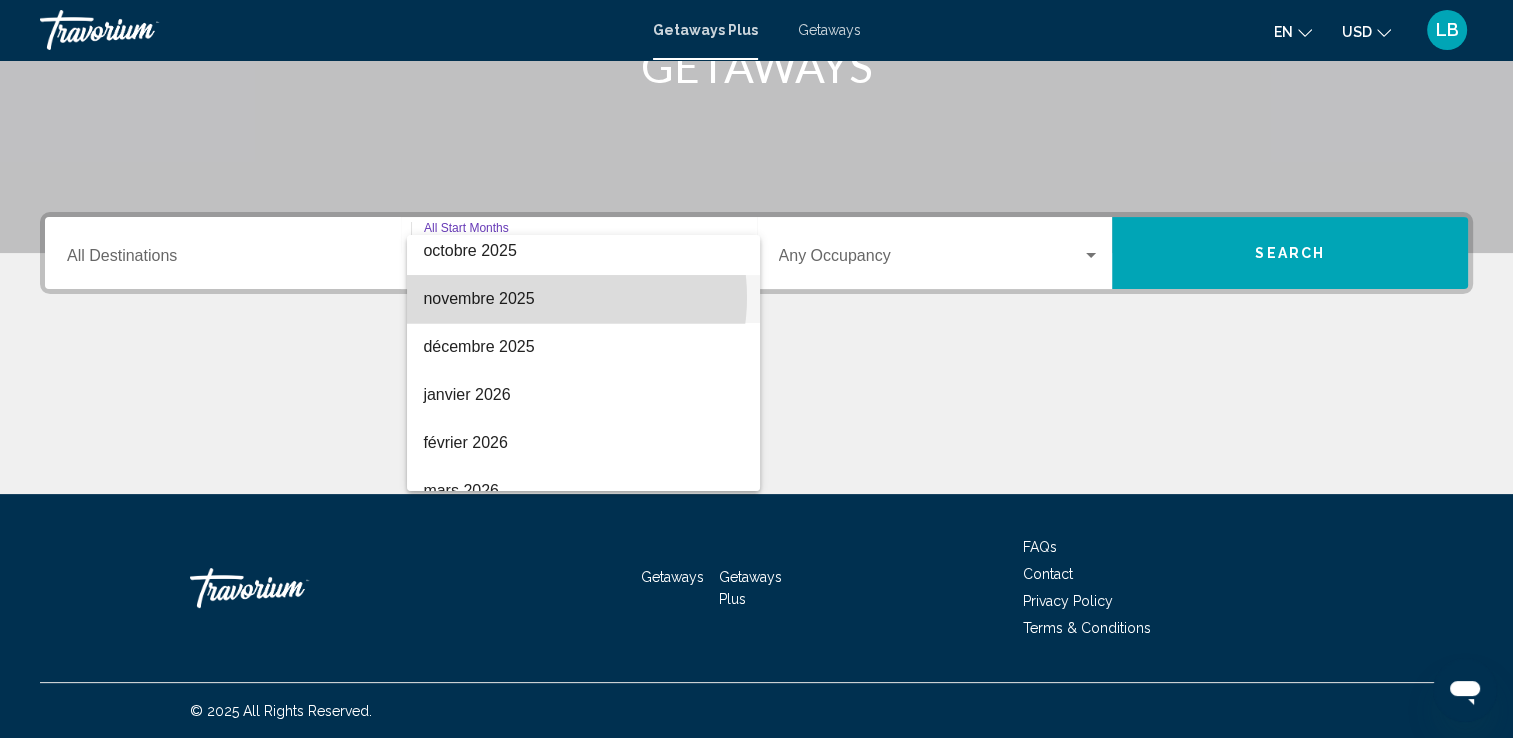 click on "novembre 2025" at bounding box center (583, 299) 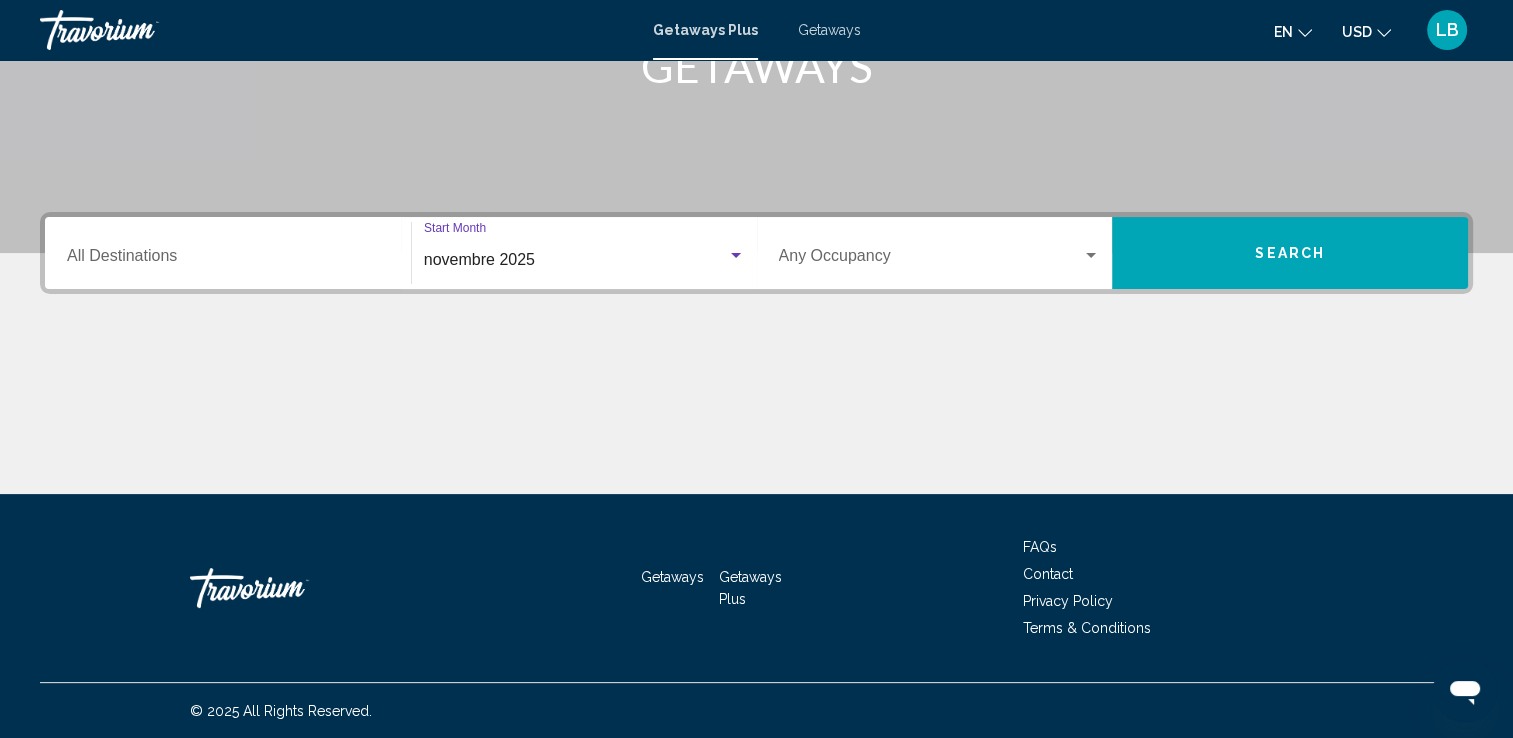click at bounding box center (931, 260) 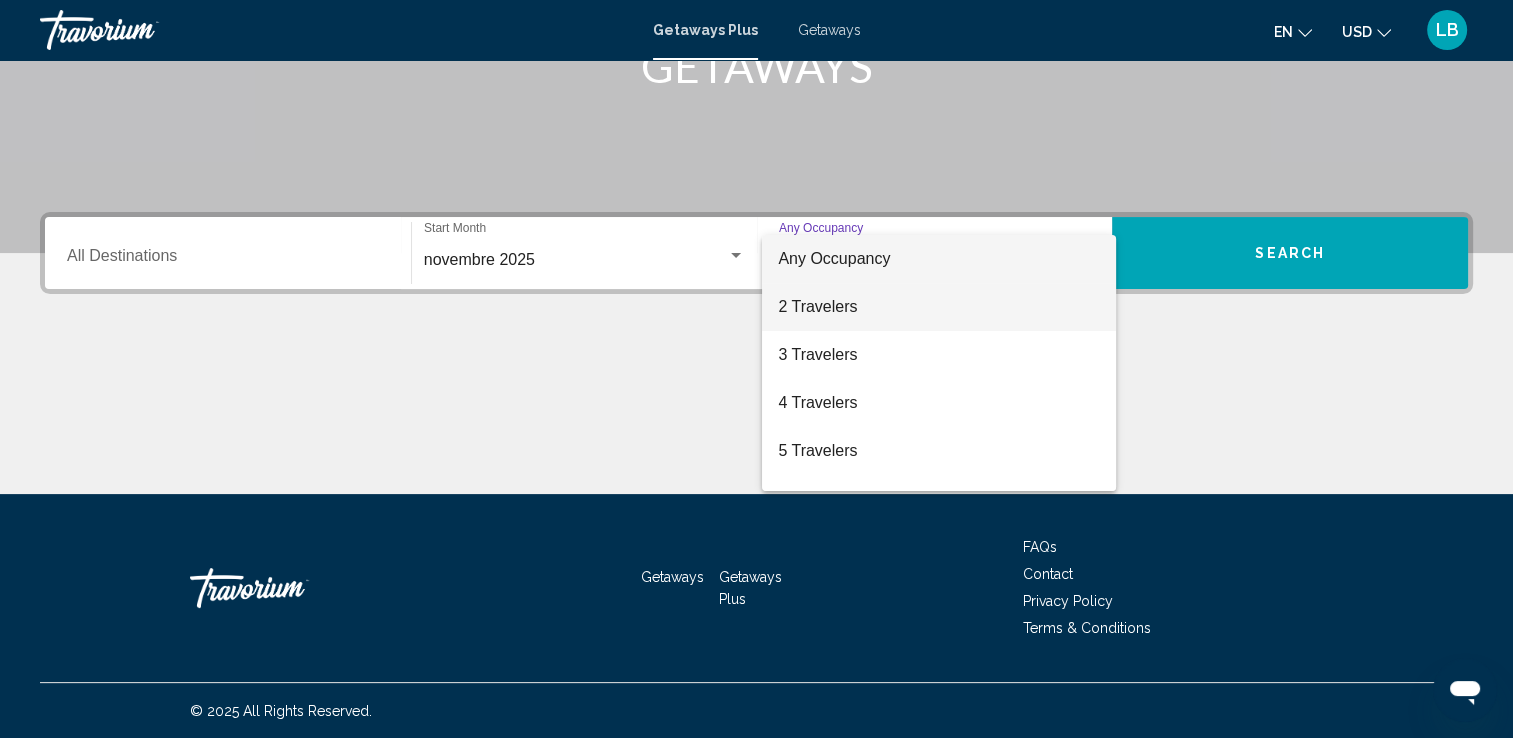 click on "2 Travelers" at bounding box center (939, 307) 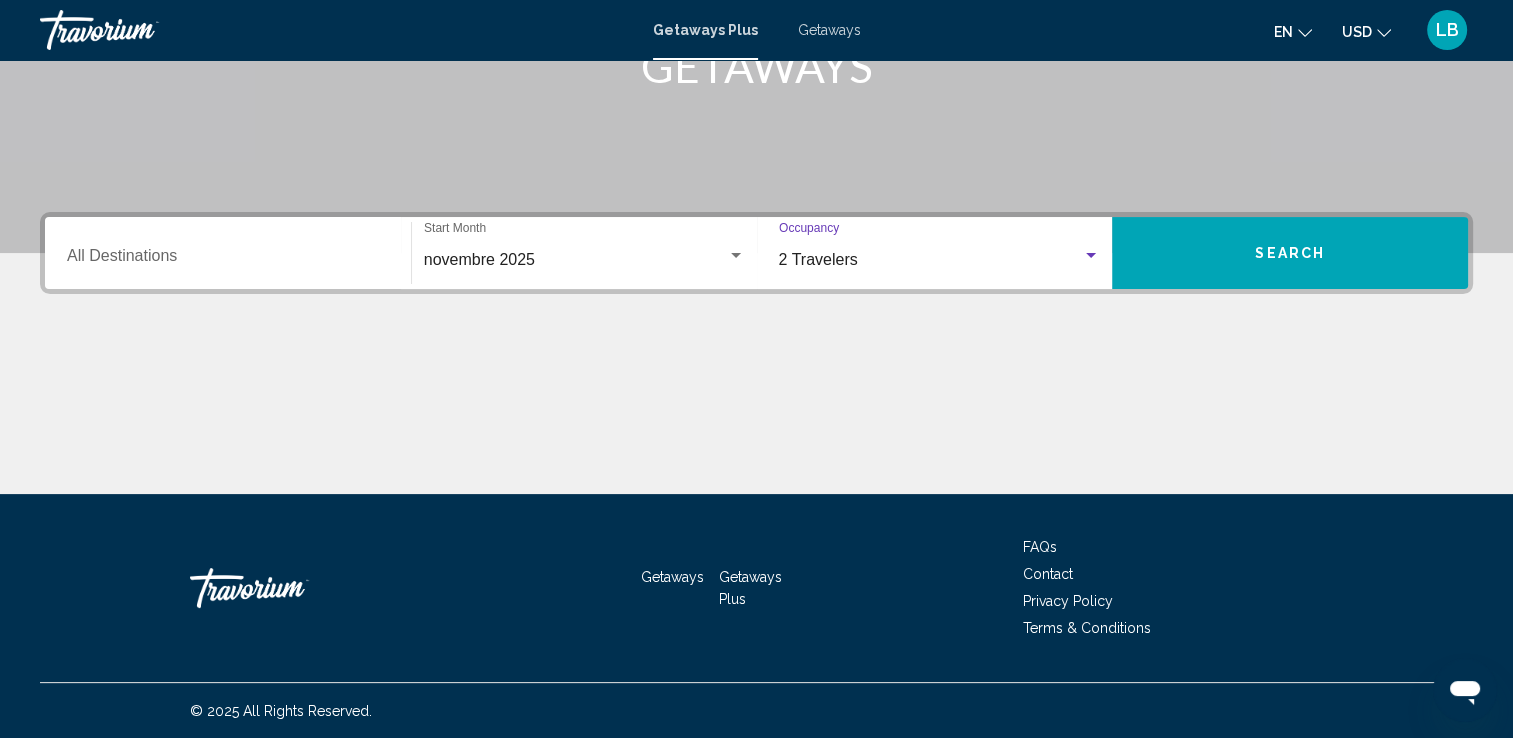 click on "Search" at bounding box center (1290, 253) 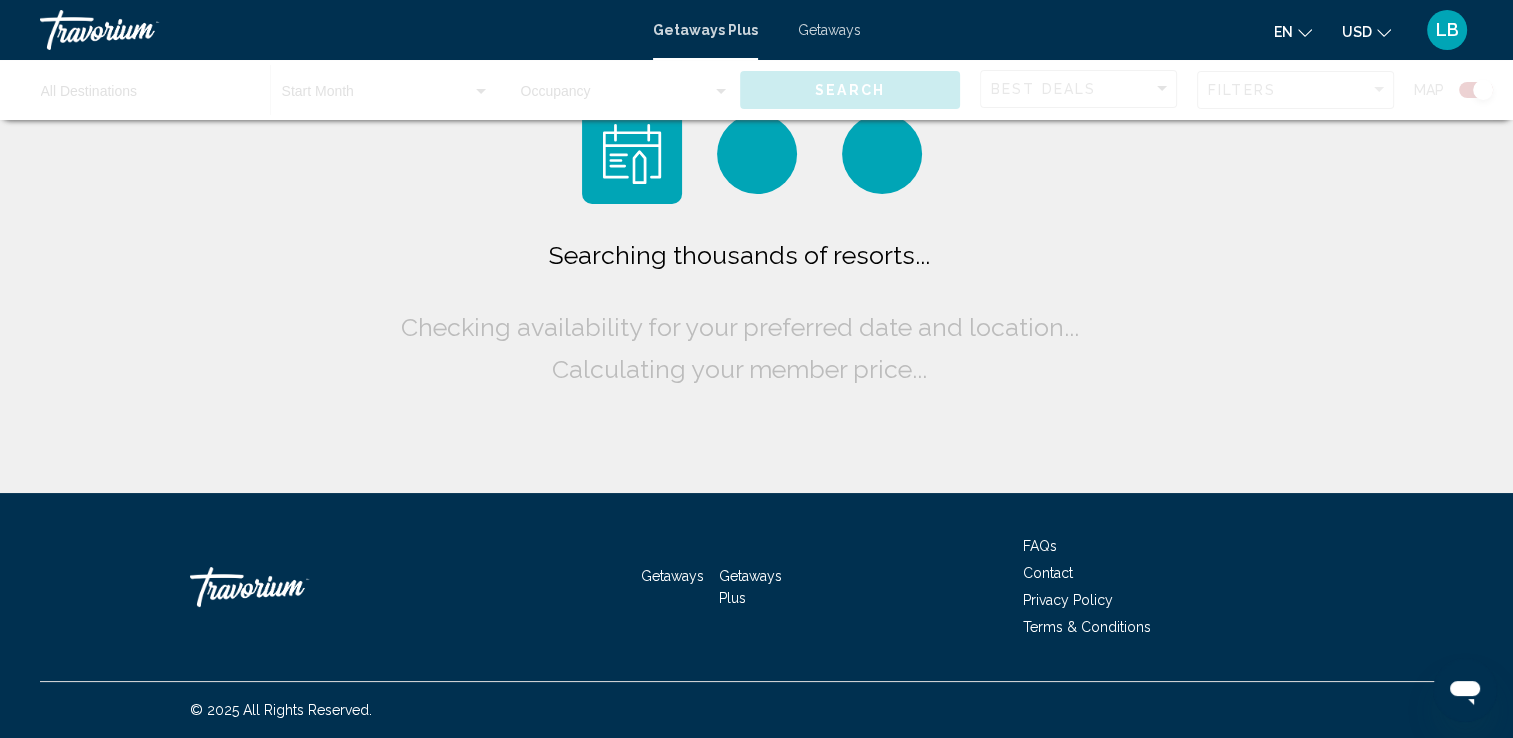 scroll, scrollTop: 0, scrollLeft: 0, axis: both 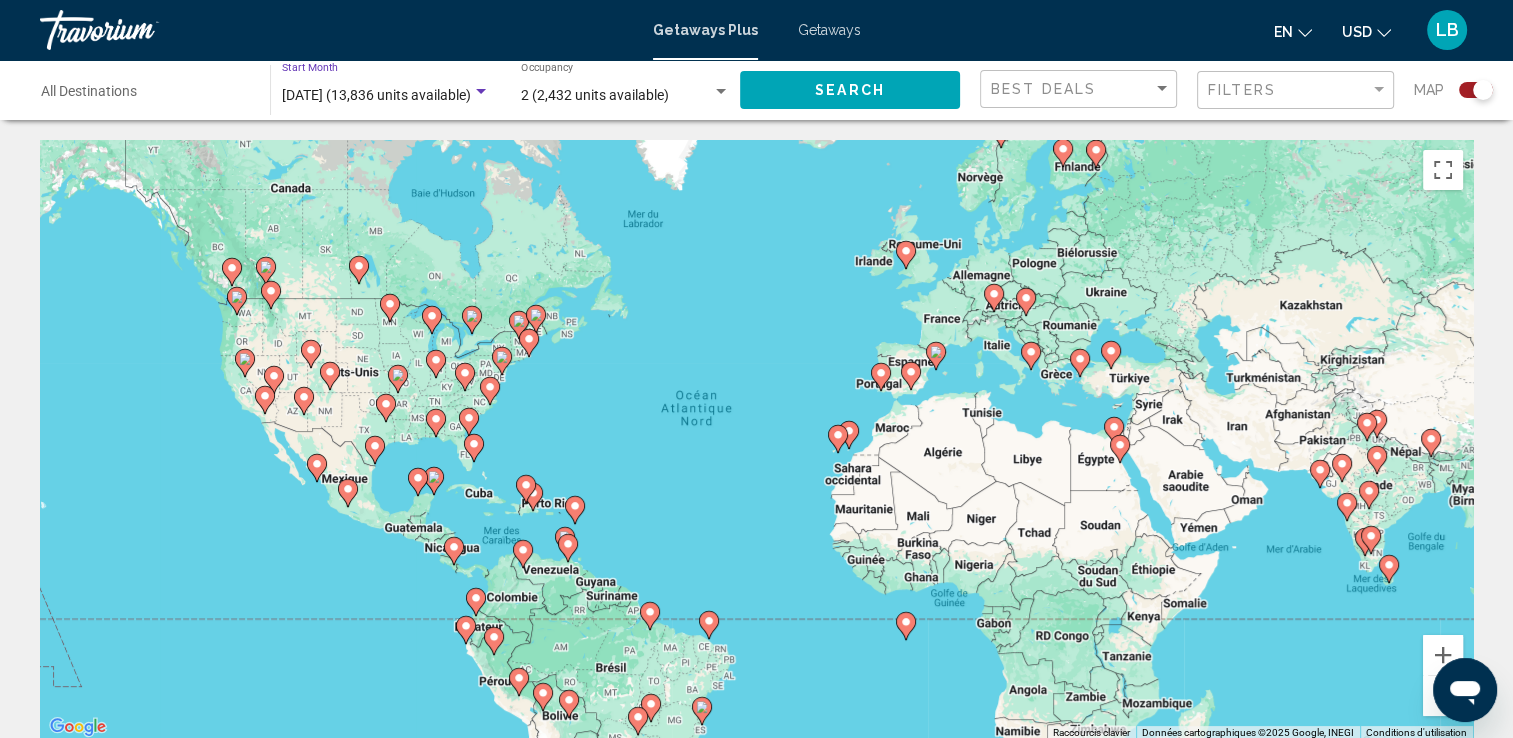 click on "[DATE] (13,836 units available)" at bounding box center (376, 95) 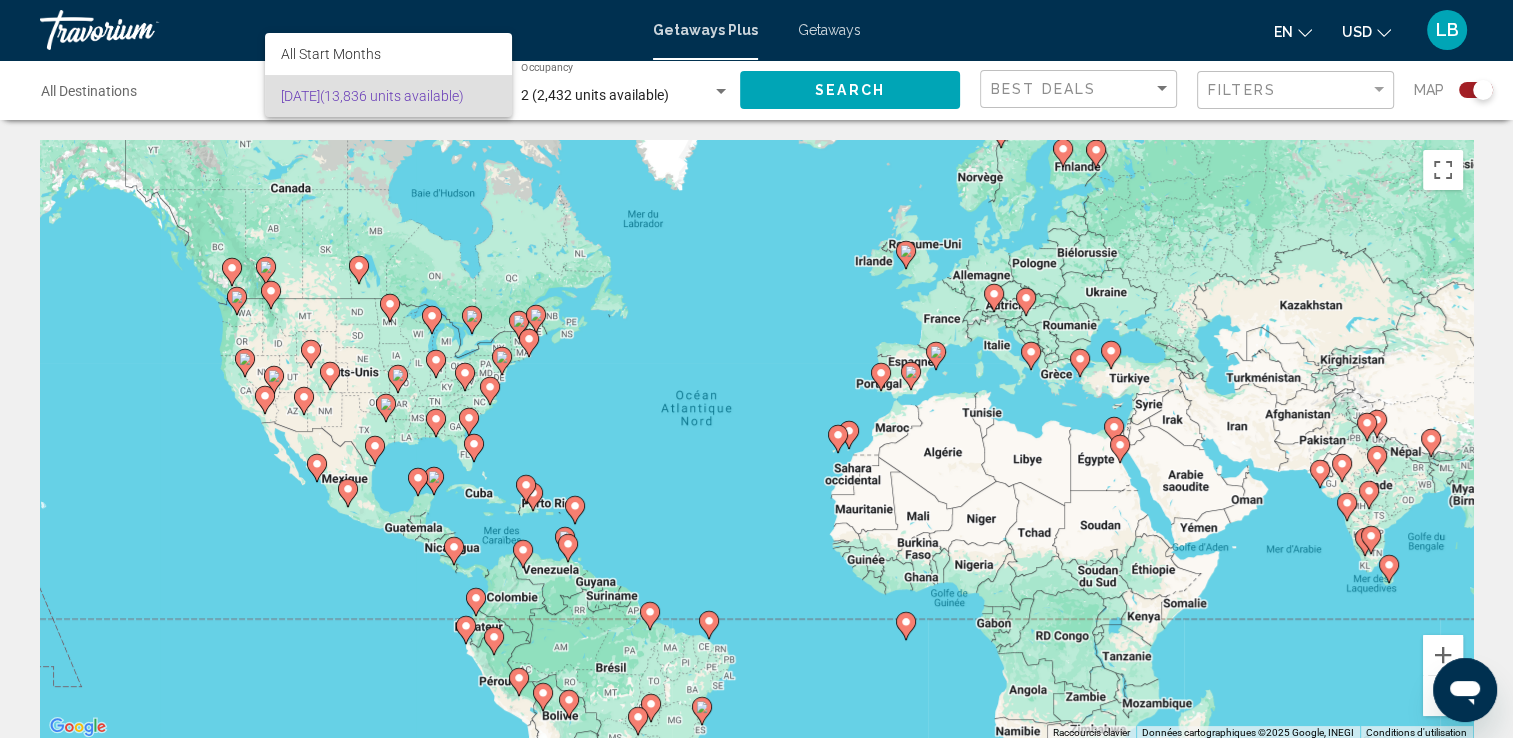 click at bounding box center [756, 369] 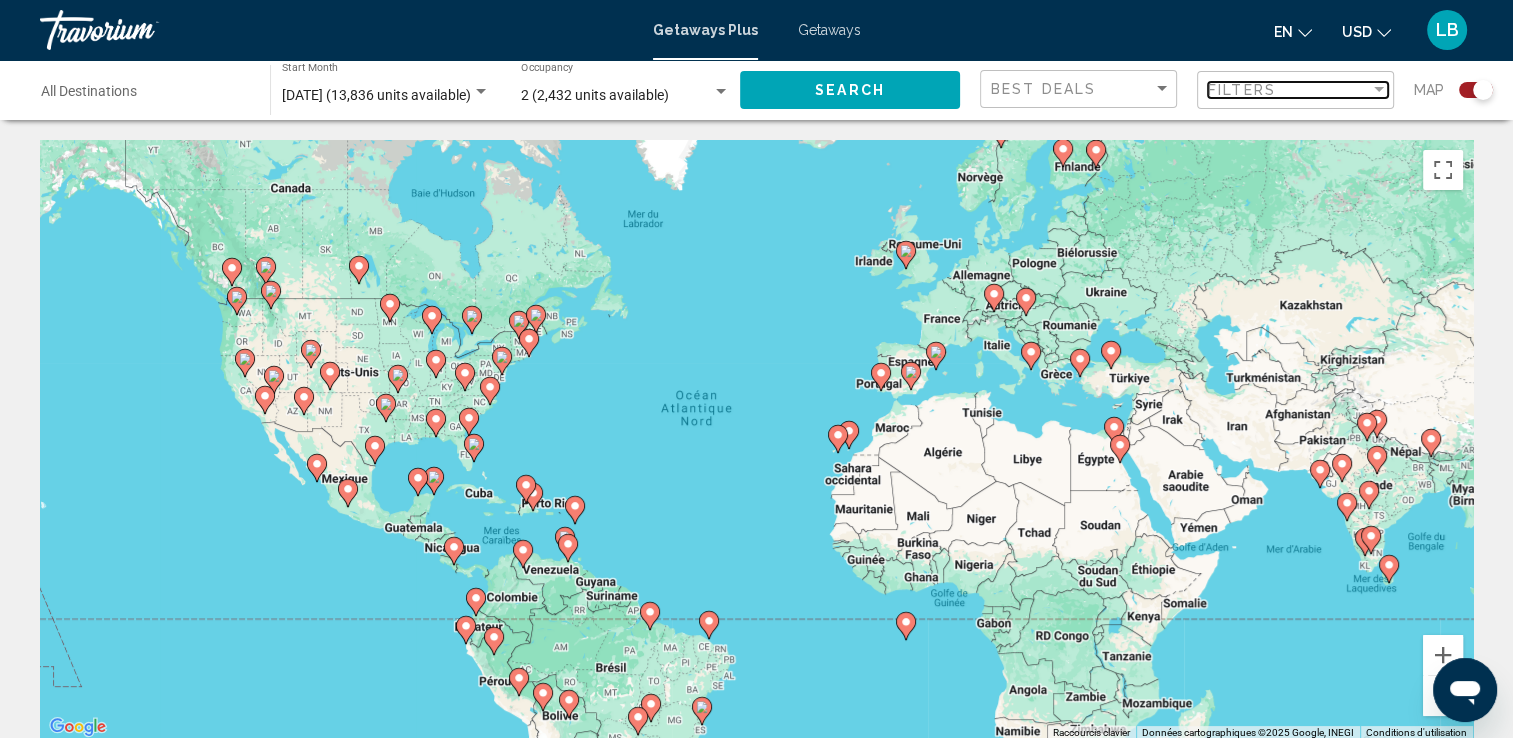 click on "Filters" at bounding box center [1289, 90] 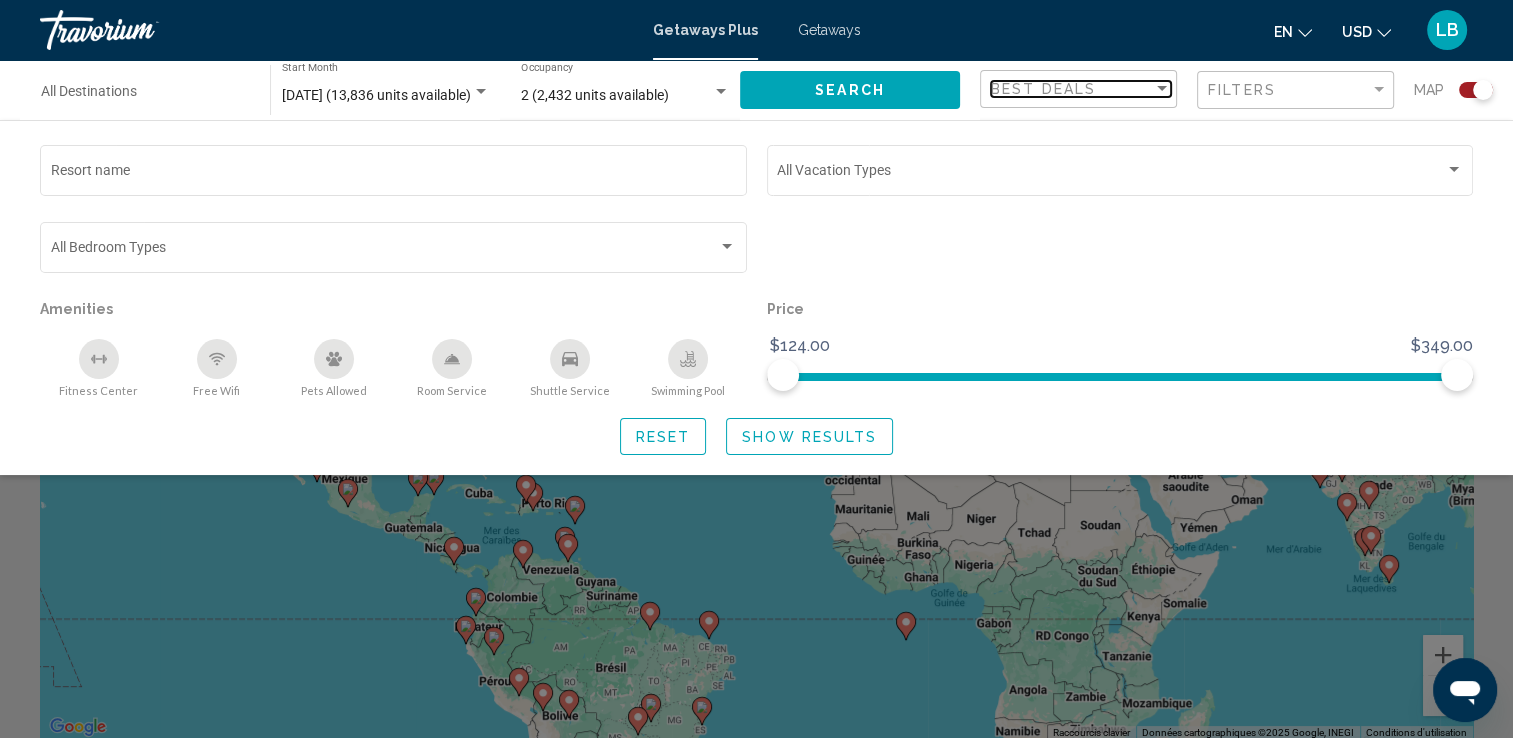 click on "Best Deals" at bounding box center (1072, 89) 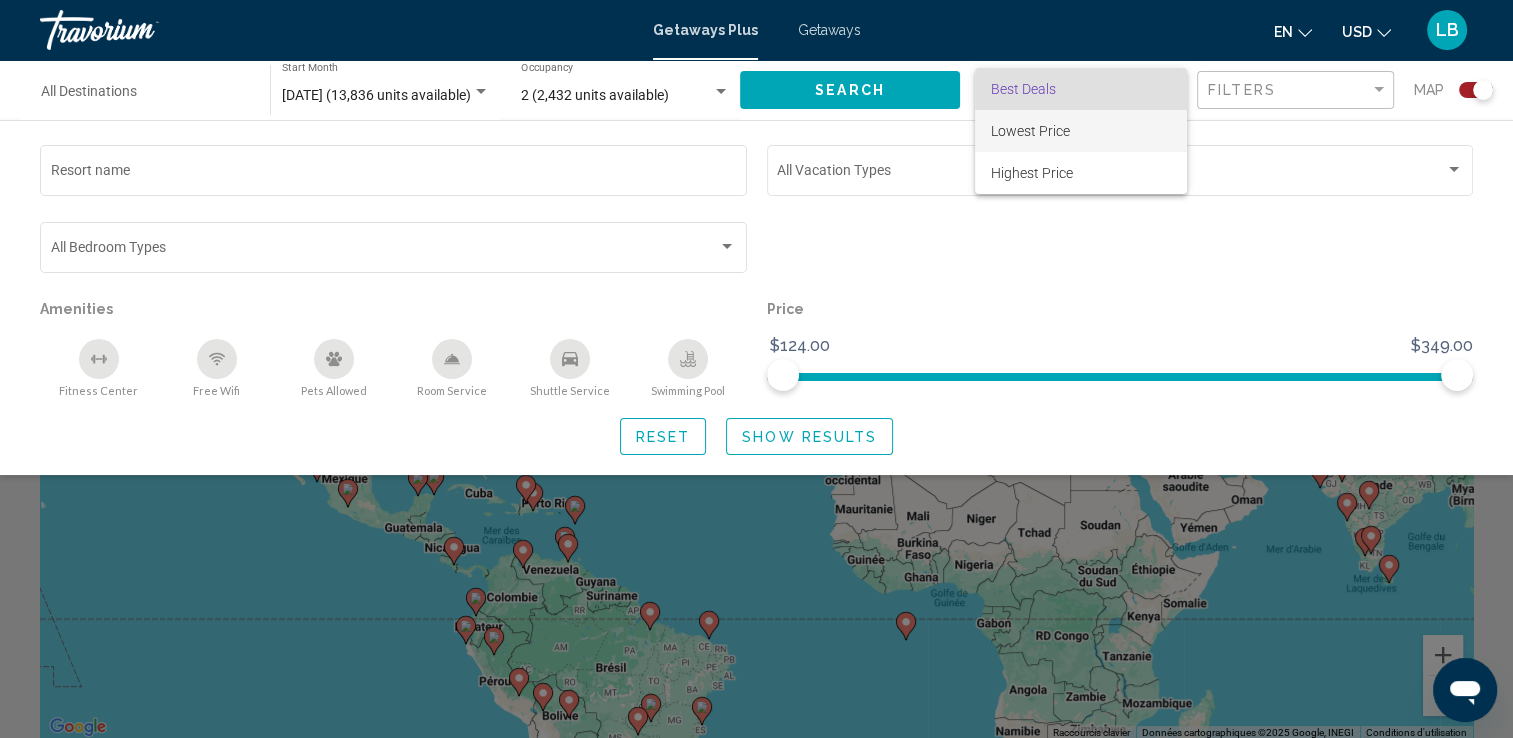 click on "Lowest Price" at bounding box center (1081, 131) 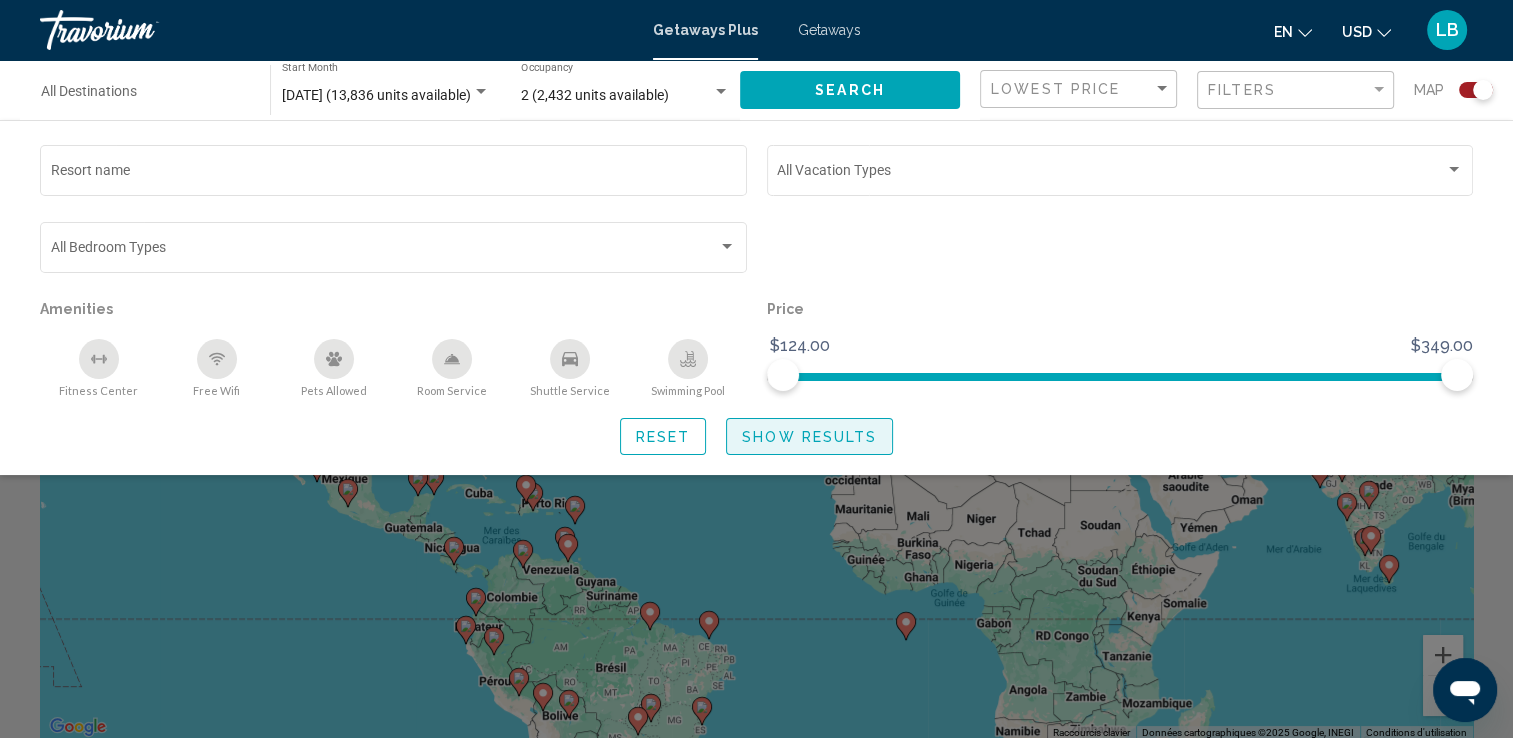 click on "Show Results" 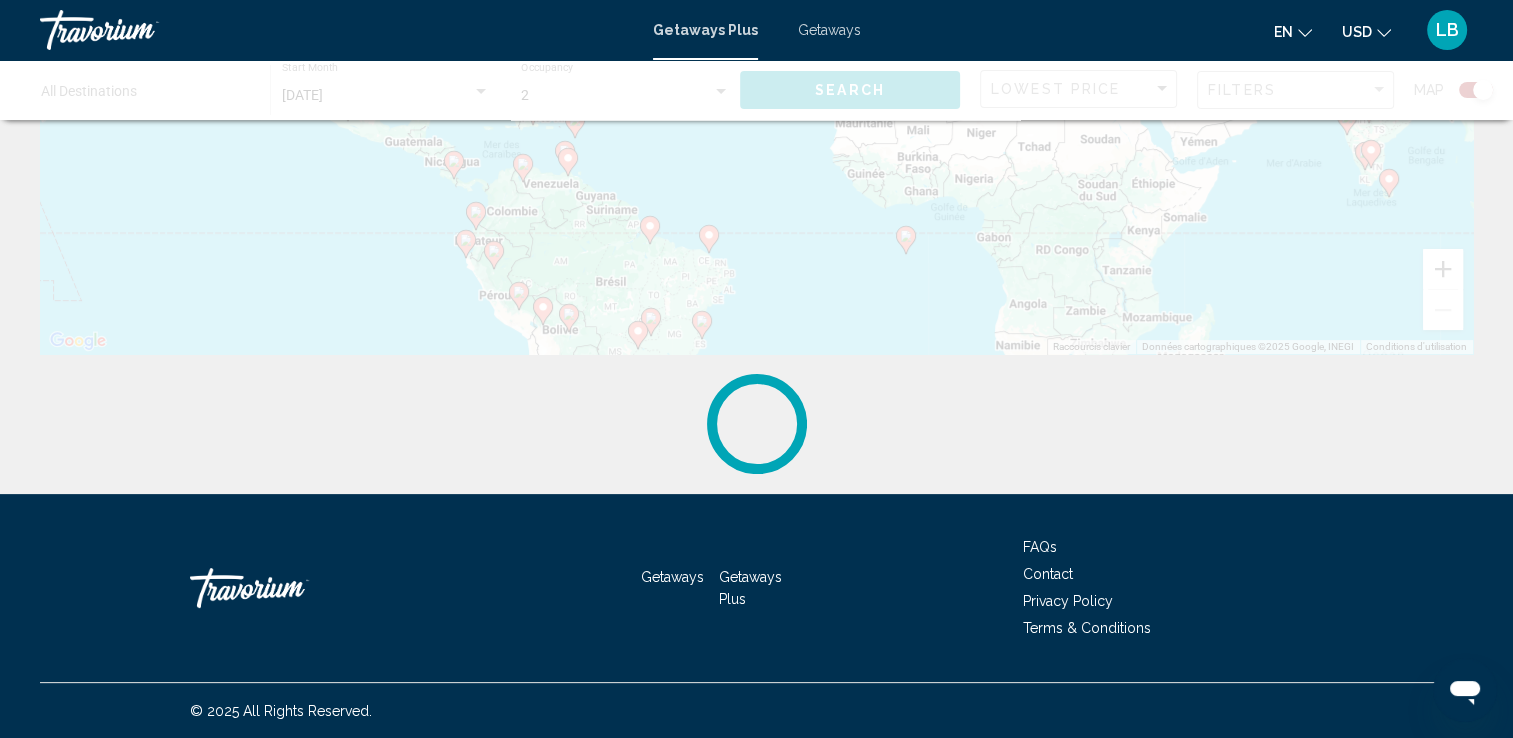 scroll, scrollTop: 0, scrollLeft: 0, axis: both 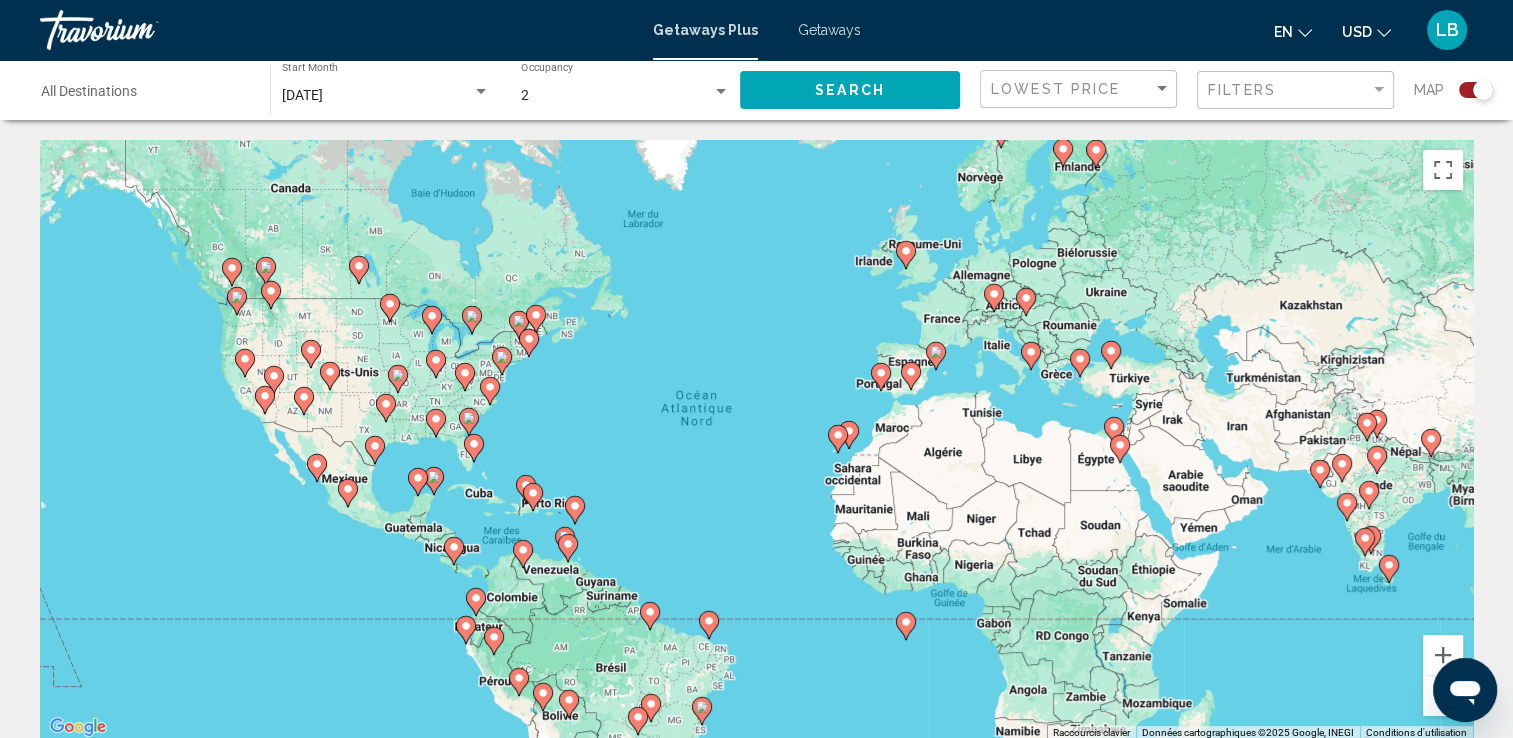 click 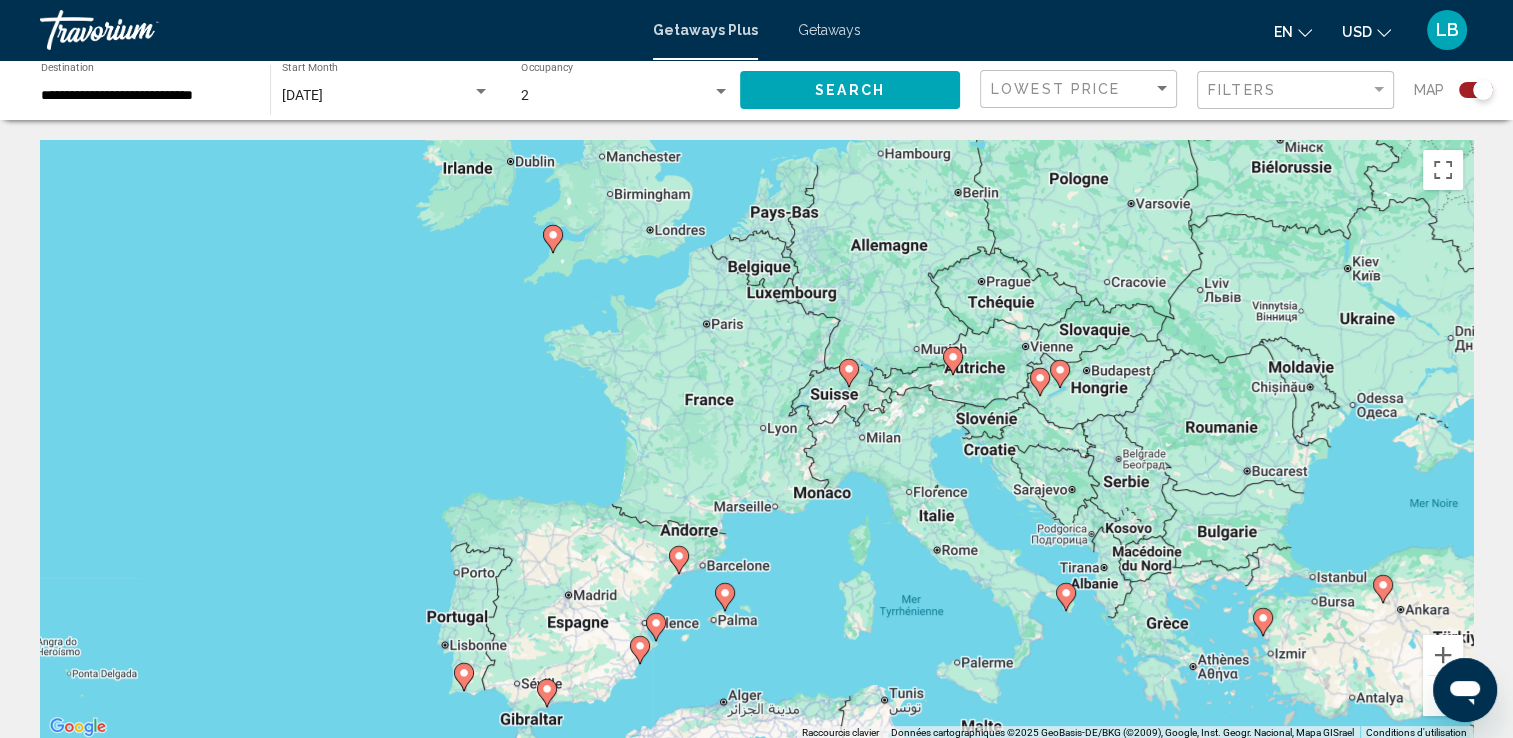 drag, startPoint x: 725, startPoint y: 488, endPoint x: 868, endPoint y: 433, distance: 153.21227 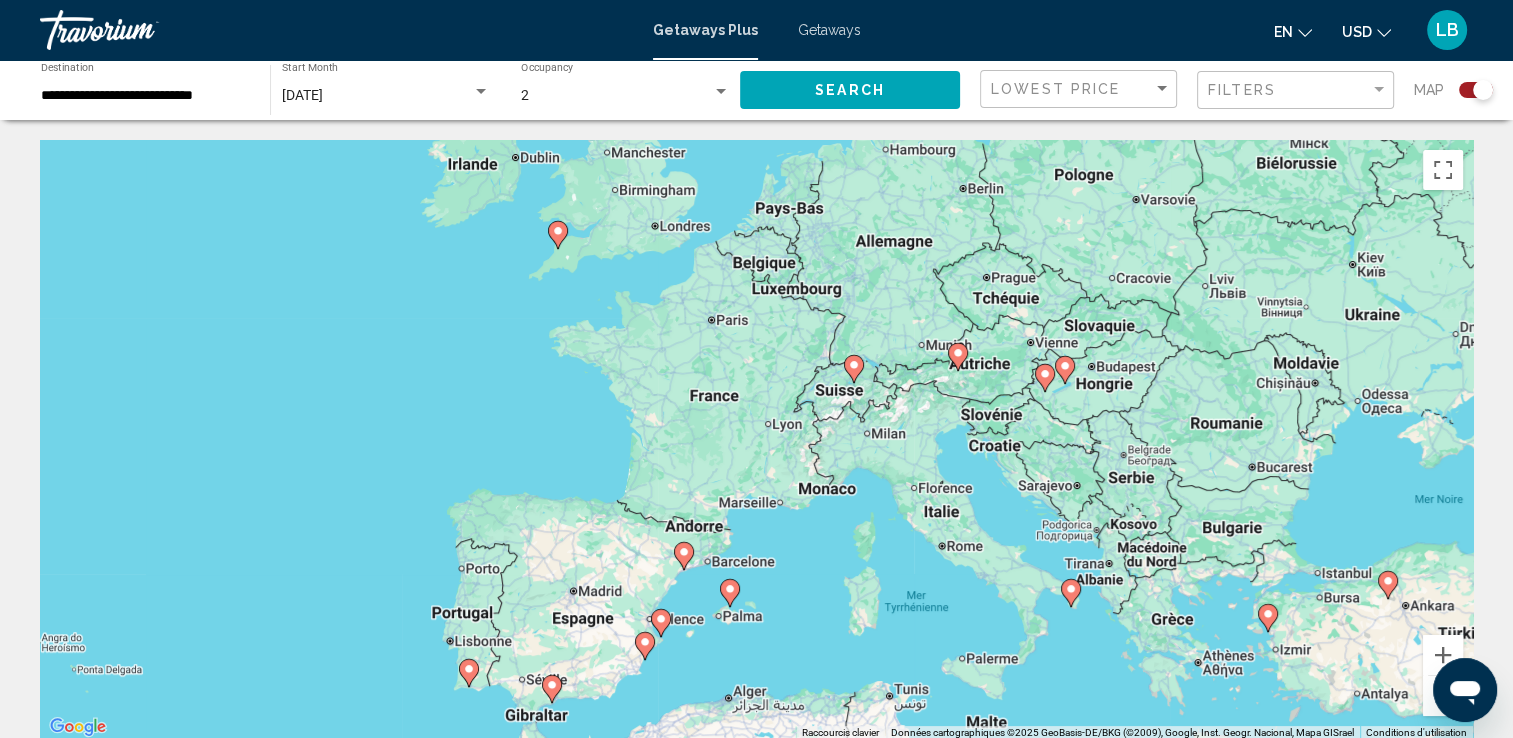 click 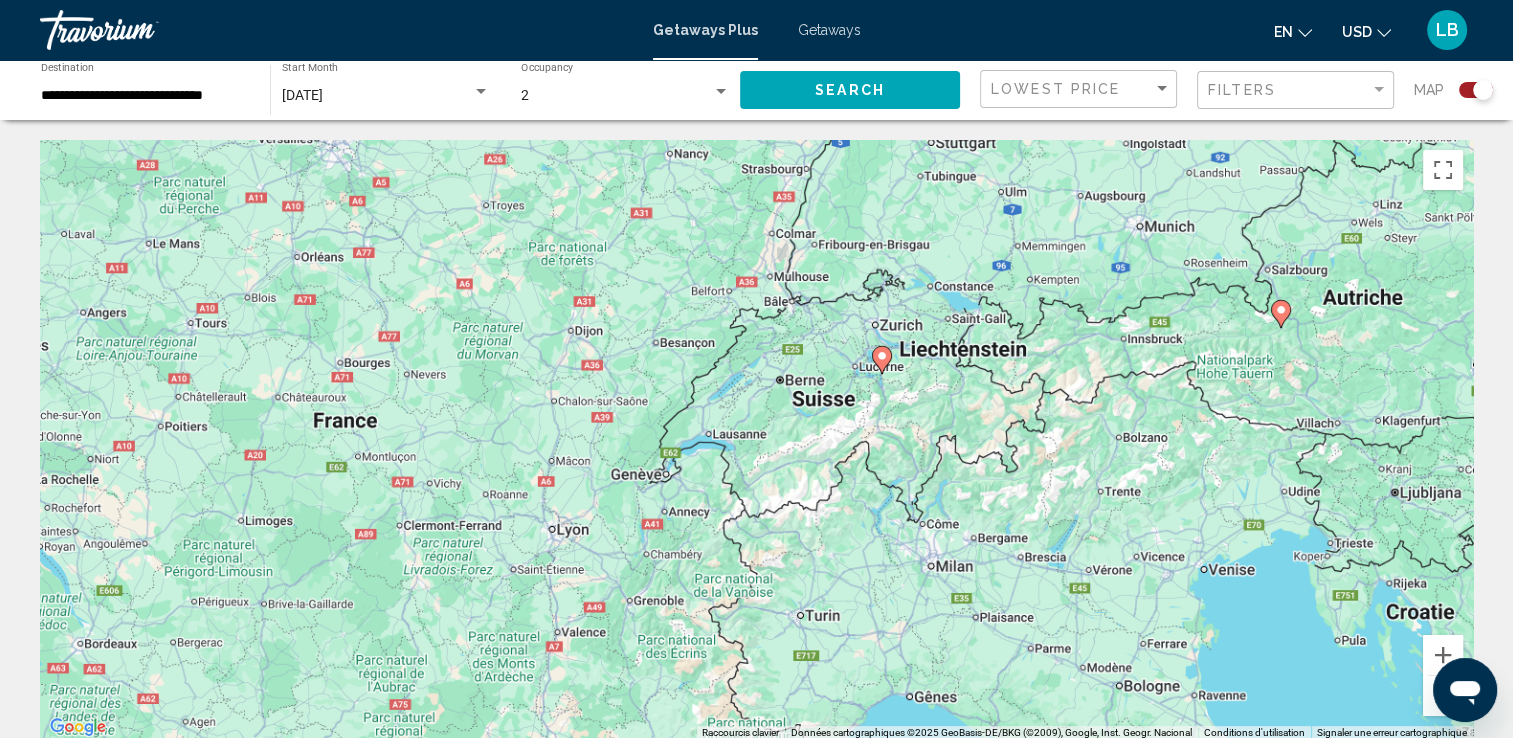 drag, startPoint x: 764, startPoint y: 428, endPoint x: 855, endPoint y: 373, distance: 106.32967 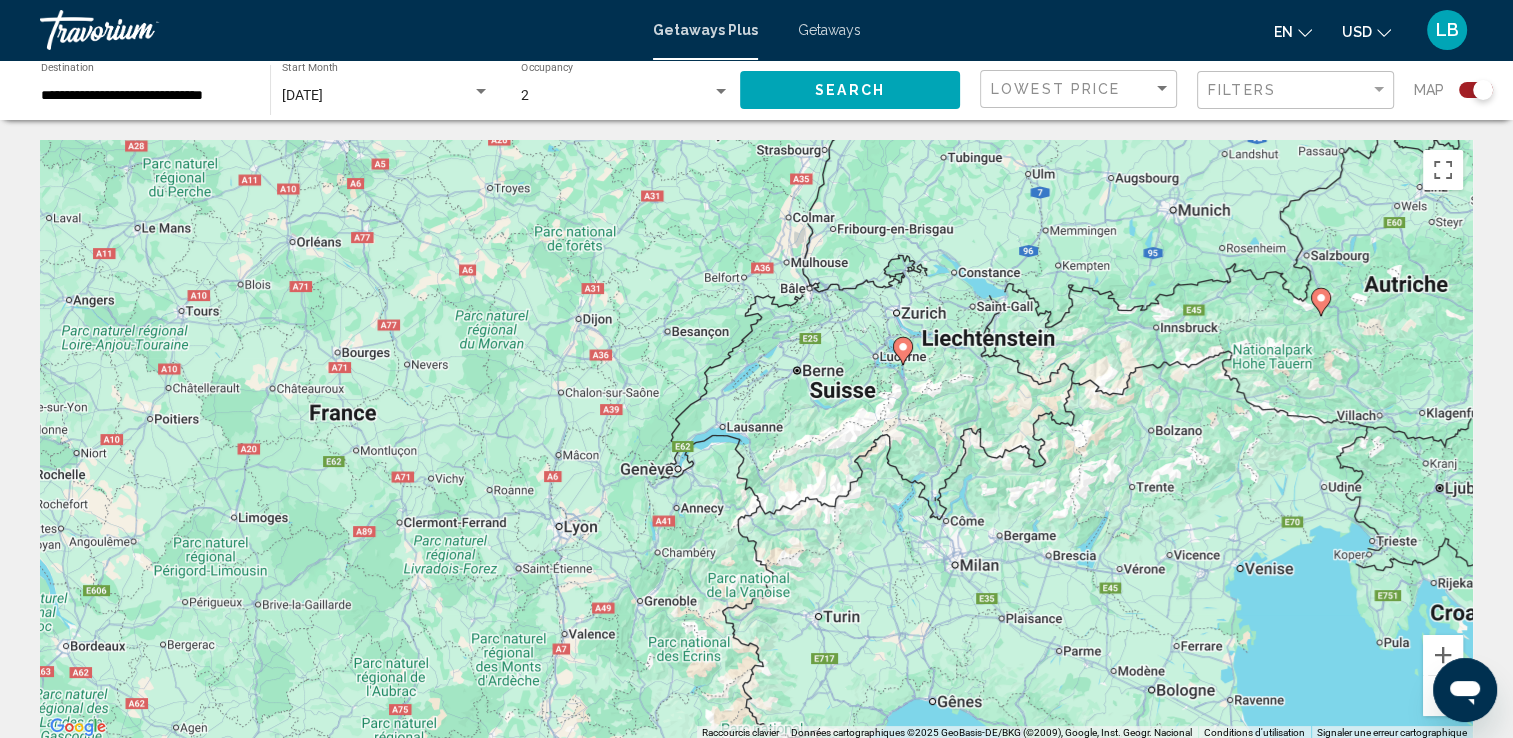 click 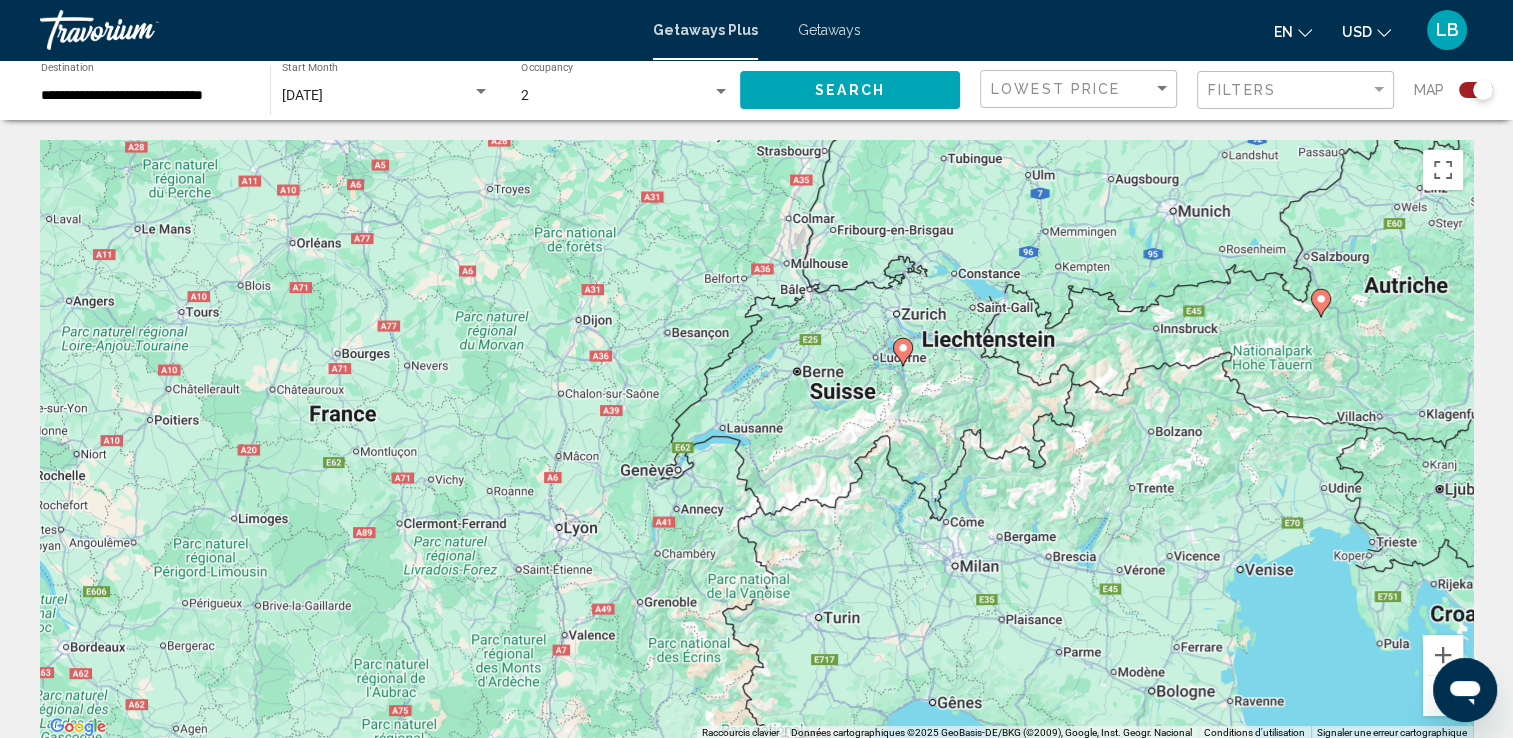 click 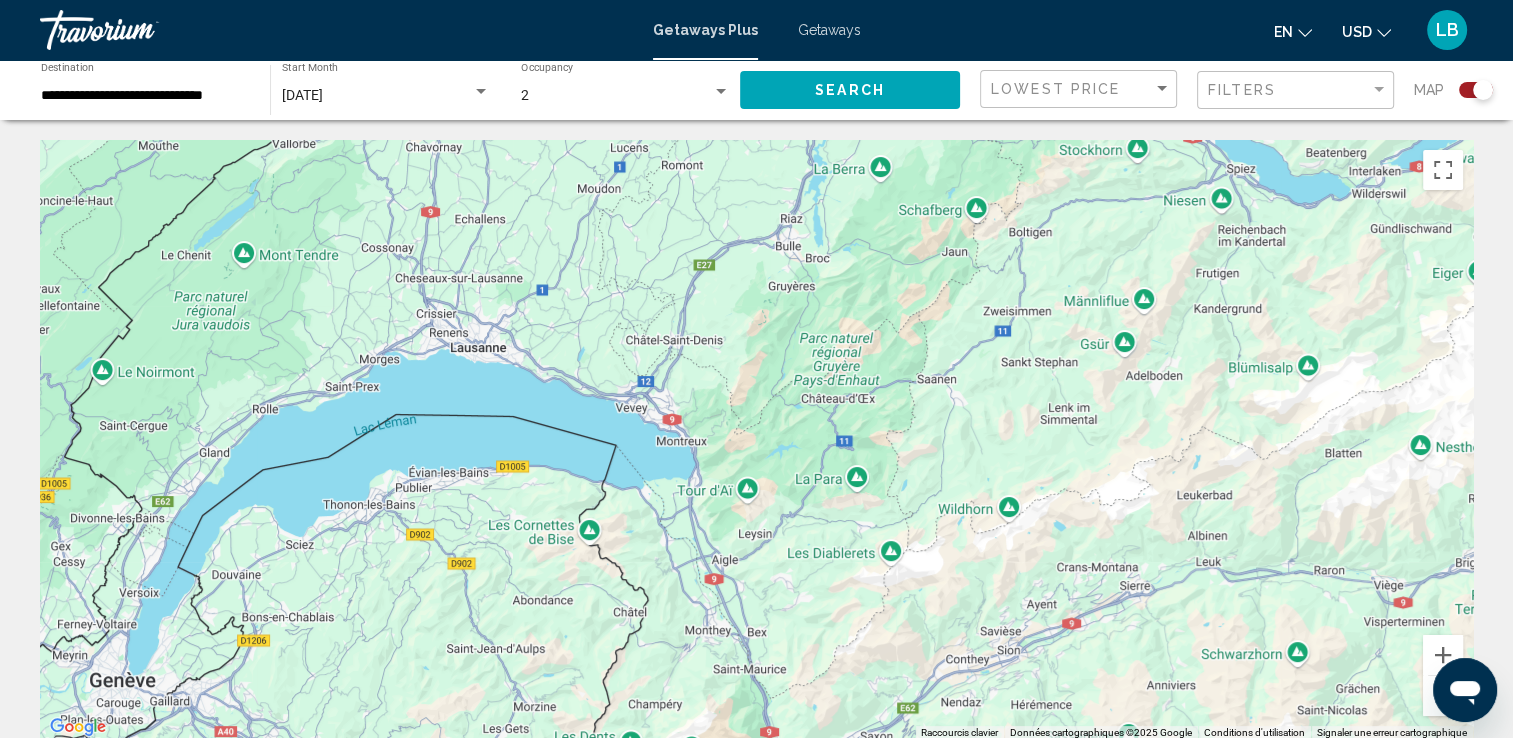scroll, scrollTop: 200, scrollLeft: 0, axis: vertical 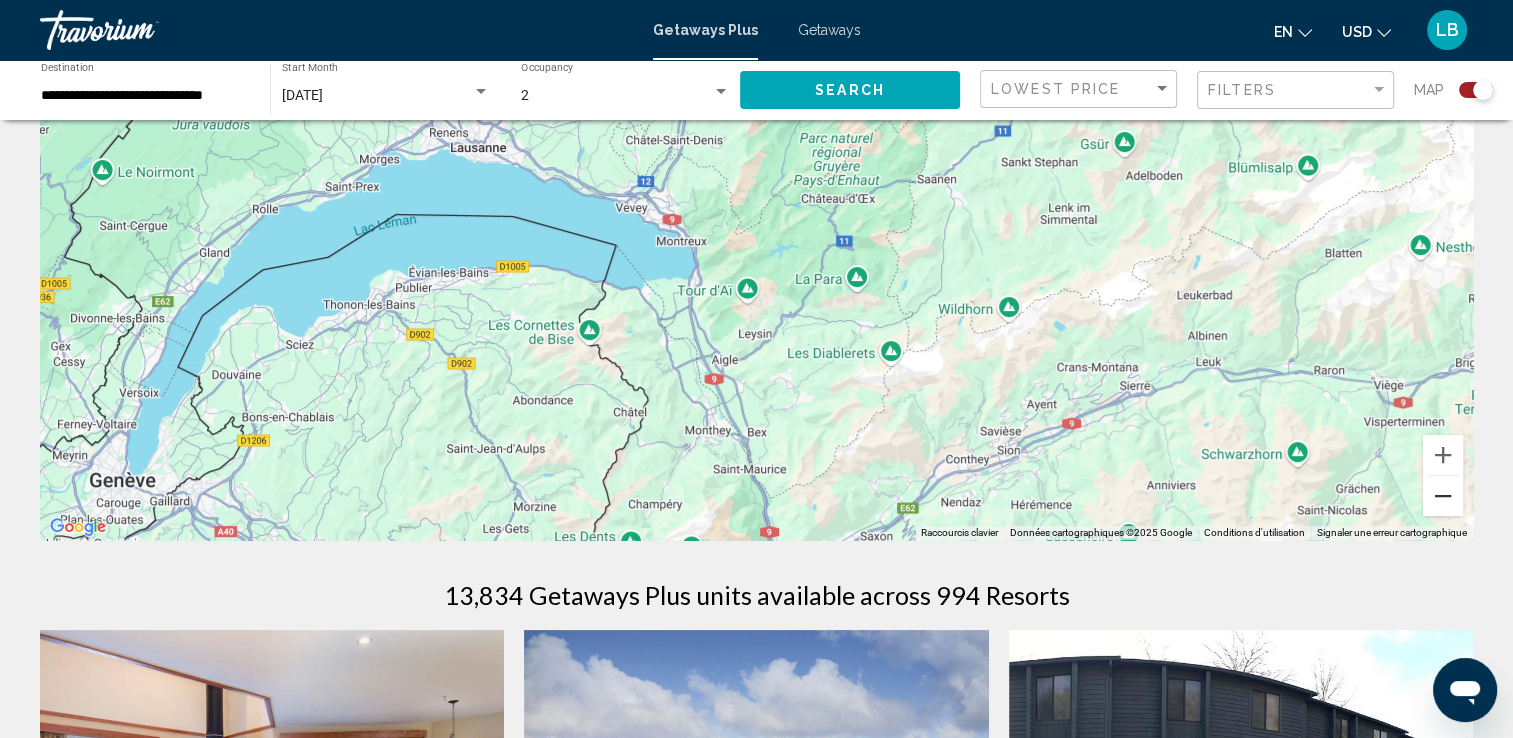click at bounding box center (1443, 496) 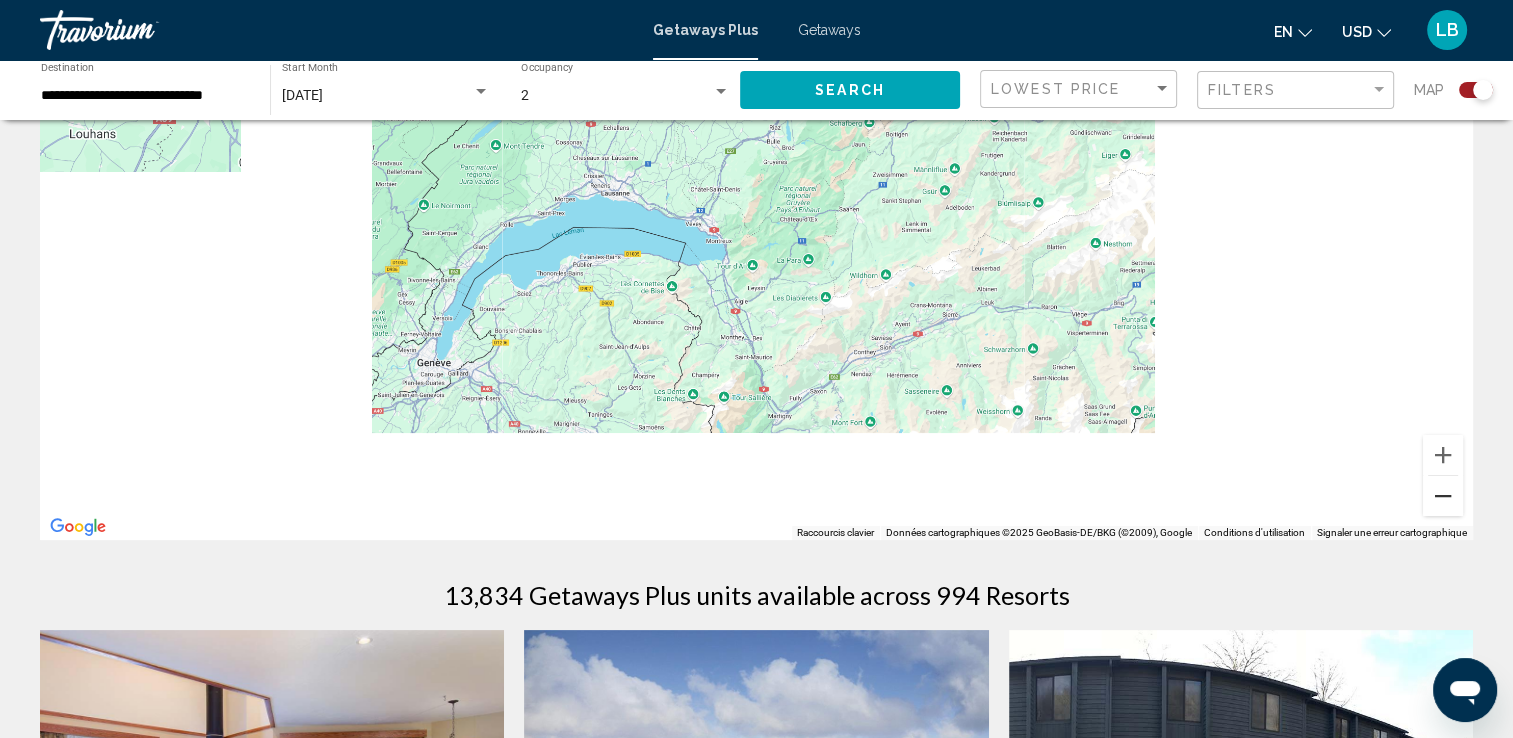 click at bounding box center [1443, 496] 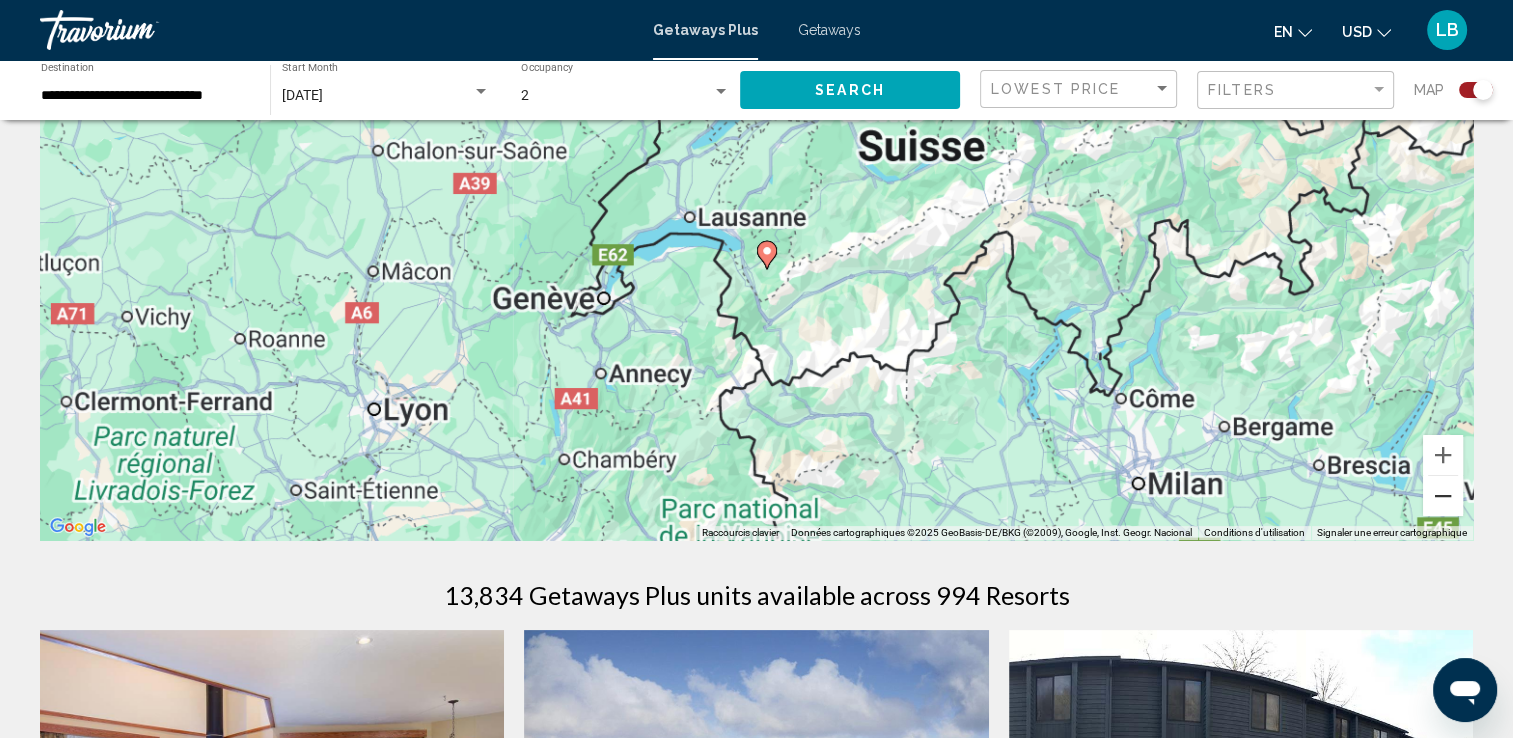 click at bounding box center (1443, 496) 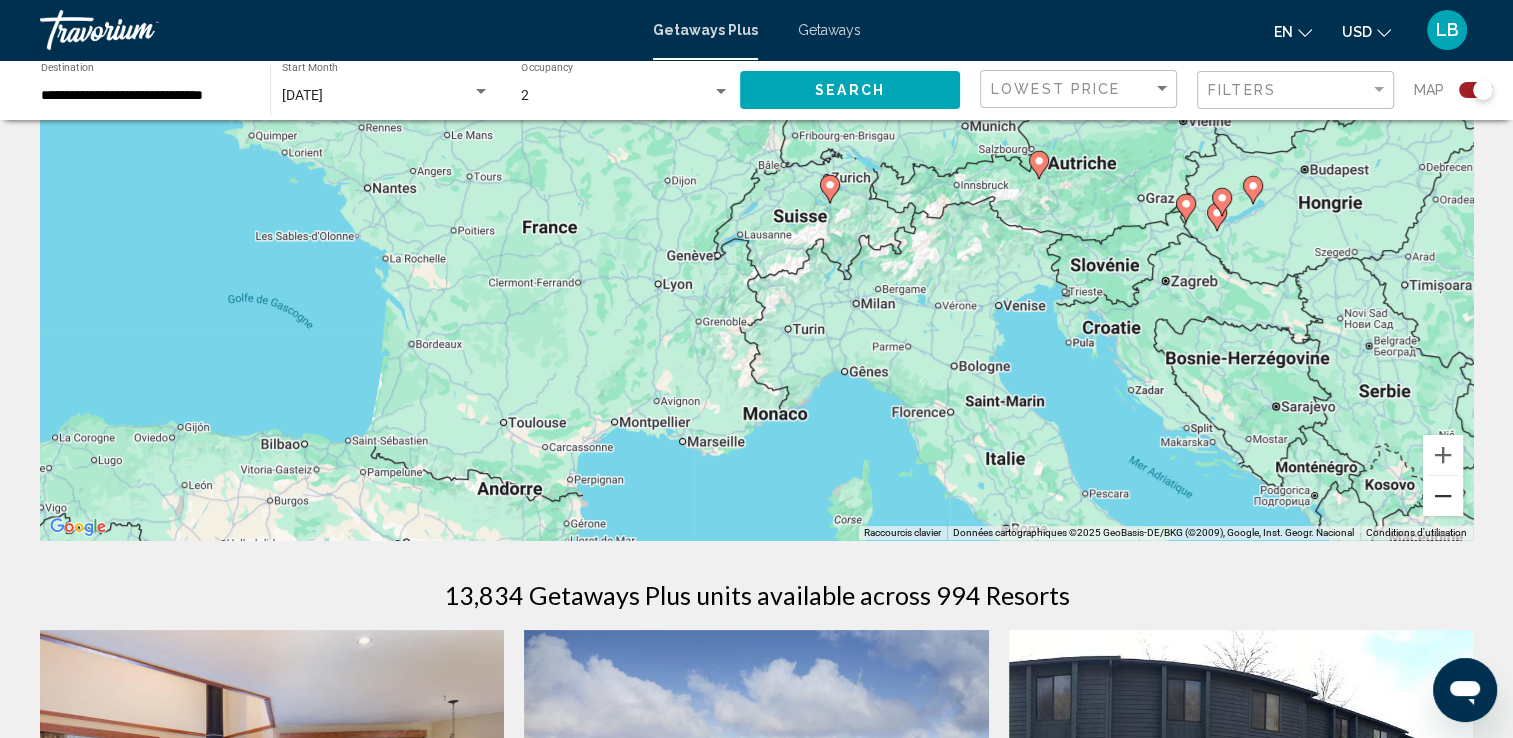 click at bounding box center (1443, 496) 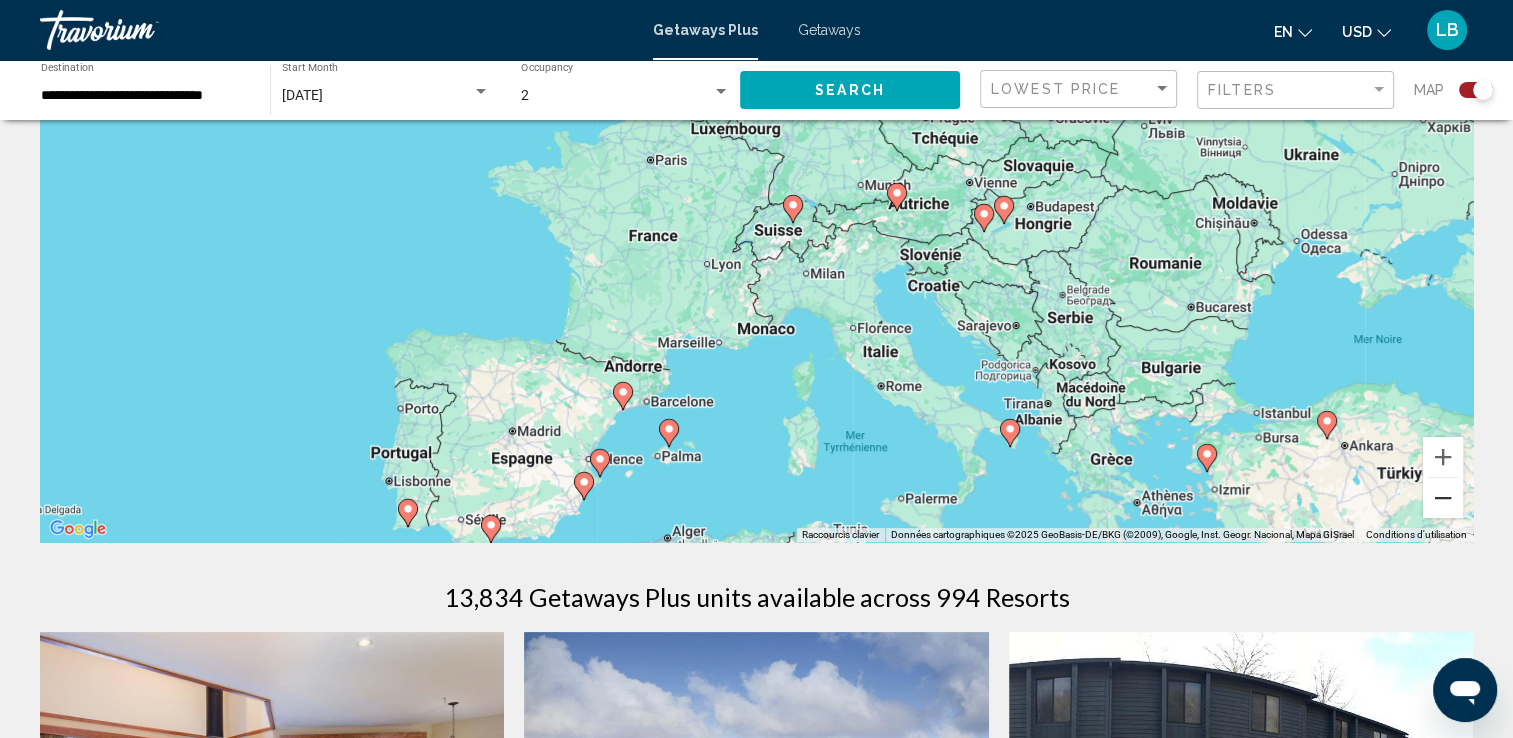 scroll, scrollTop: 200, scrollLeft: 0, axis: vertical 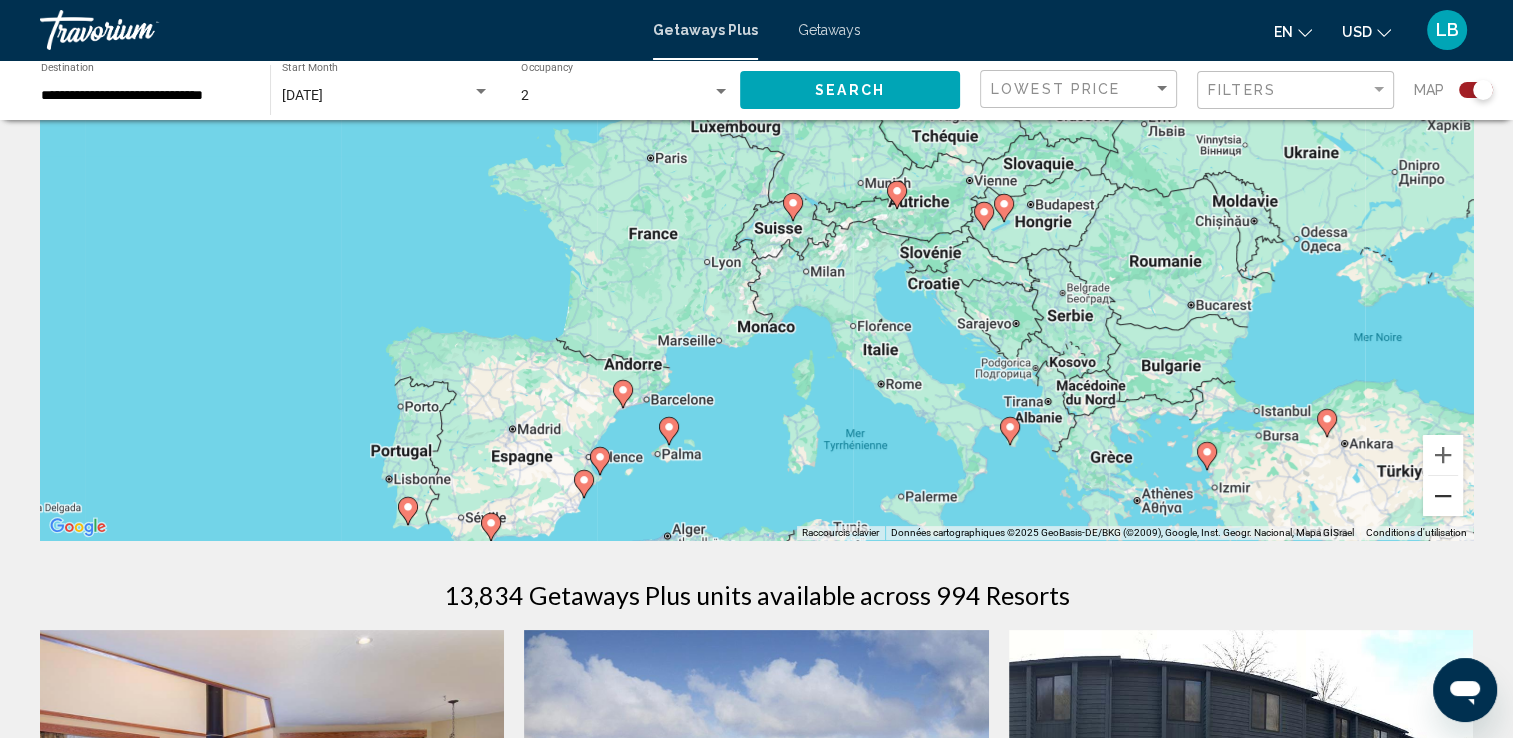 click at bounding box center [1443, 496] 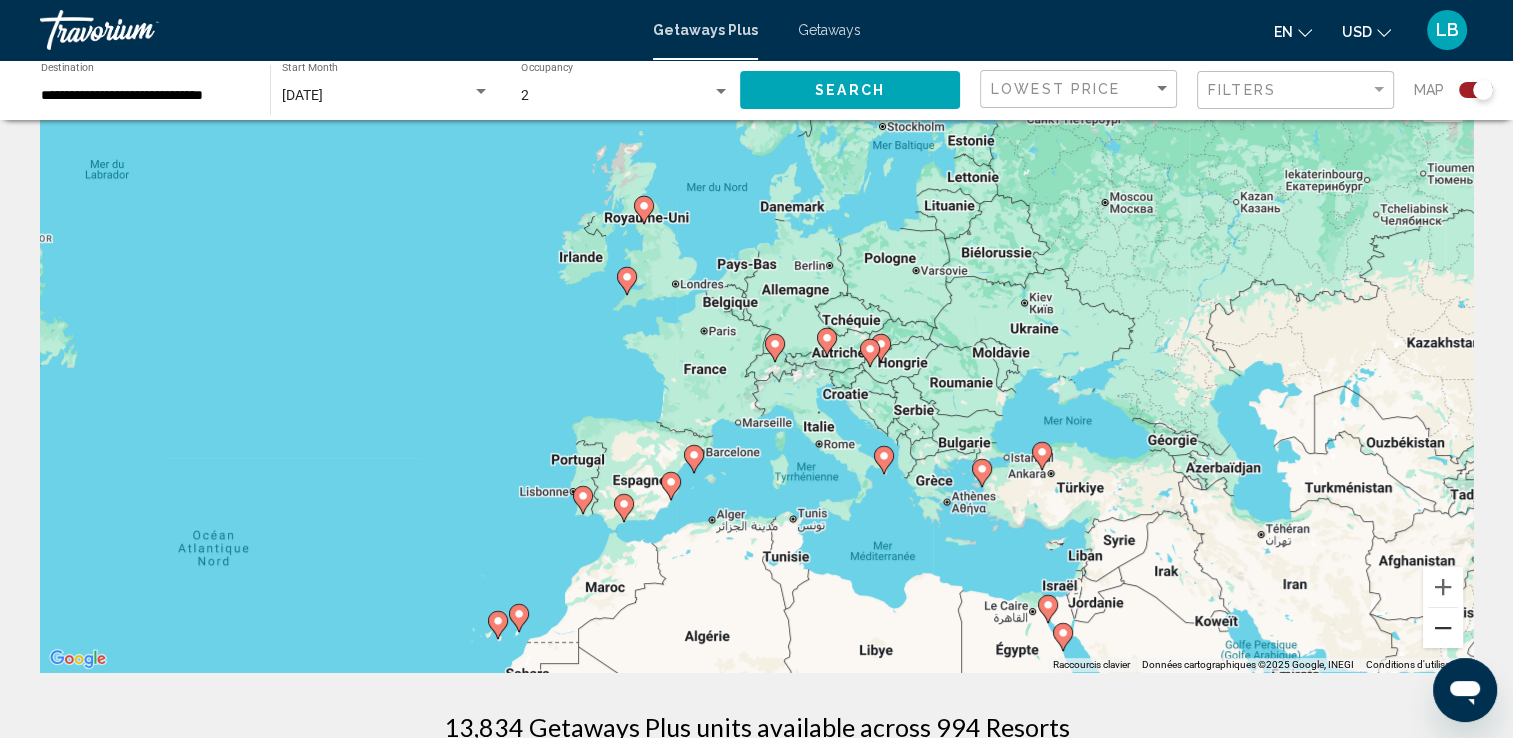 scroll, scrollTop: 0, scrollLeft: 0, axis: both 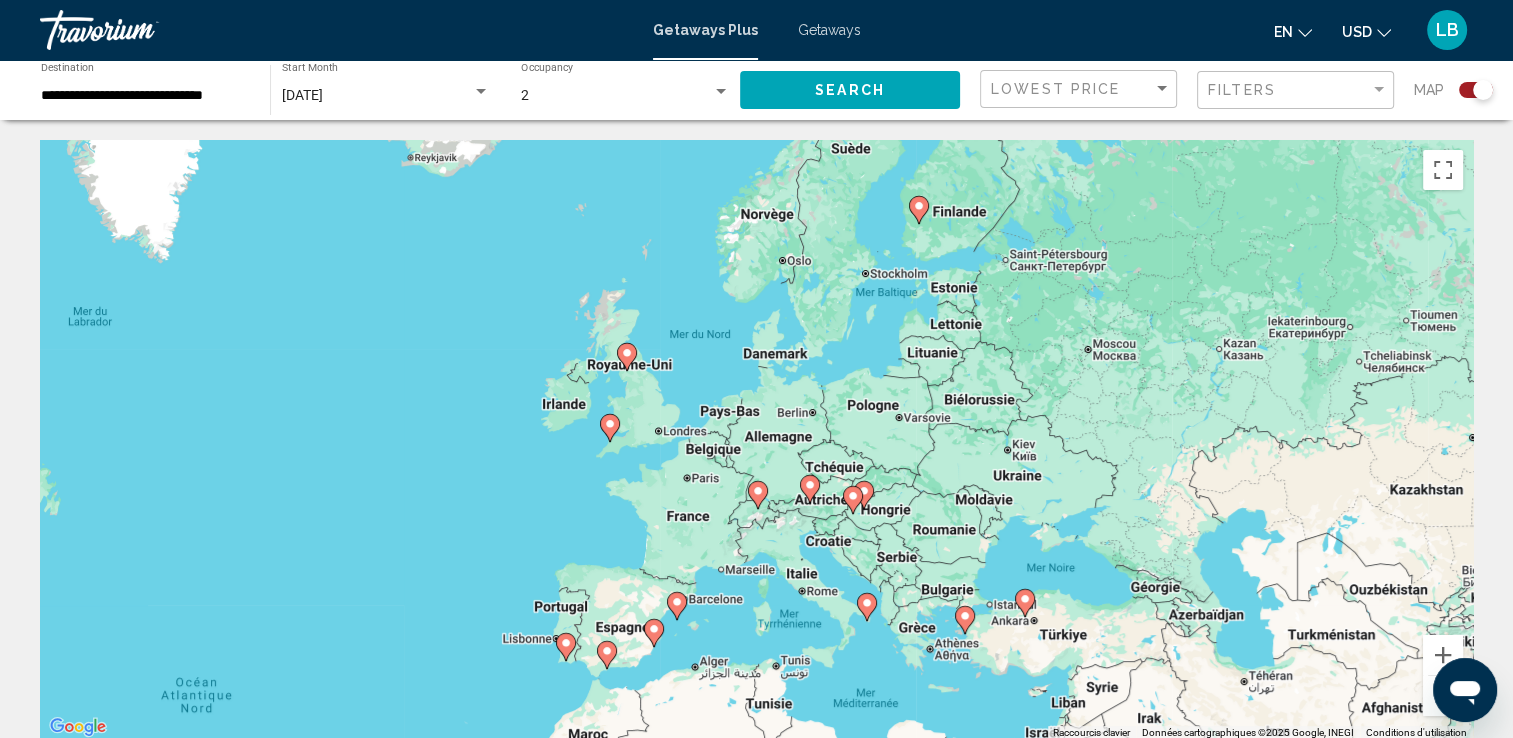 drag, startPoint x: 922, startPoint y: 310, endPoint x: 904, endPoint y: 369, distance: 61.68468 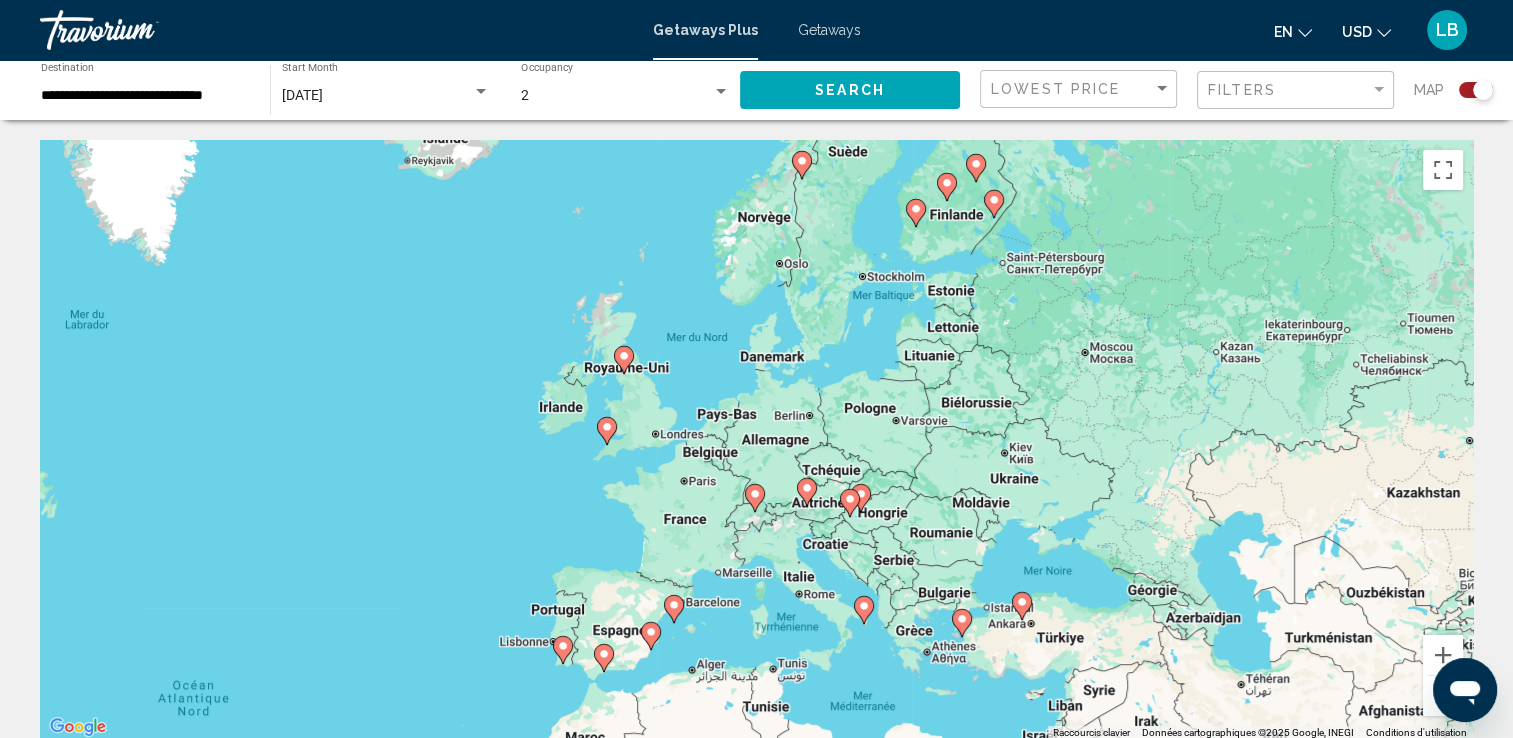 click 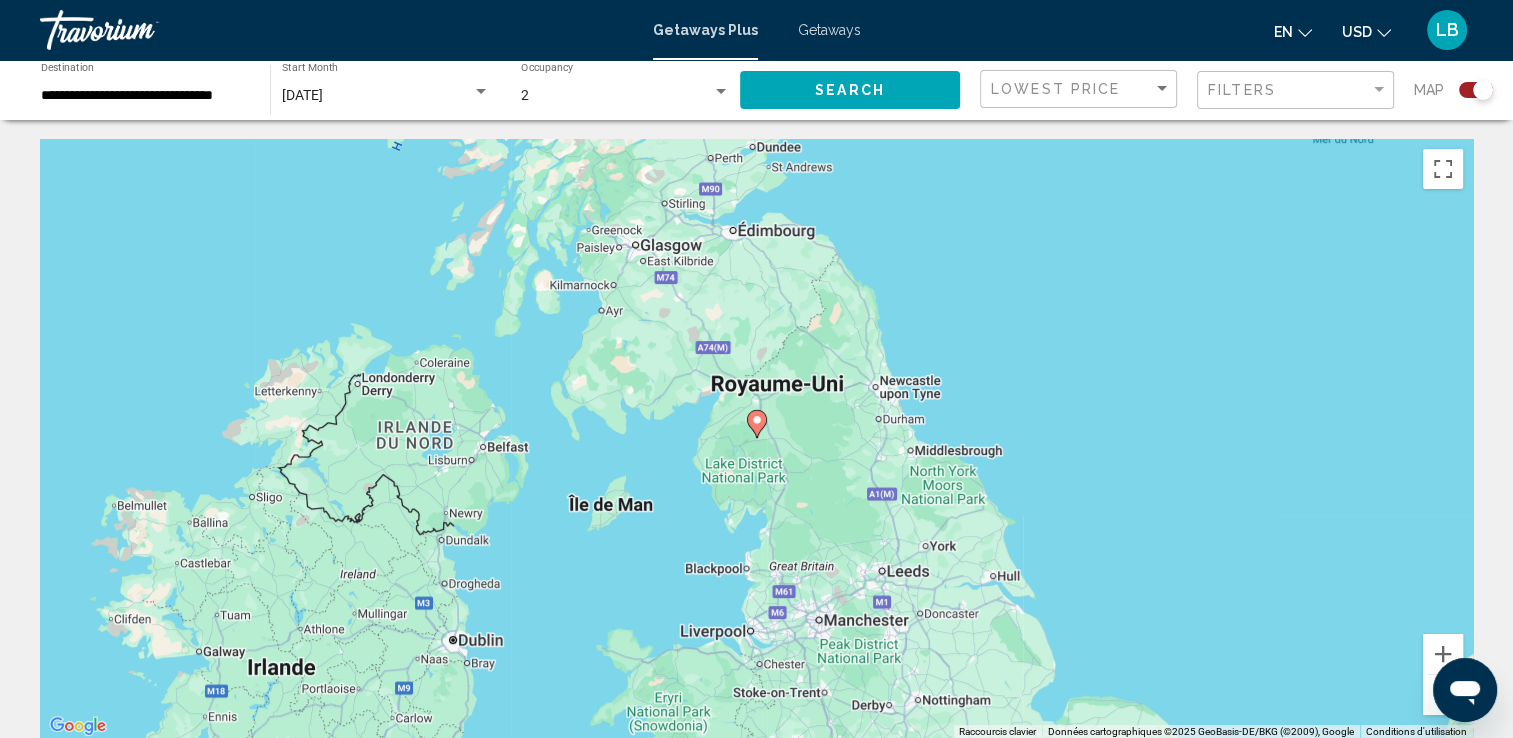scroll, scrollTop: 0, scrollLeft: 0, axis: both 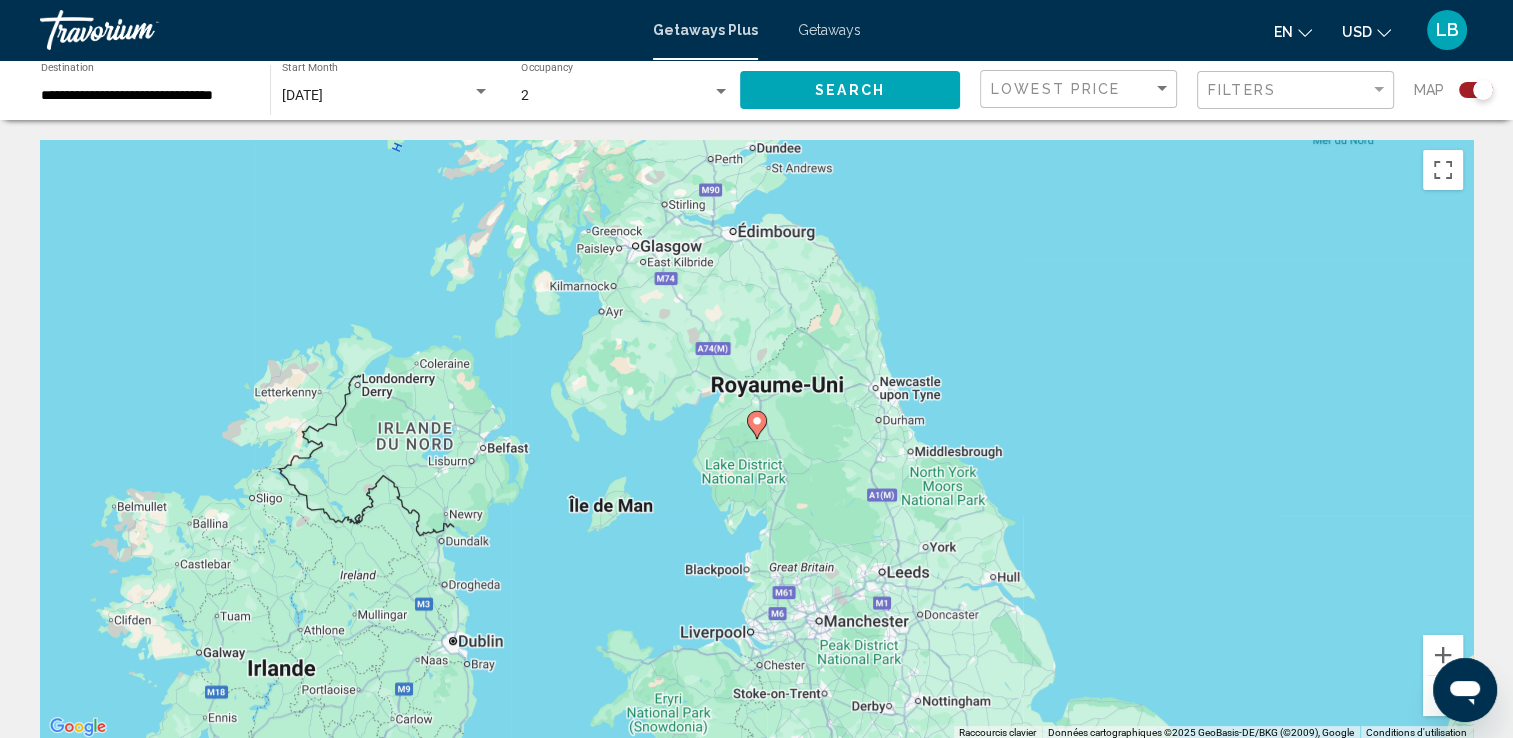 click 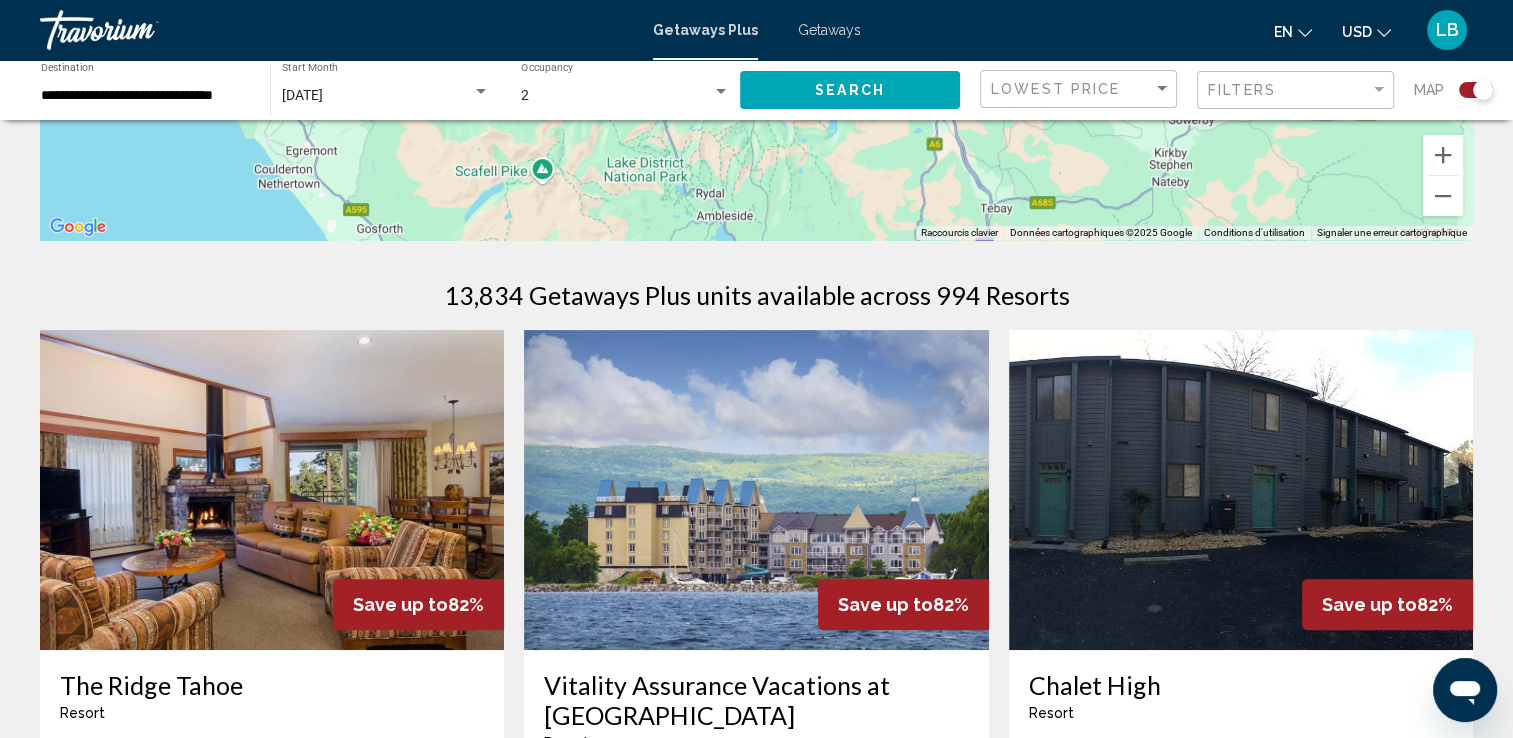 scroll, scrollTop: 100, scrollLeft: 0, axis: vertical 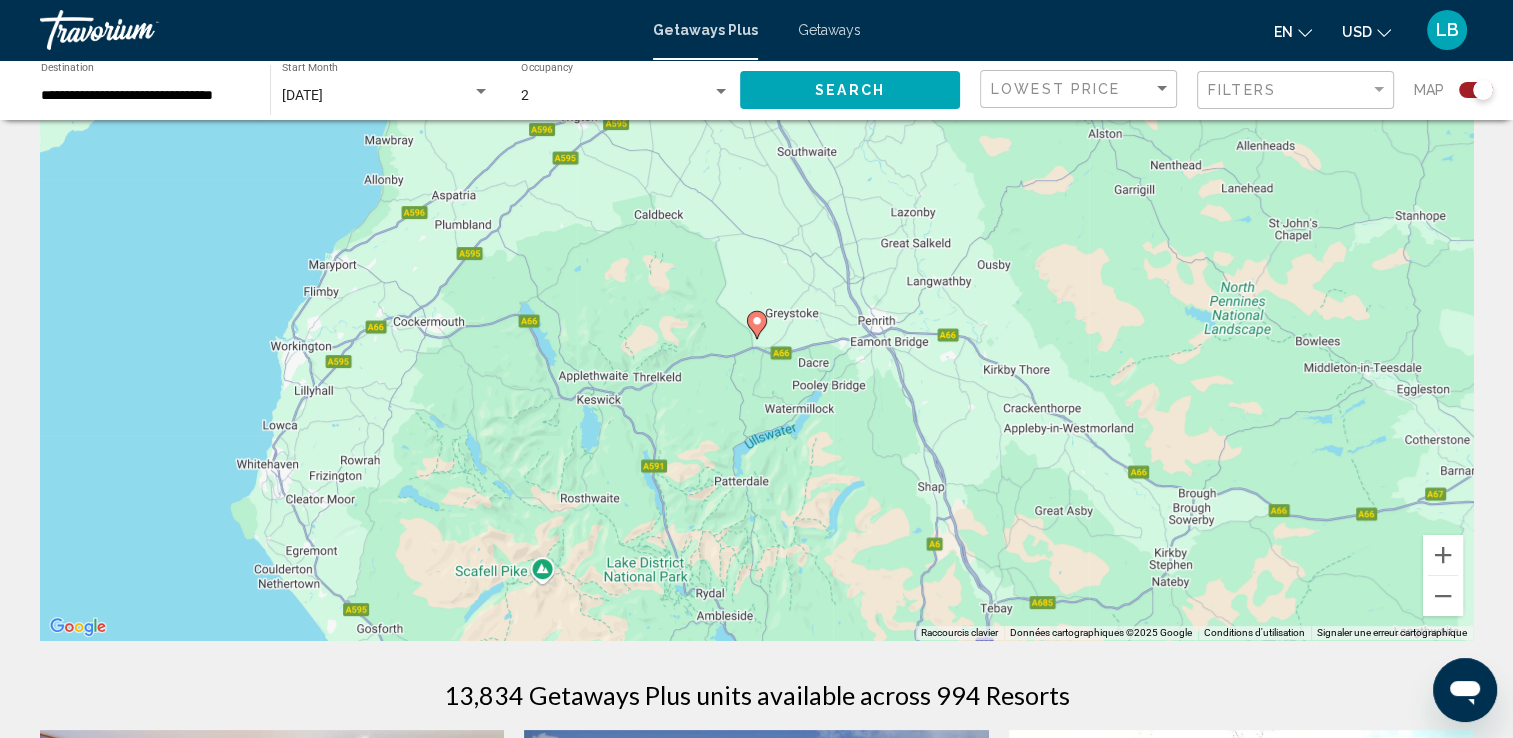 click on "**********" 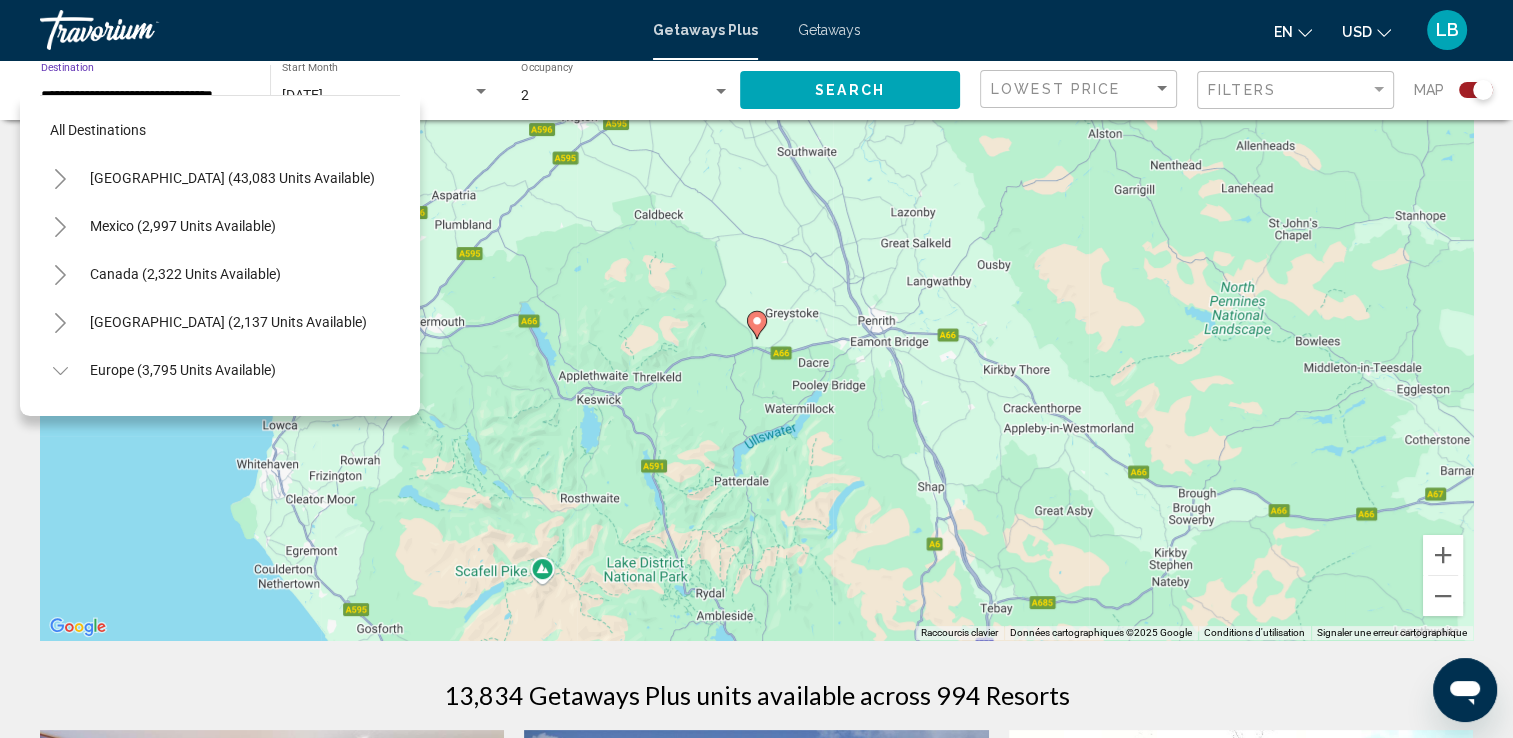 scroll, scrollTop: 846, scrollLeft: 0, axis: vertical 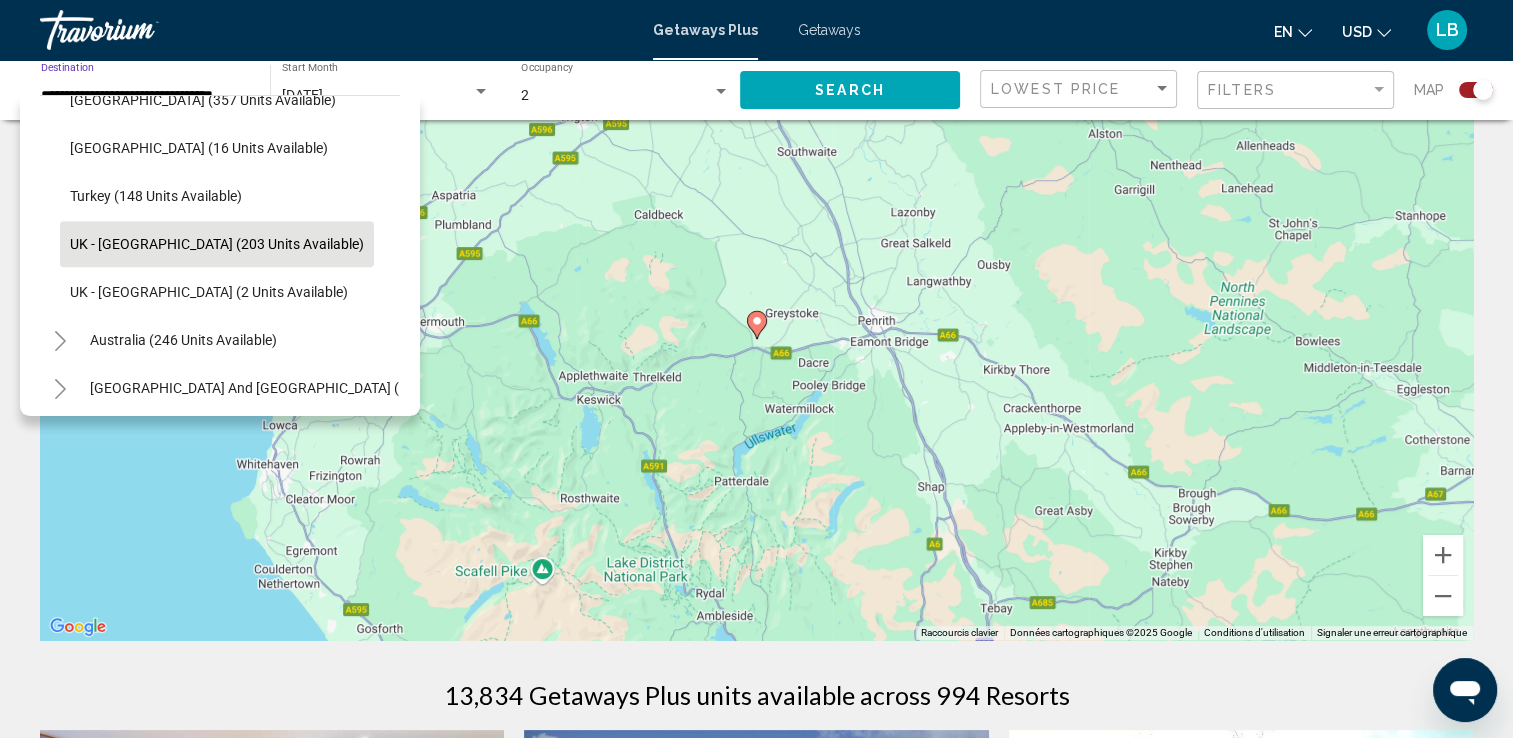 click on "UK - [GEOGRAPHIC_DATA] (203 units available)" 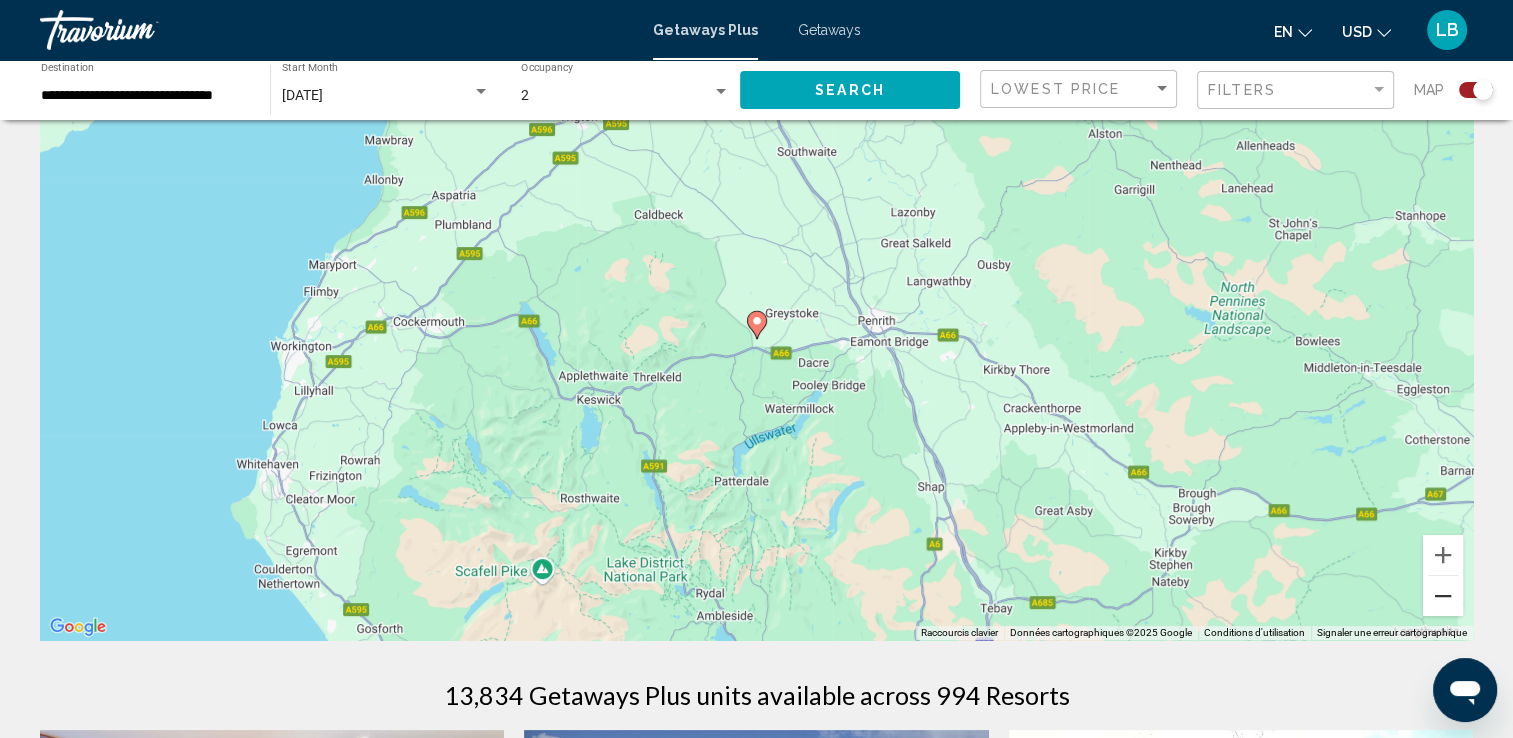 click at bounding box center (1443, 596) 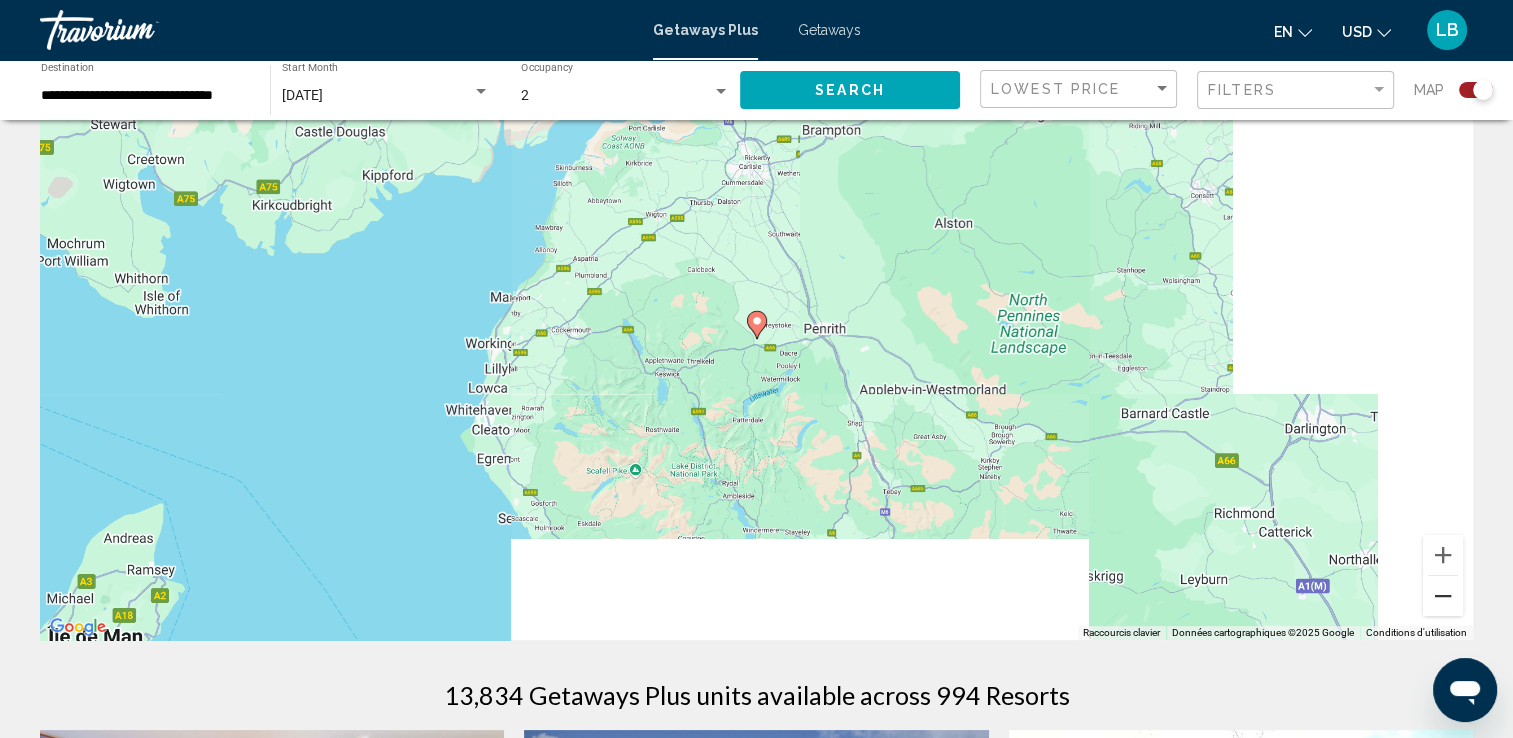 click at bounding box center [1443, 596] 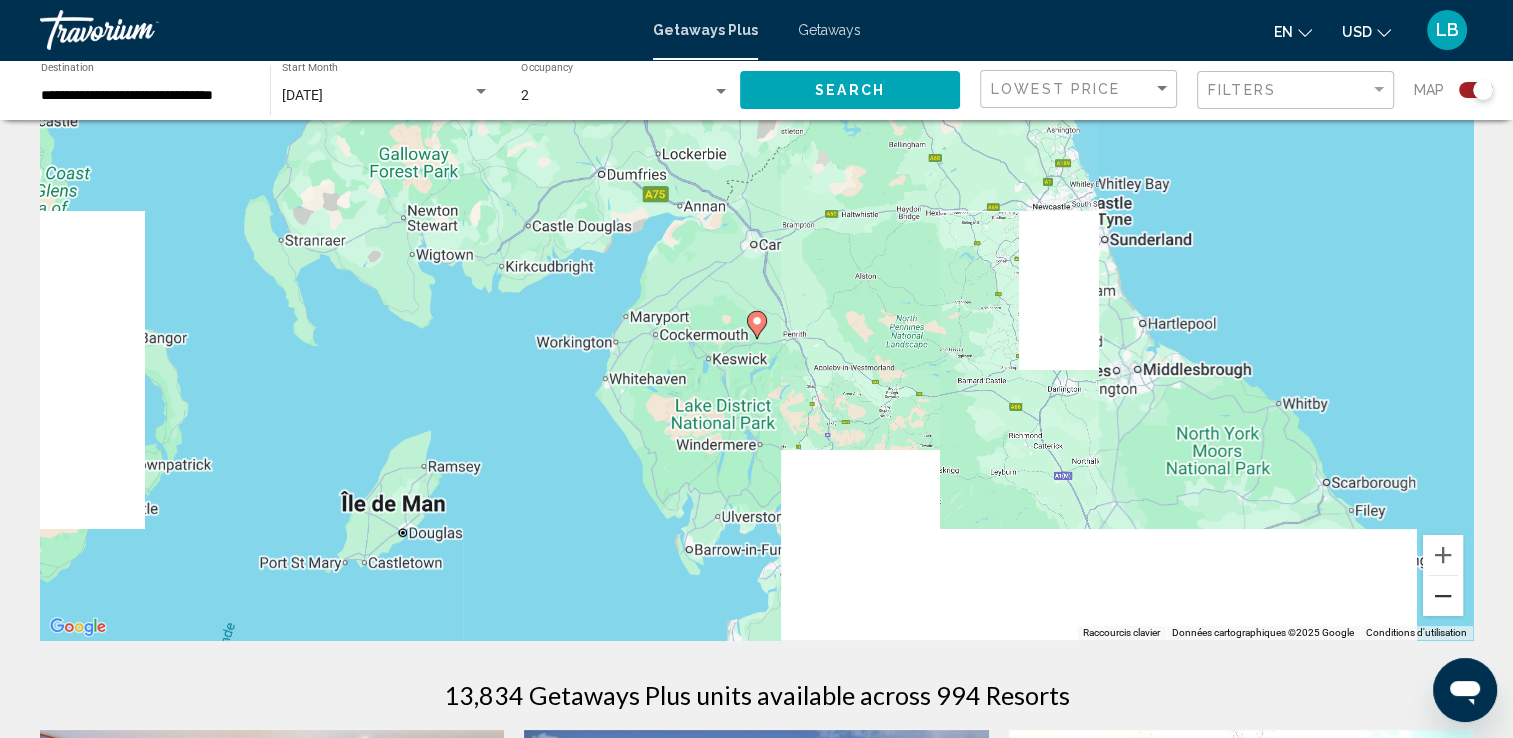 click at bounding box center (1443, 596) 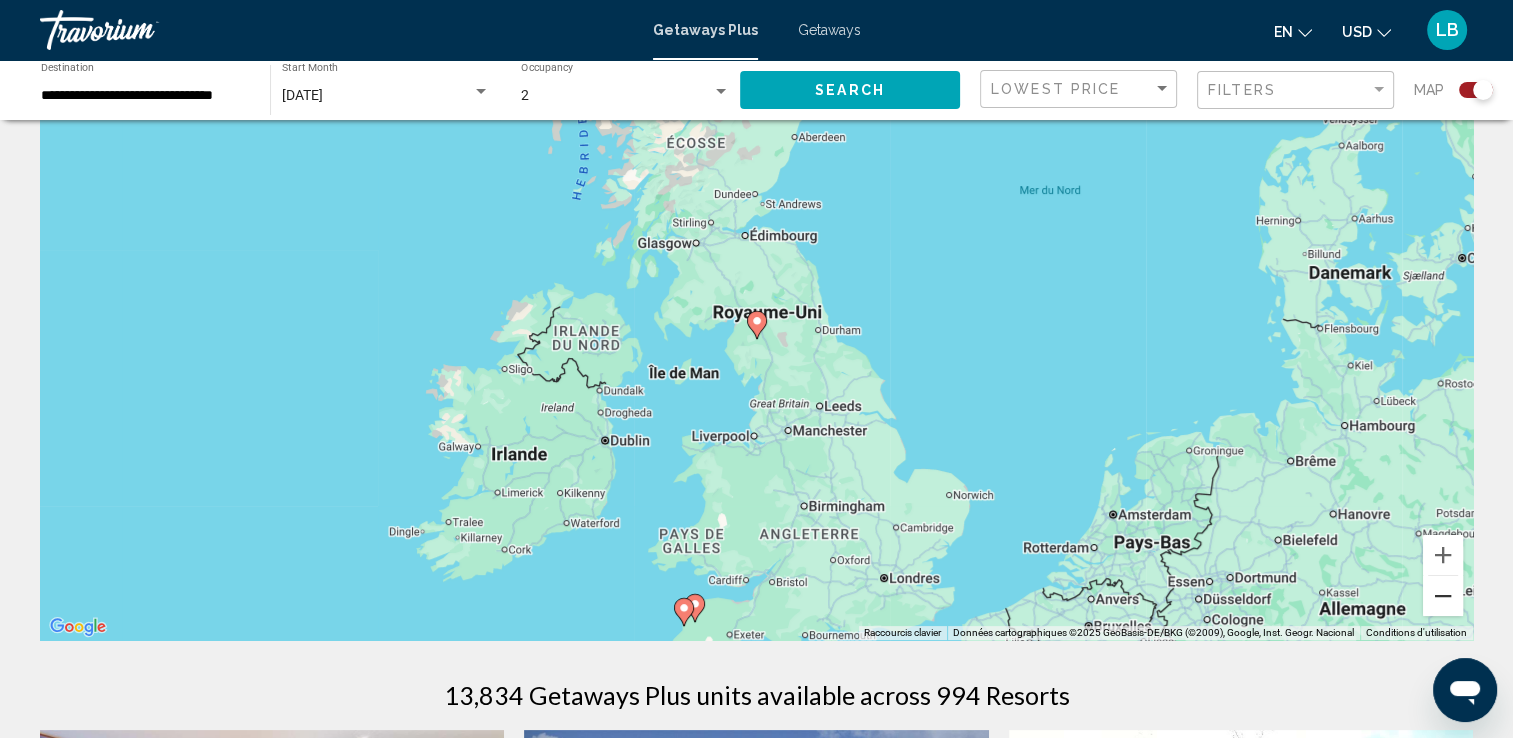 click at bounding box center (1443, 596) 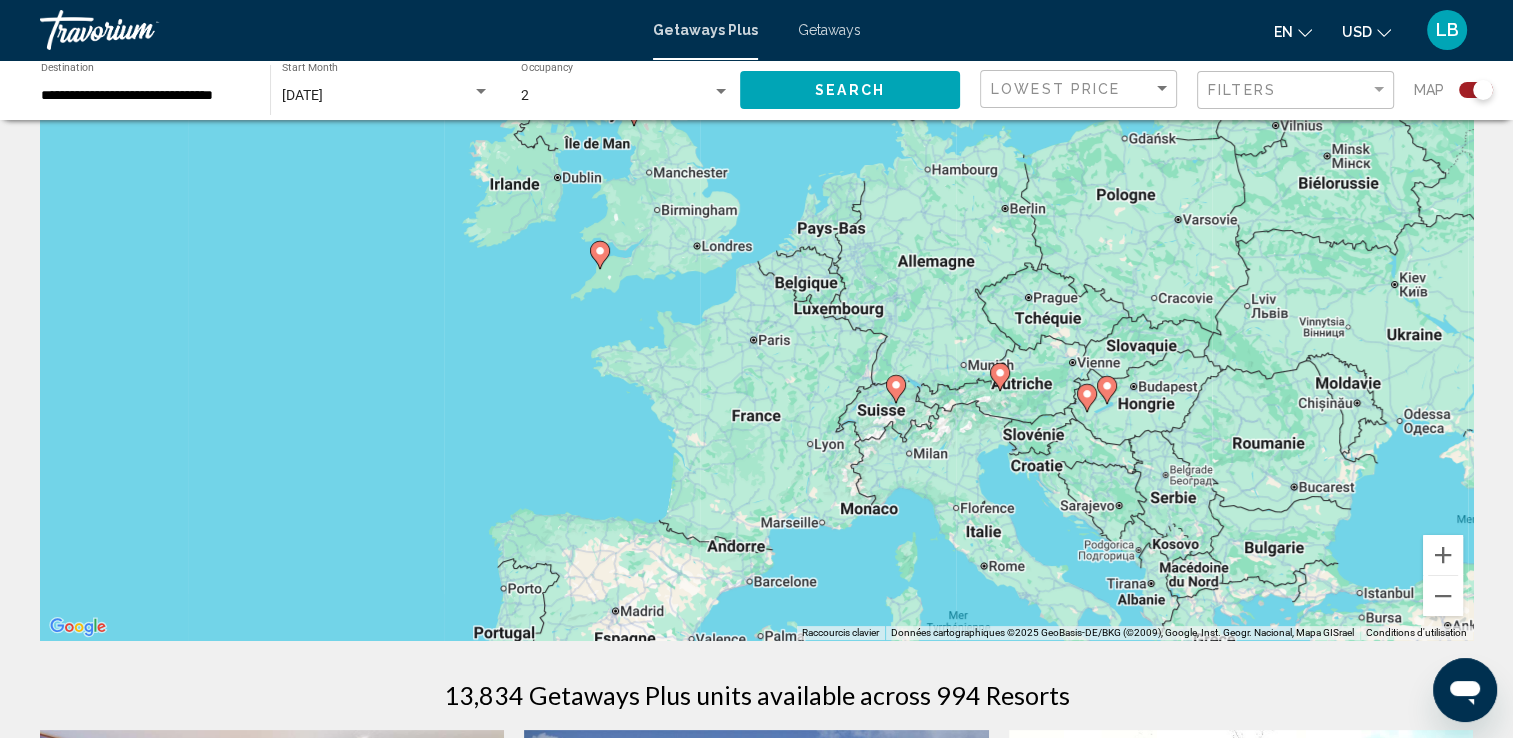 drag, startPoint x: 1129, startPoint y: 478, endPoint x: 1035, endPoint y: 297, distance: 203.95343 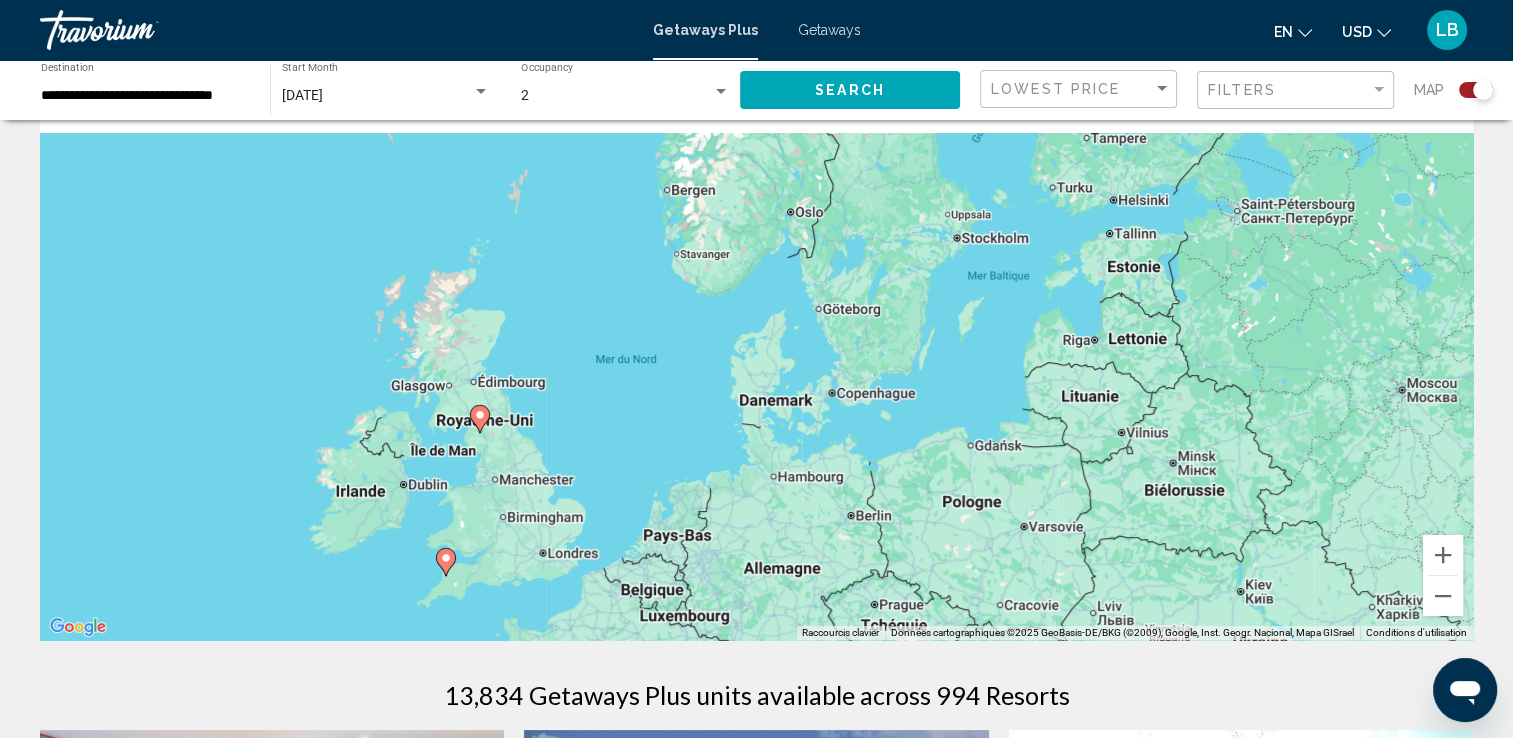 drag, startPoint x: 875, startPoint y: 508, endPoint x: 819, endPoint y: 582, distance: 92.800865 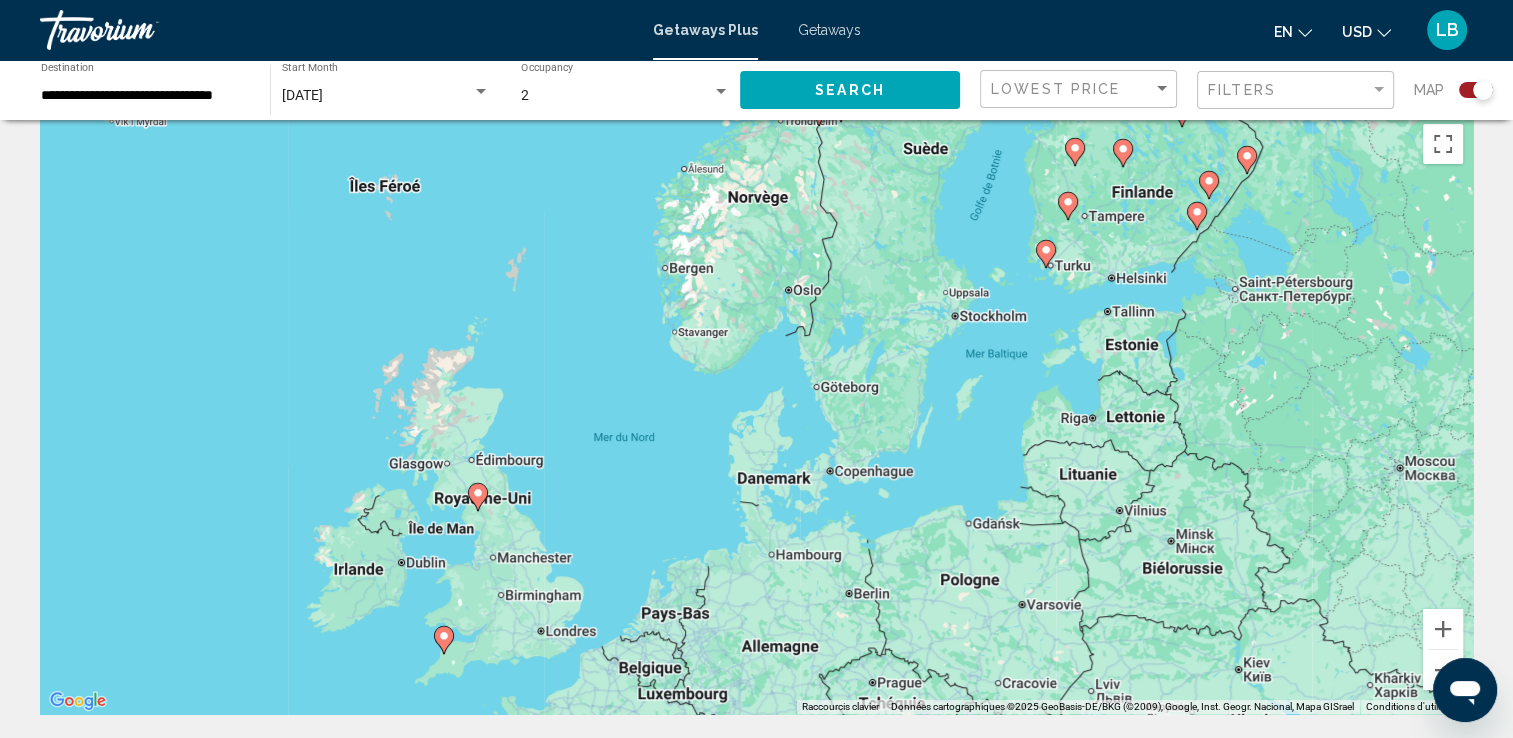 scroll, scrollTop: 0, scrollLeft: 0, axis: both 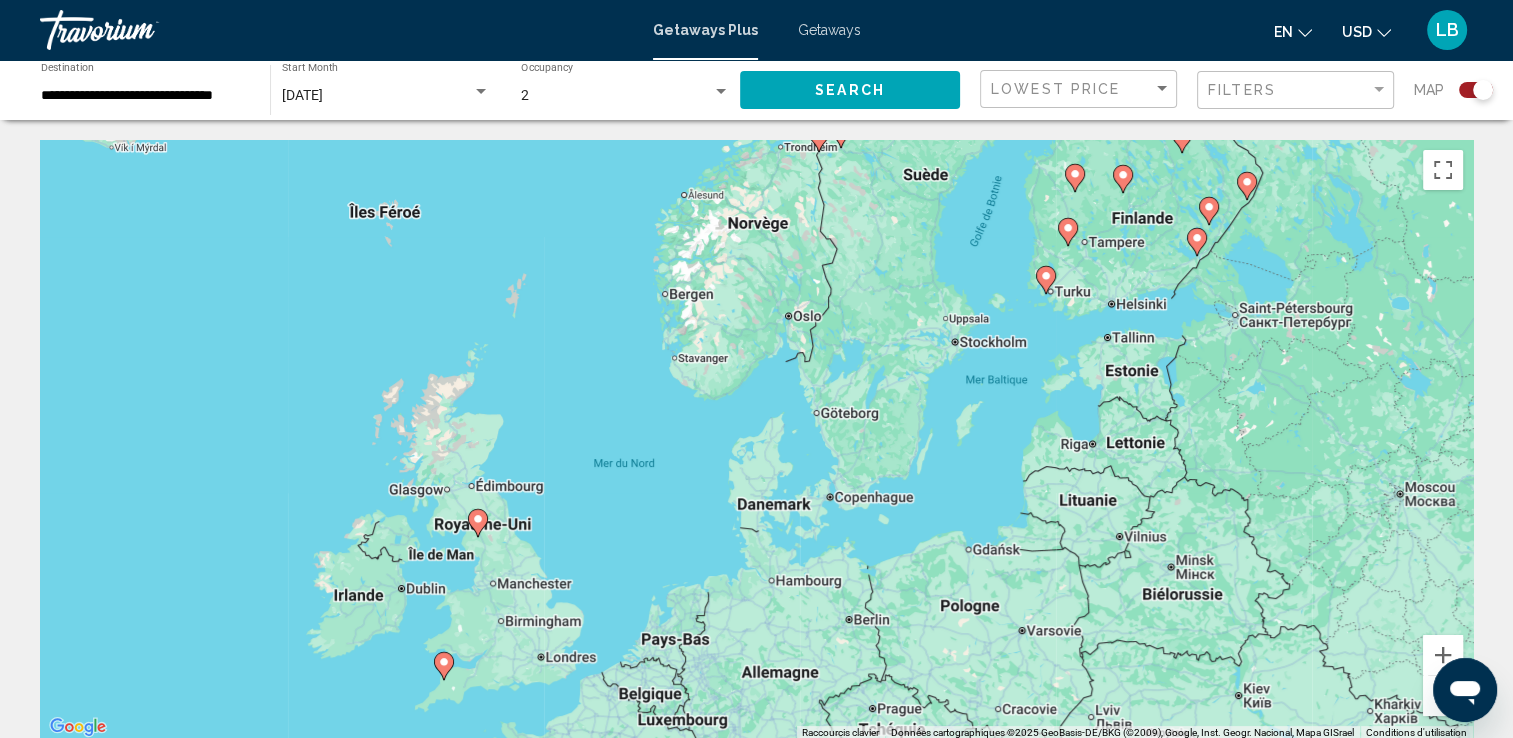 click on "**********" at bounding box center [145, 96] 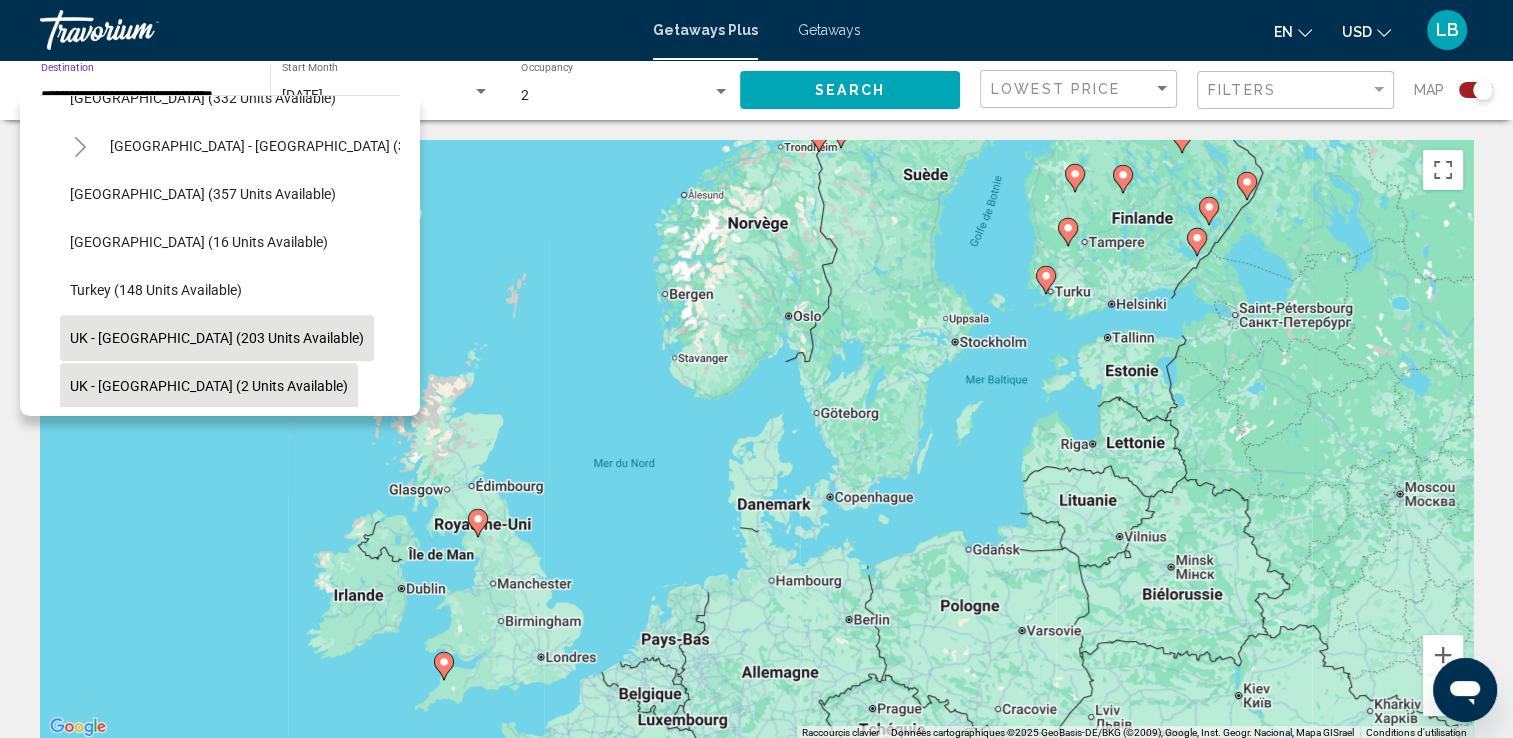 scroll, scrollTop: 646, scrollLeft: 0, axis: vertical 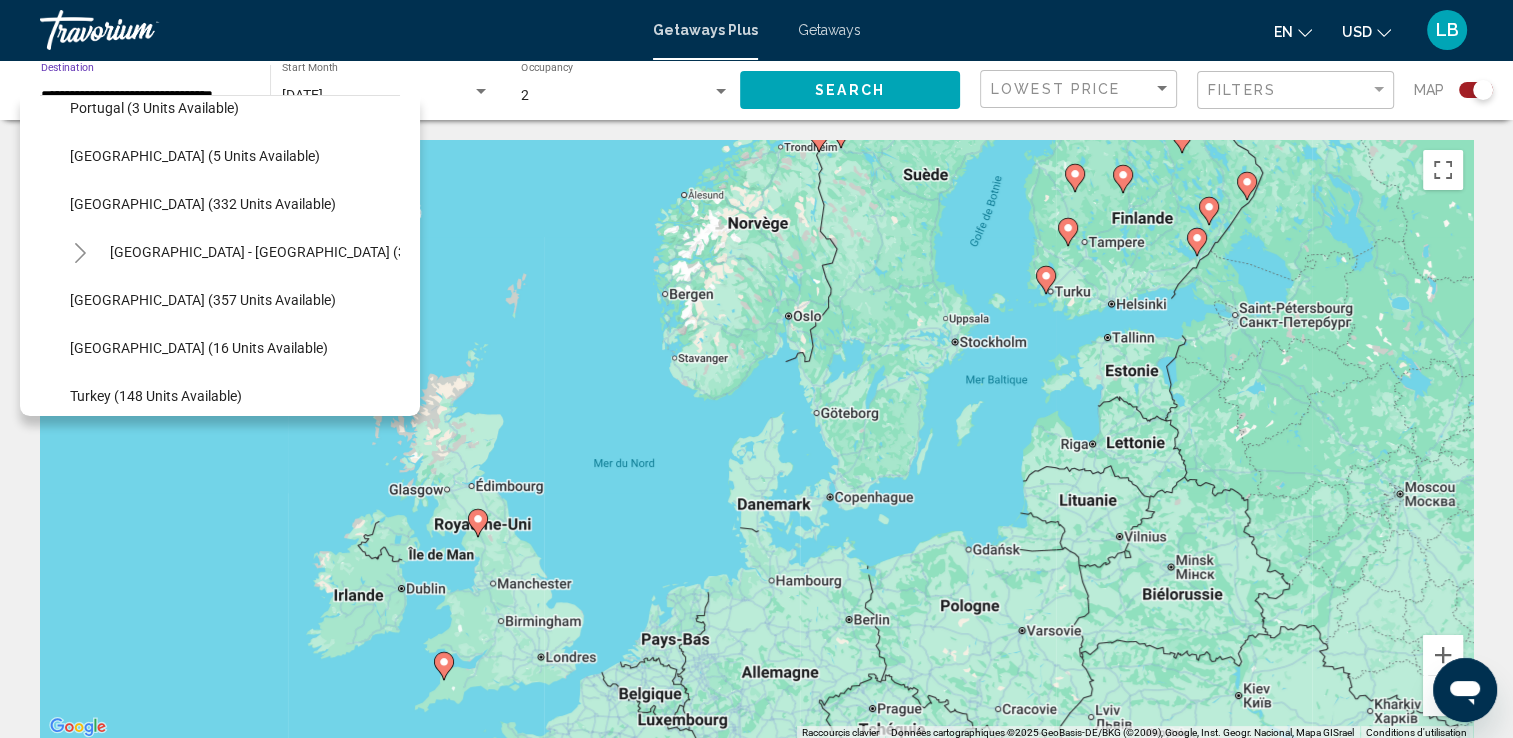 click 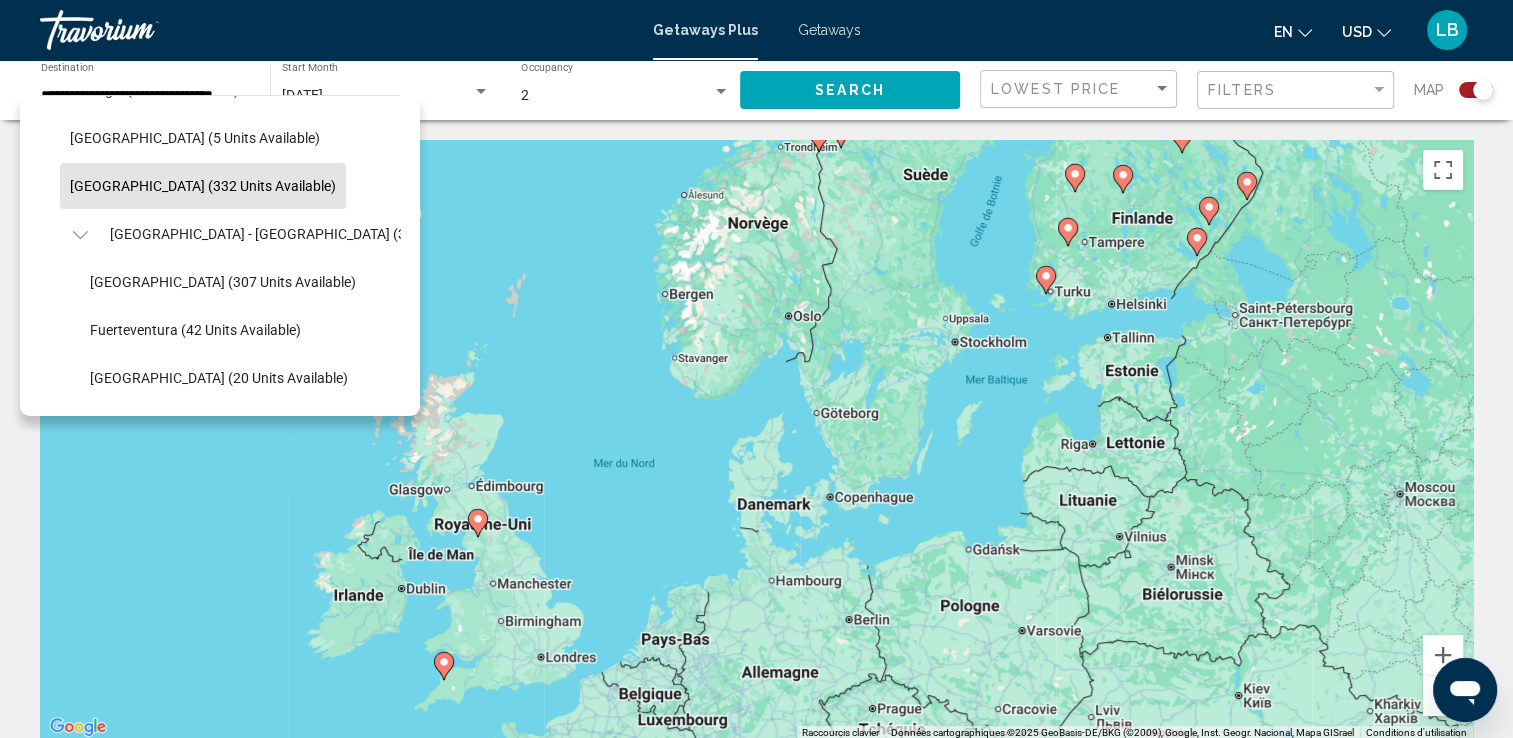 scroll, scrollTop: 546, scrollLeft: 0, axis: vertical 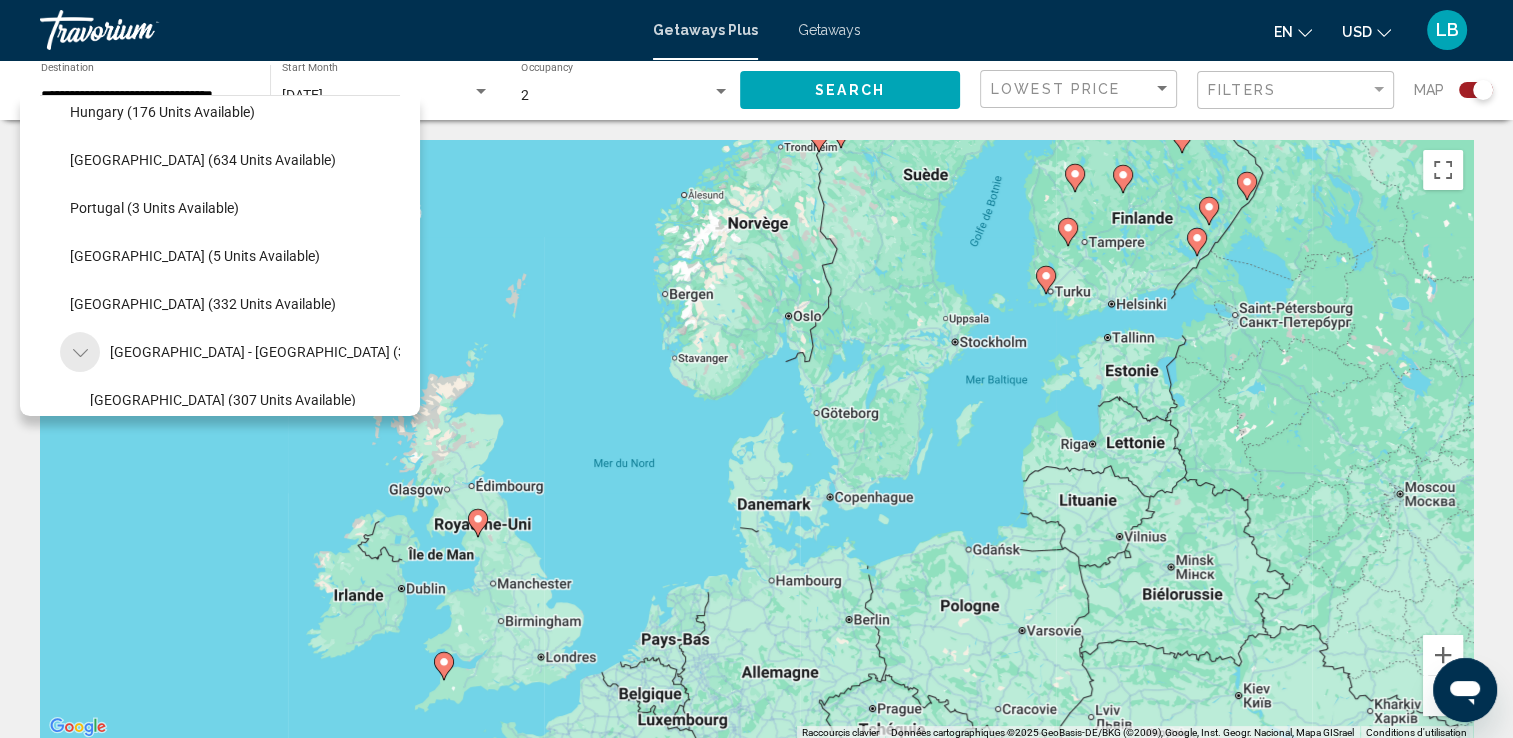 click 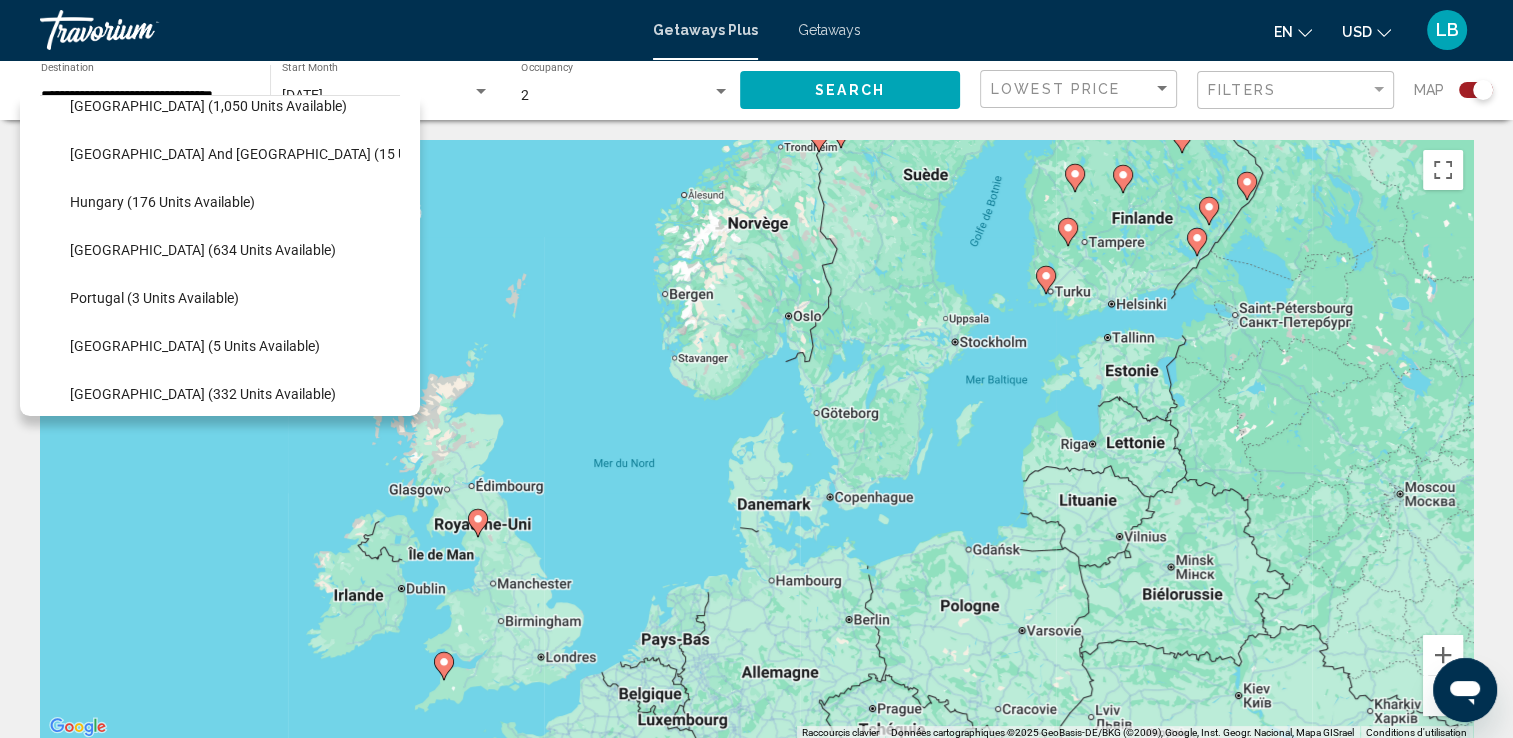scroll, scrollTop: 500, scrollLeft: 0, axis: vertical 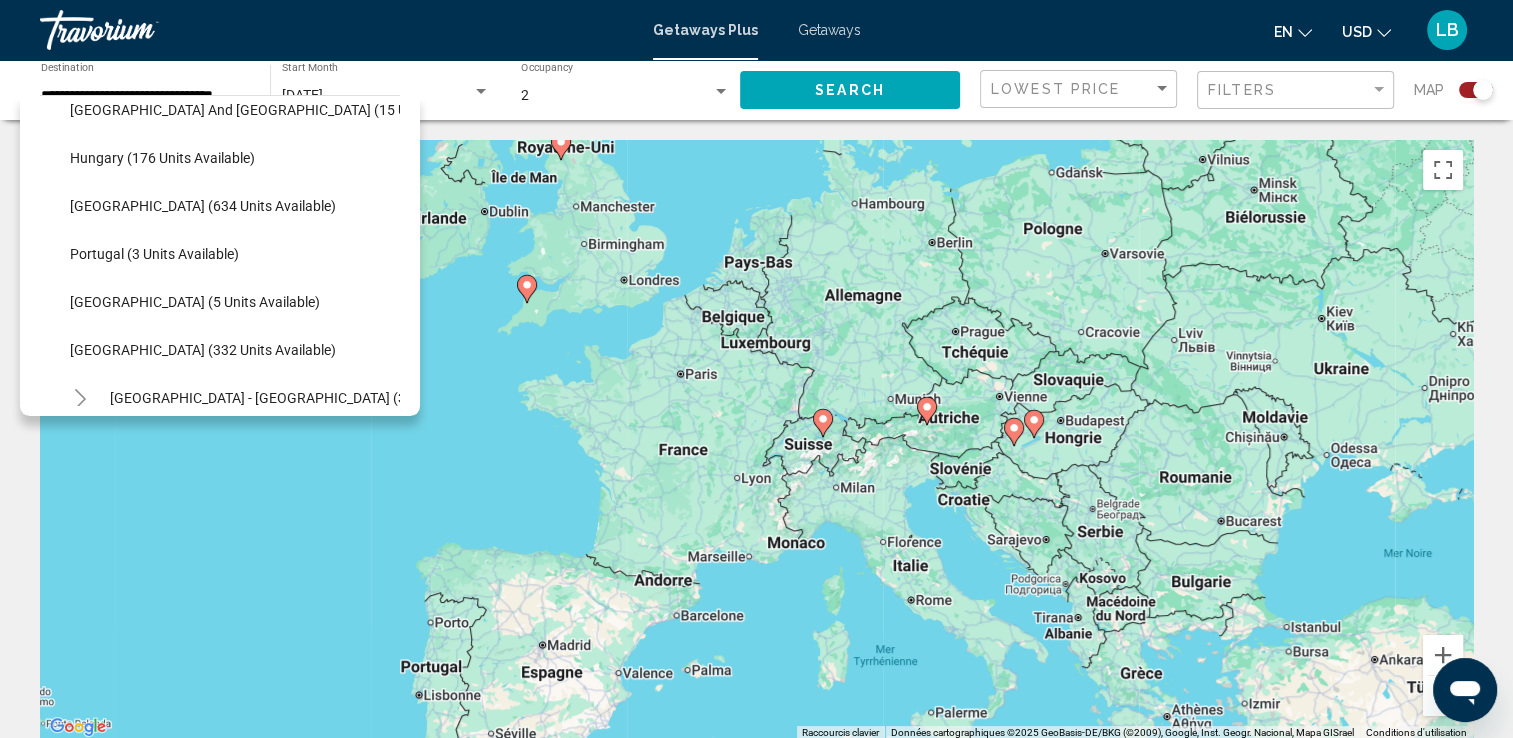 drag, startPoint x: 905, startPoint y: 596, endPoint x: 988, endPoint y: 212, distance: 392.86768 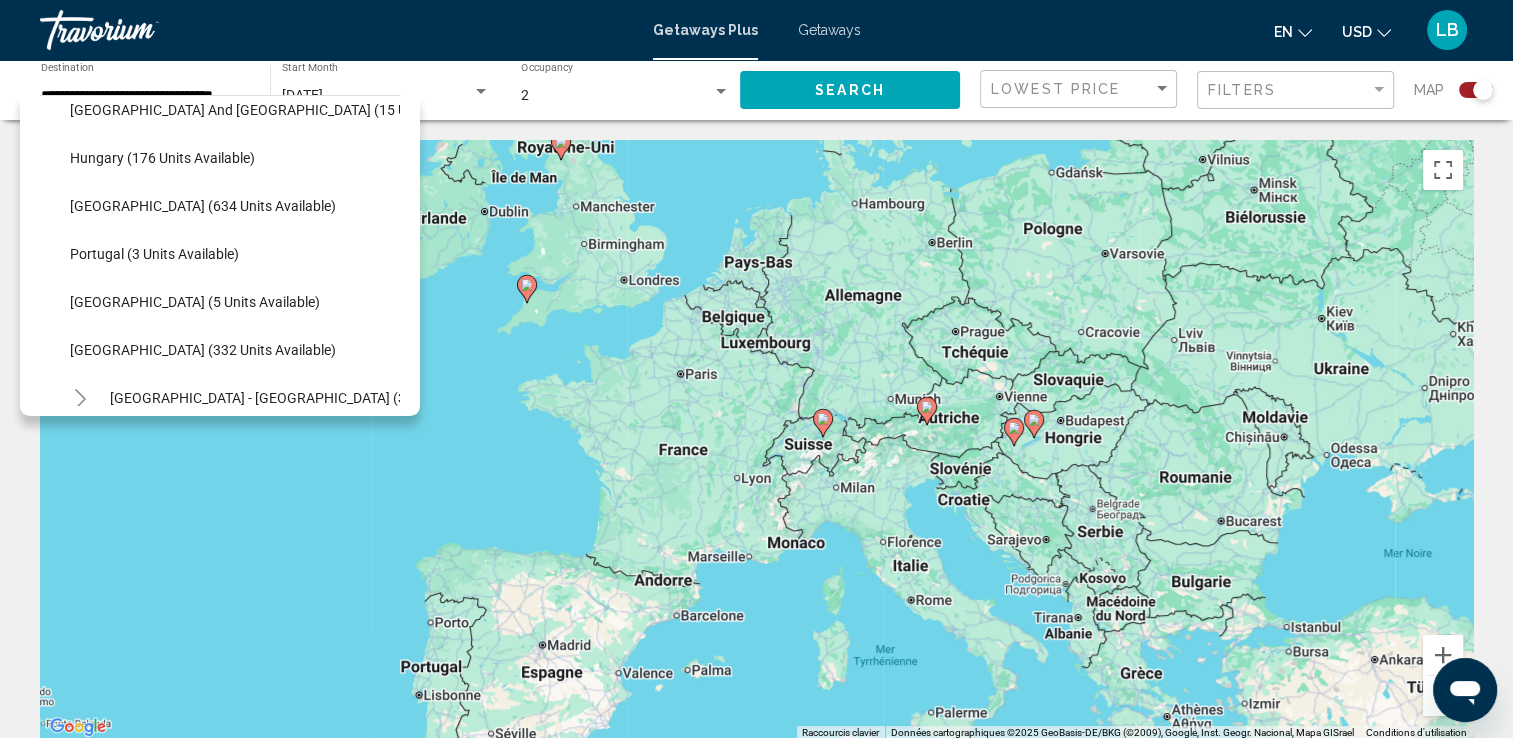 click on "Pour naviguer, appuyez sur les touches fléchées. Pour activer le glissement avec le clavier, appuyez sur Alt+Entrée. Une fois ce mode activé, utilisez les touches fléchées pour déplacer le repère. Pour valider le déplacement, appuyez sur Entrée. Pour annuler, appuyez sur Échap." at bounding box center [756, 440] 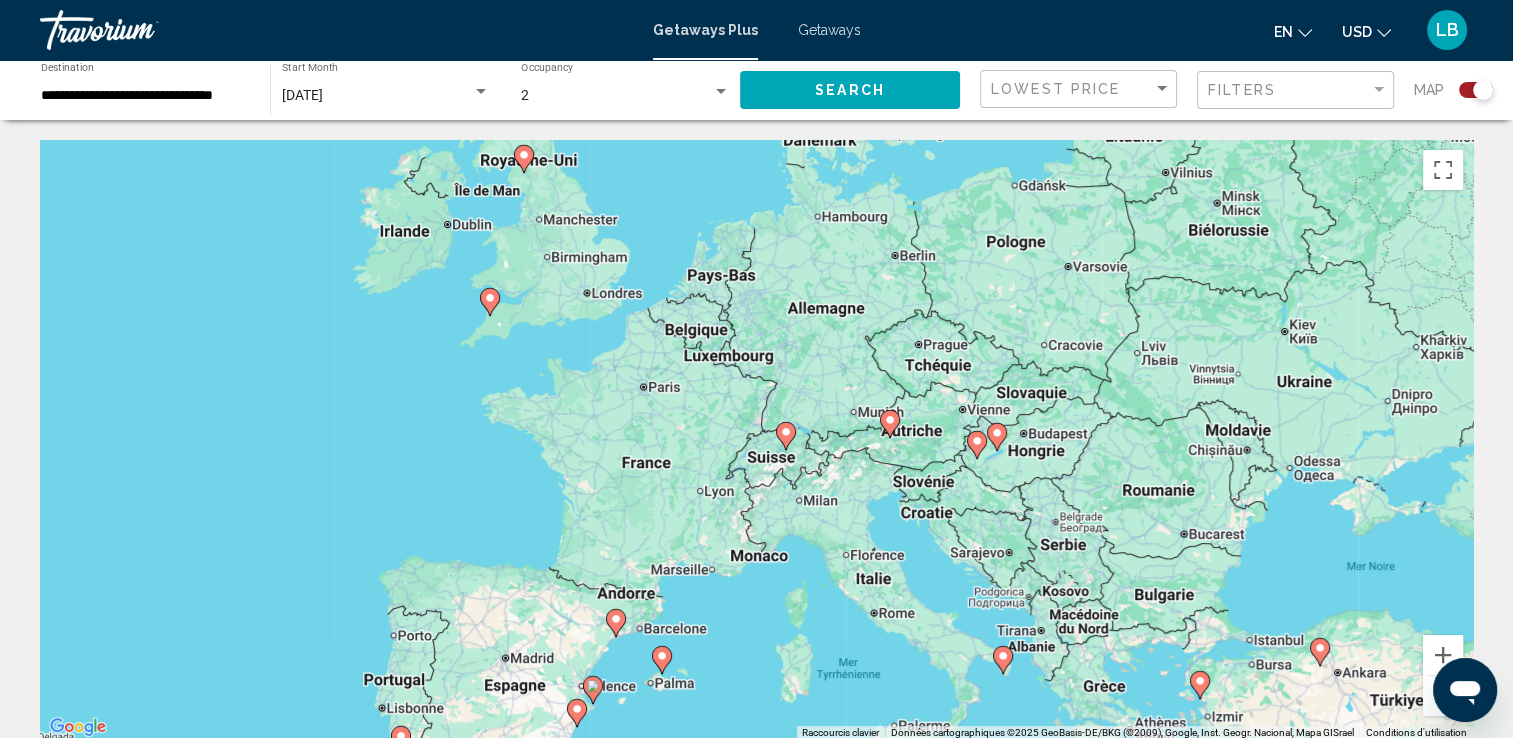 drag, startPoint x: 1126, startPoint y: 469, endPoint x: 924, endPoint y: 403, distance: 212.50882 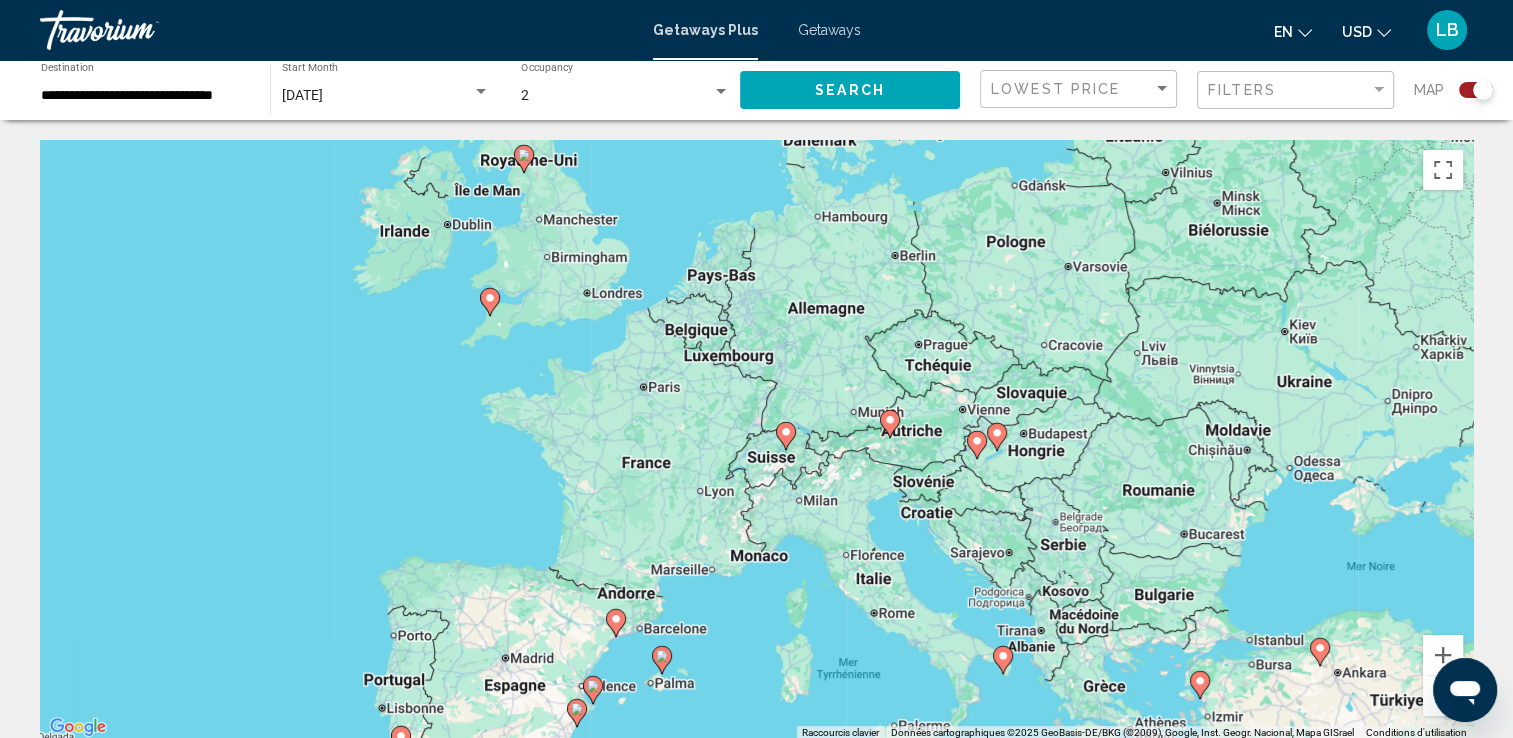 click on "Pour naviguer, appuyez sur les touches fléchées. Pour activer le glissement avec le clavier, appuyez sur Alt+Entrée. Une fois ce mode activé, utilisez les touches fléchées pour déplacer le repère. Pour valider le déplacement, appuyez sur Entrée. Pour annuler, appuyez sur Échap." at bounding box center (756, 440) 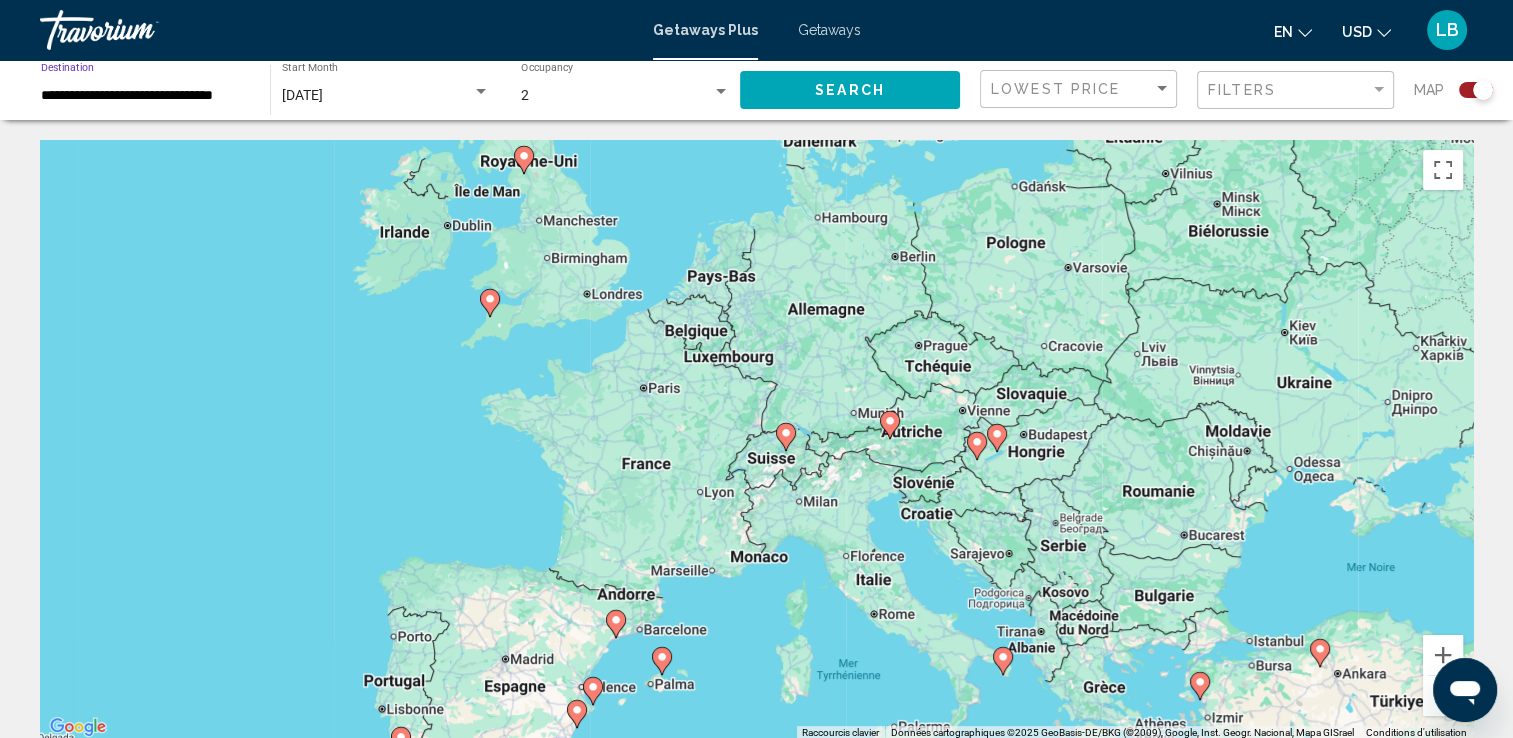 click on "**********" at bounding box center (145, 96) 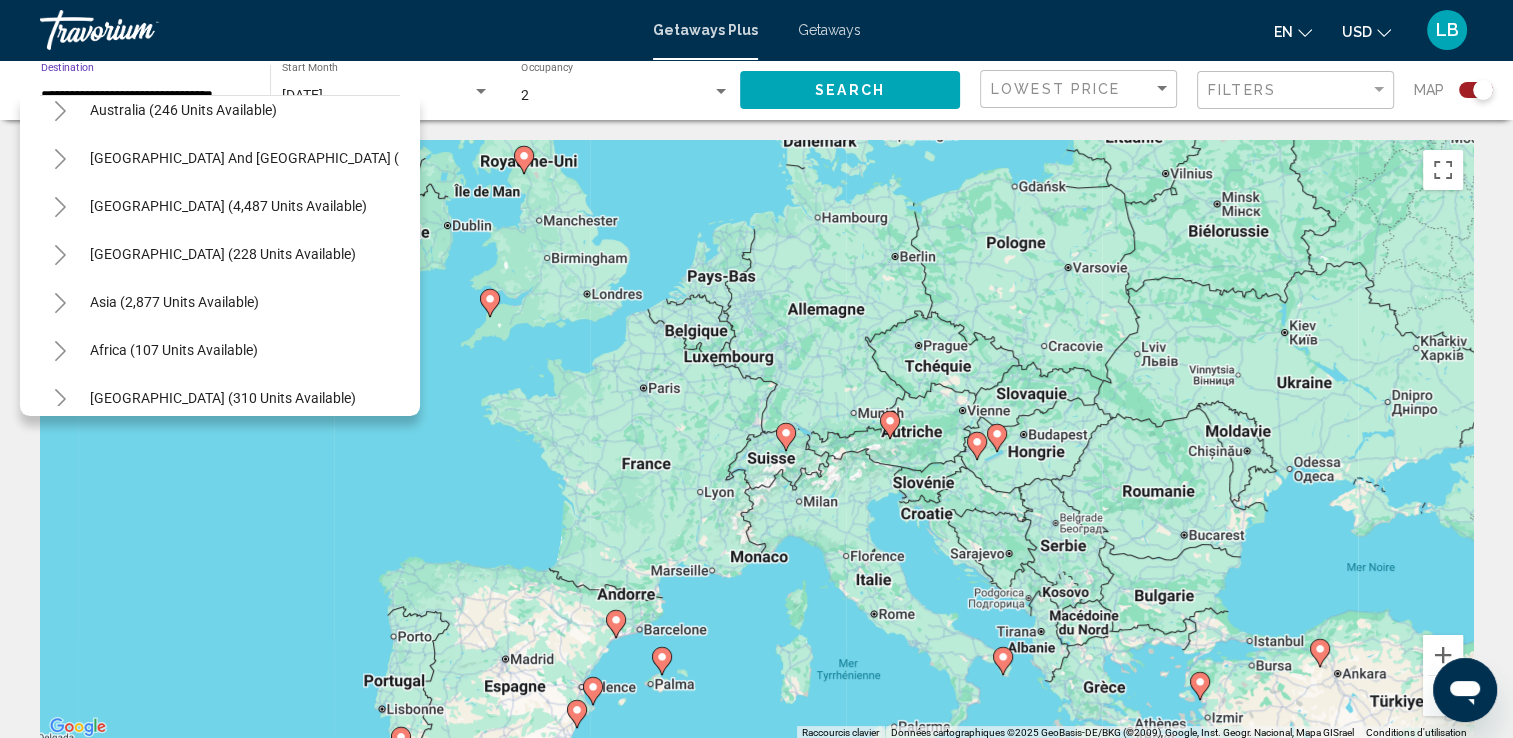 scroll, scrollTop: 1107, scrollLeft: 0, axis: vertical 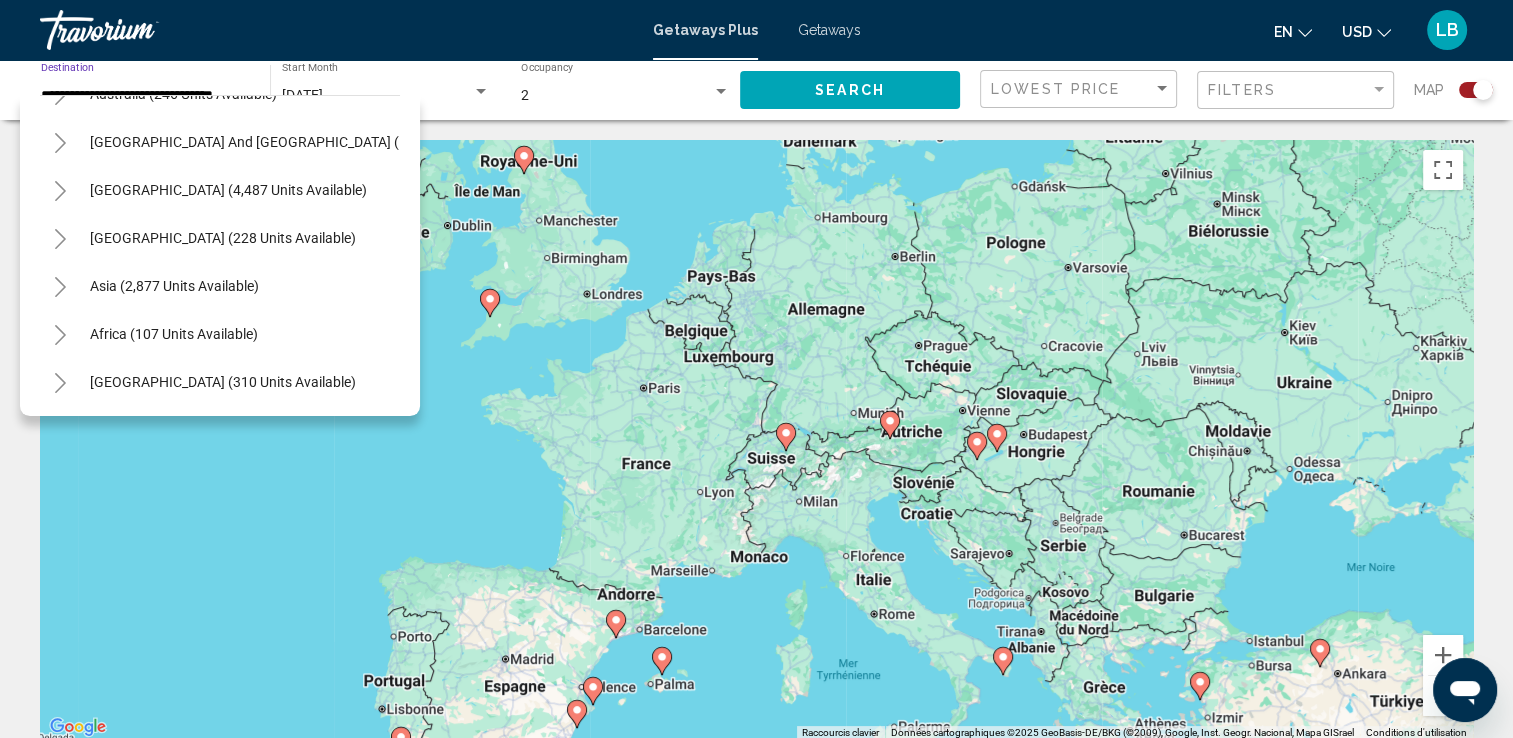 click 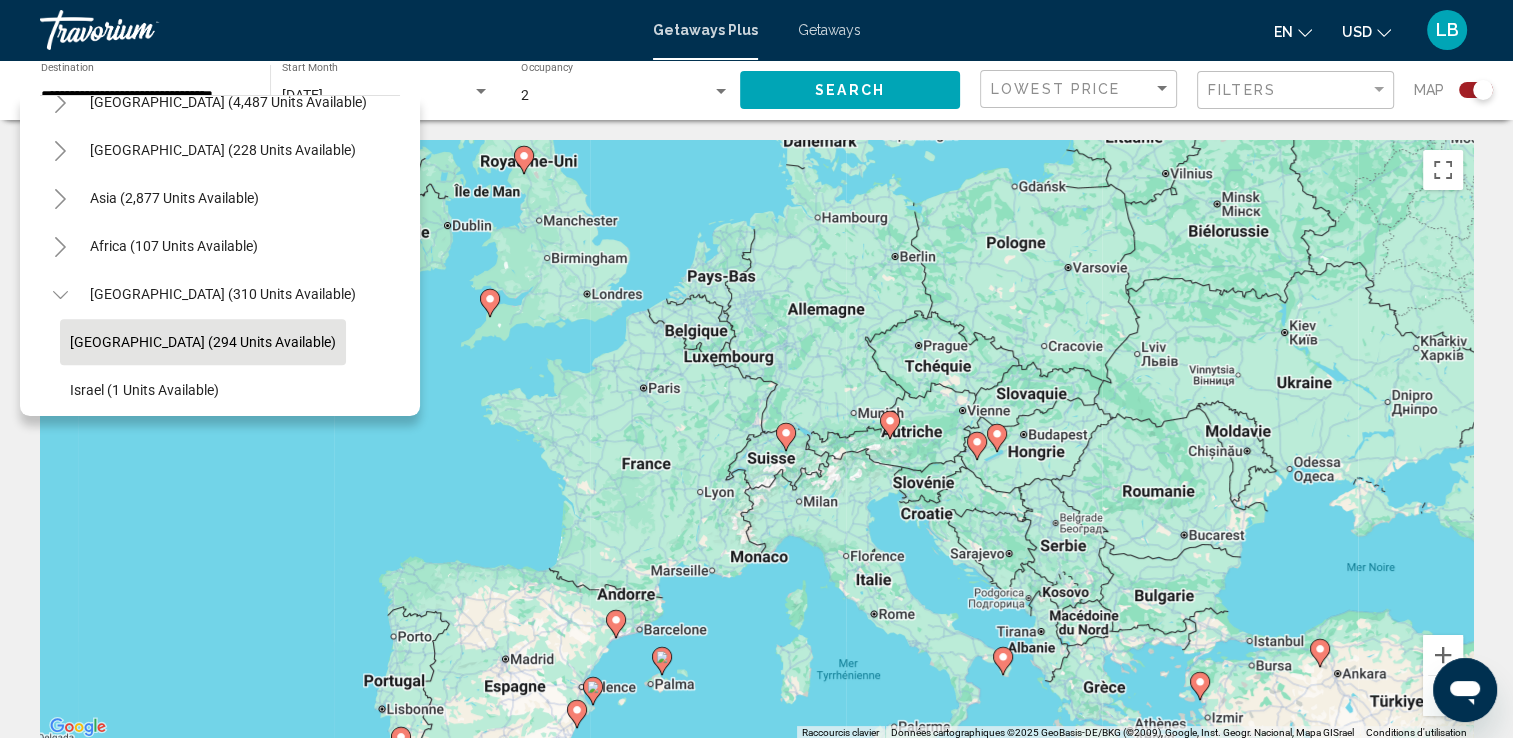 scroll, scrollTop: 1251, scrollLeft: 0, axis: vertical 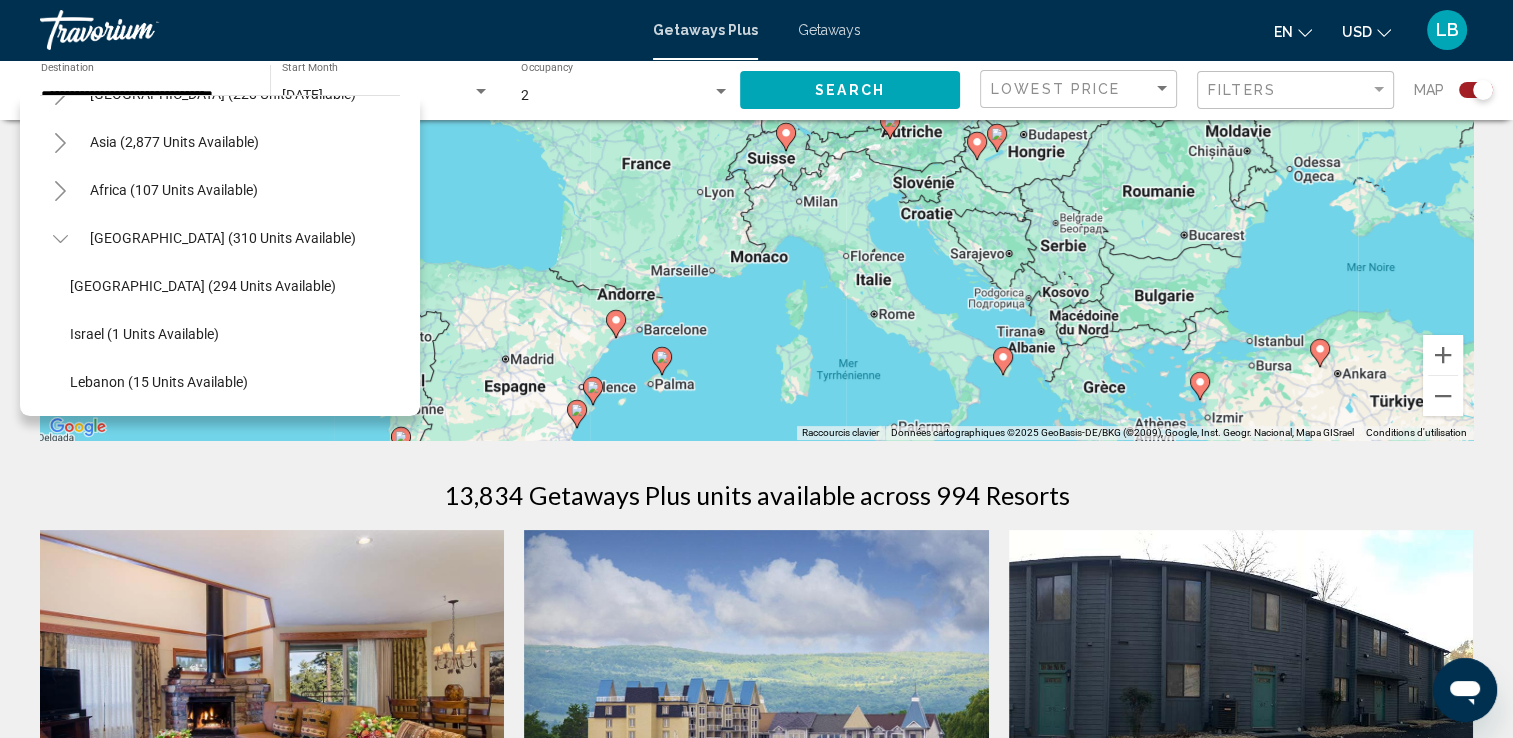 click 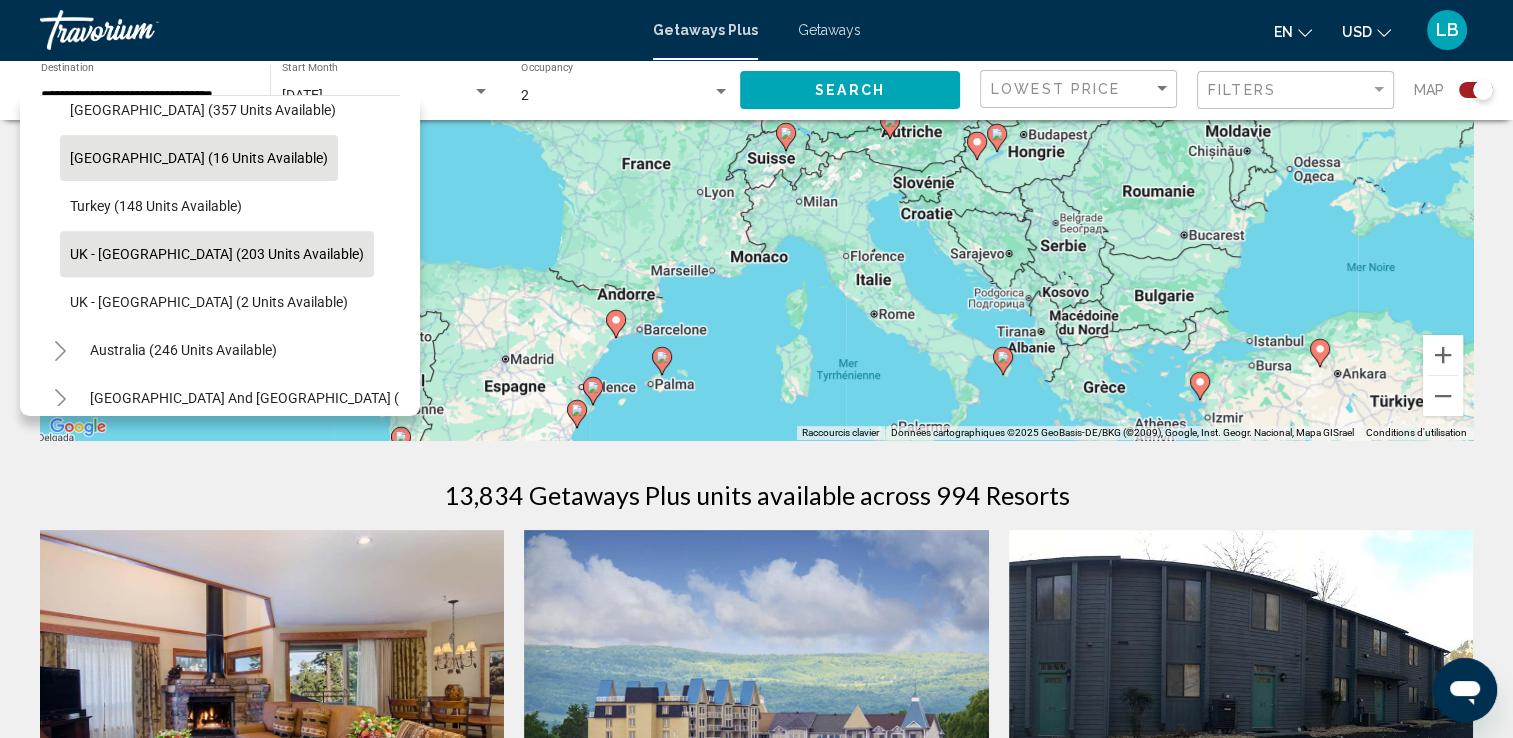 scroll, scrollTop: 807, scrollLeft: 0, axis: vertical 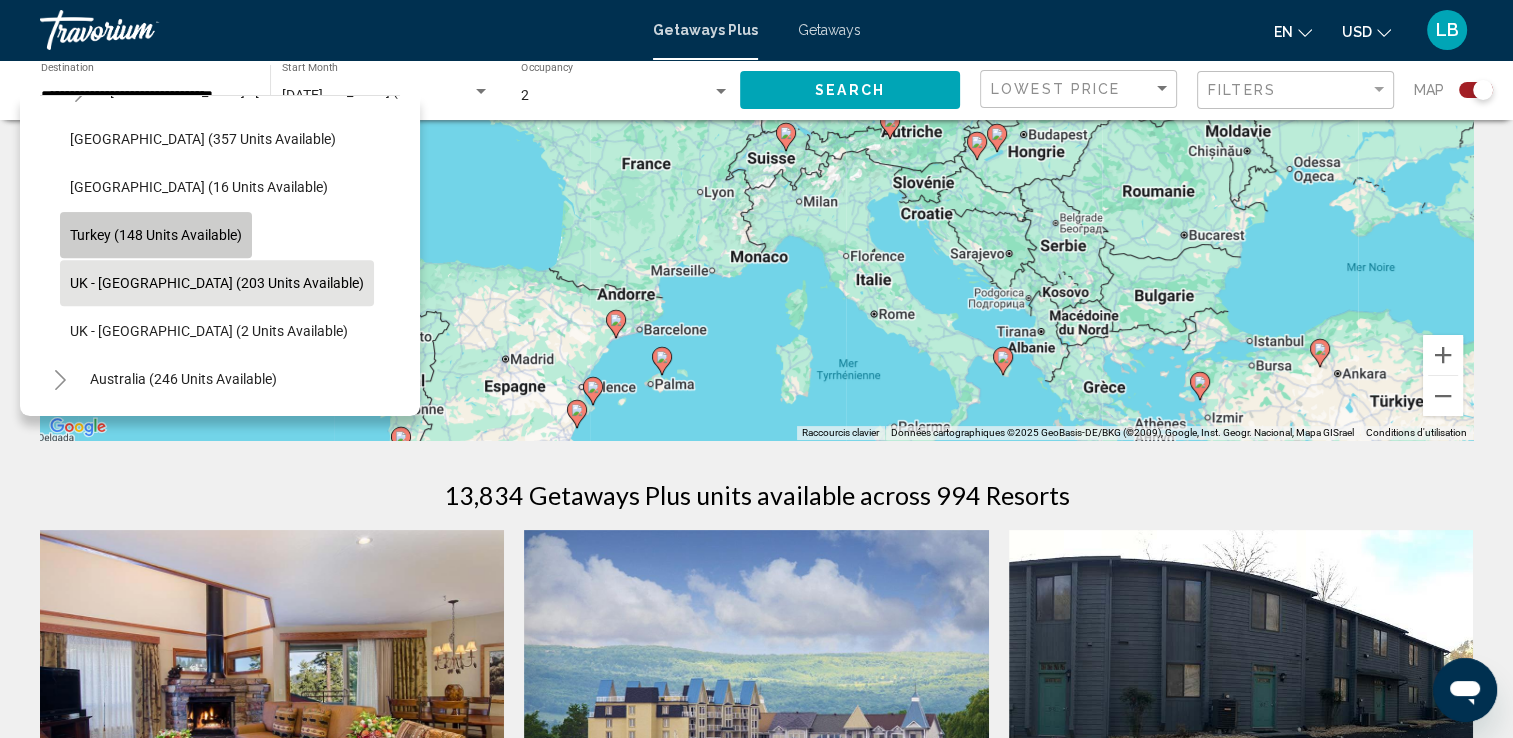 click on "Turkey (148 units available)" 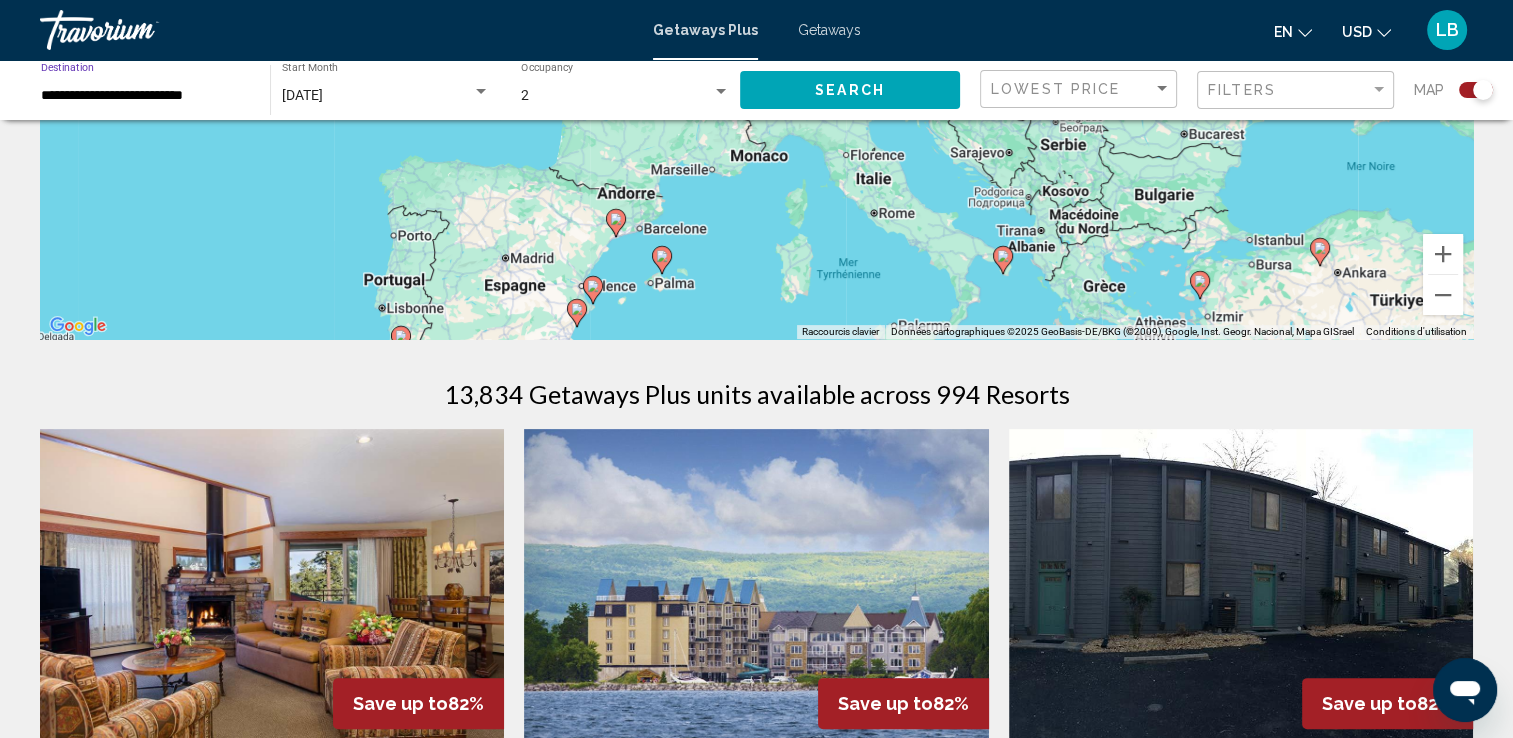 scroll, scrollTop: 400, scrollLeft: 0, axis: vertical 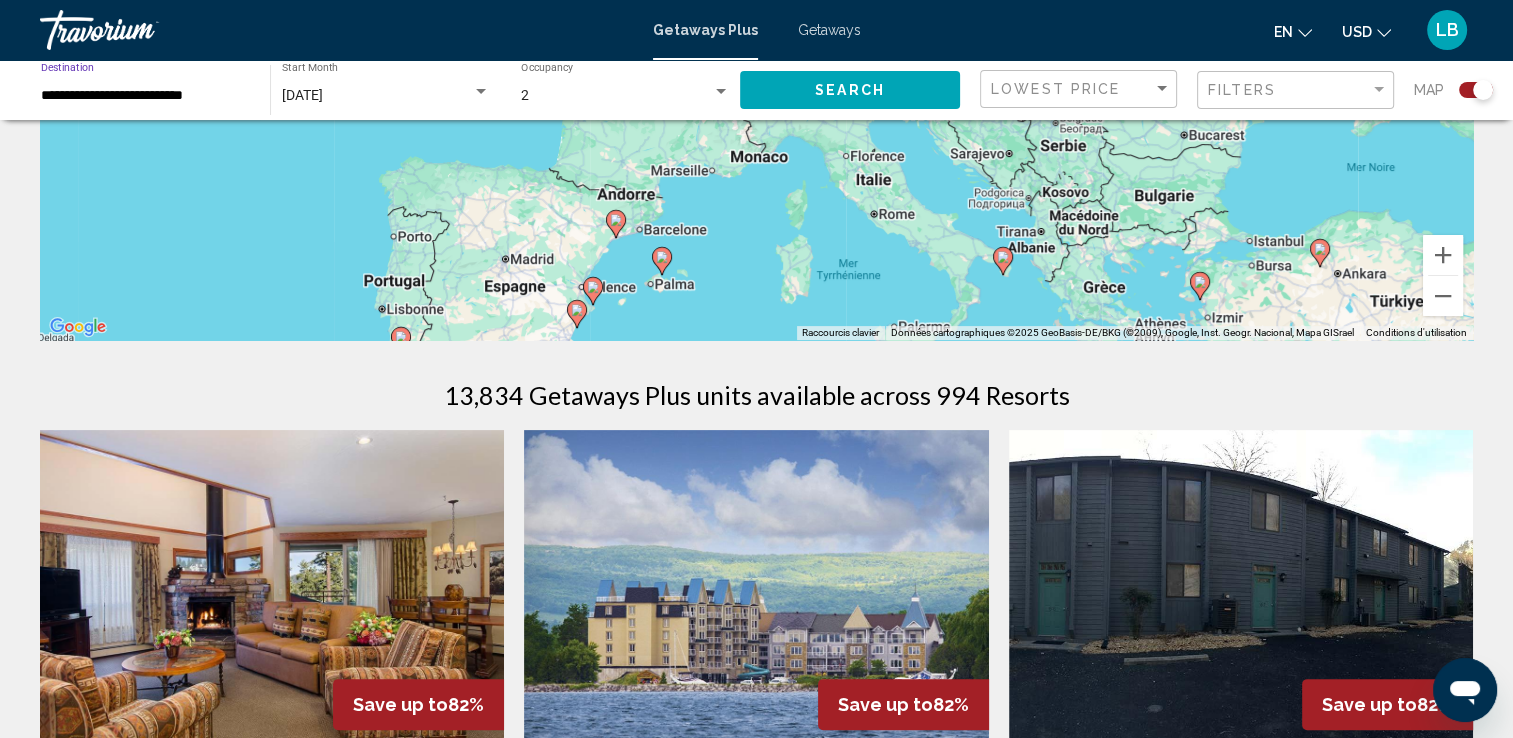 click on "Search" 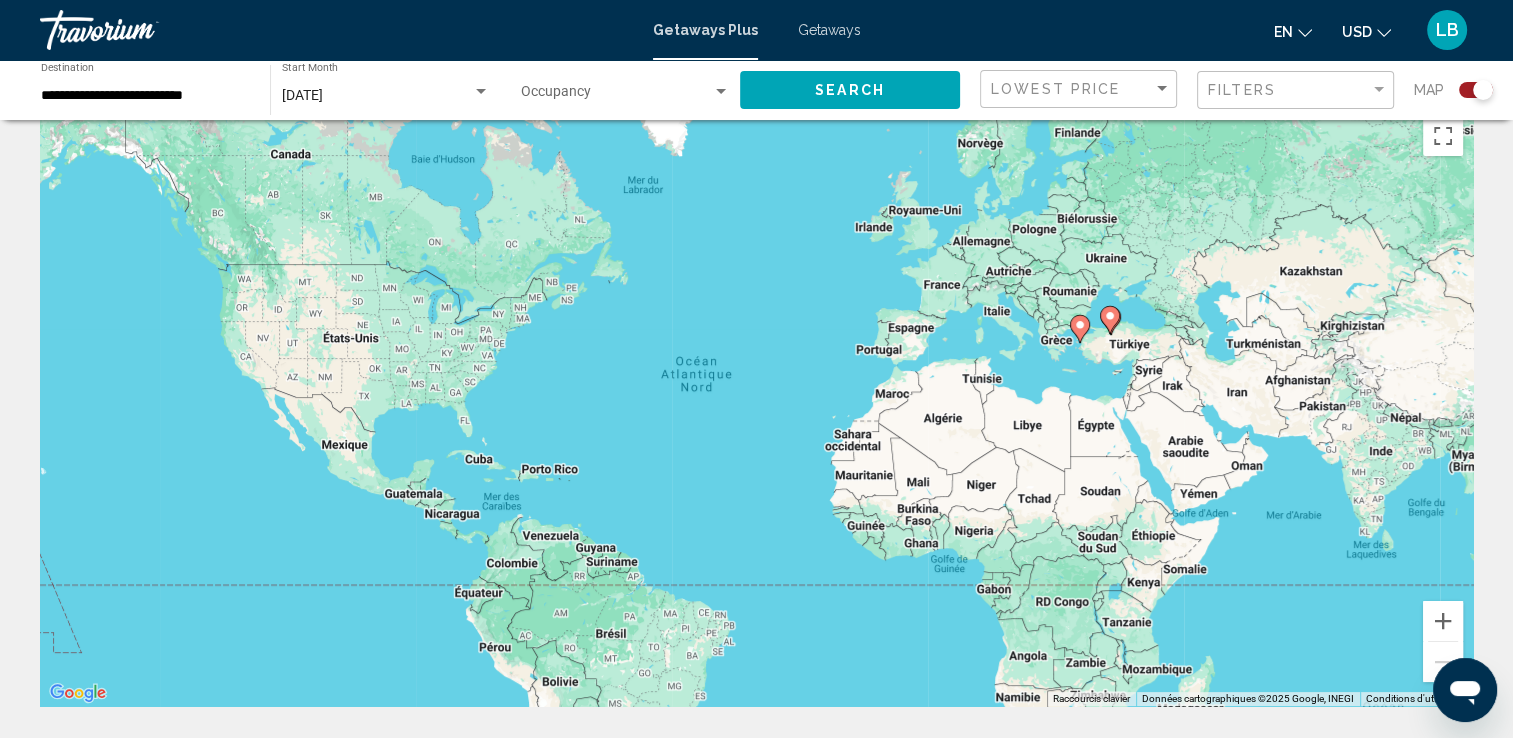 scroll, scrollTop: 0, scrollLeft: 0, axis: both 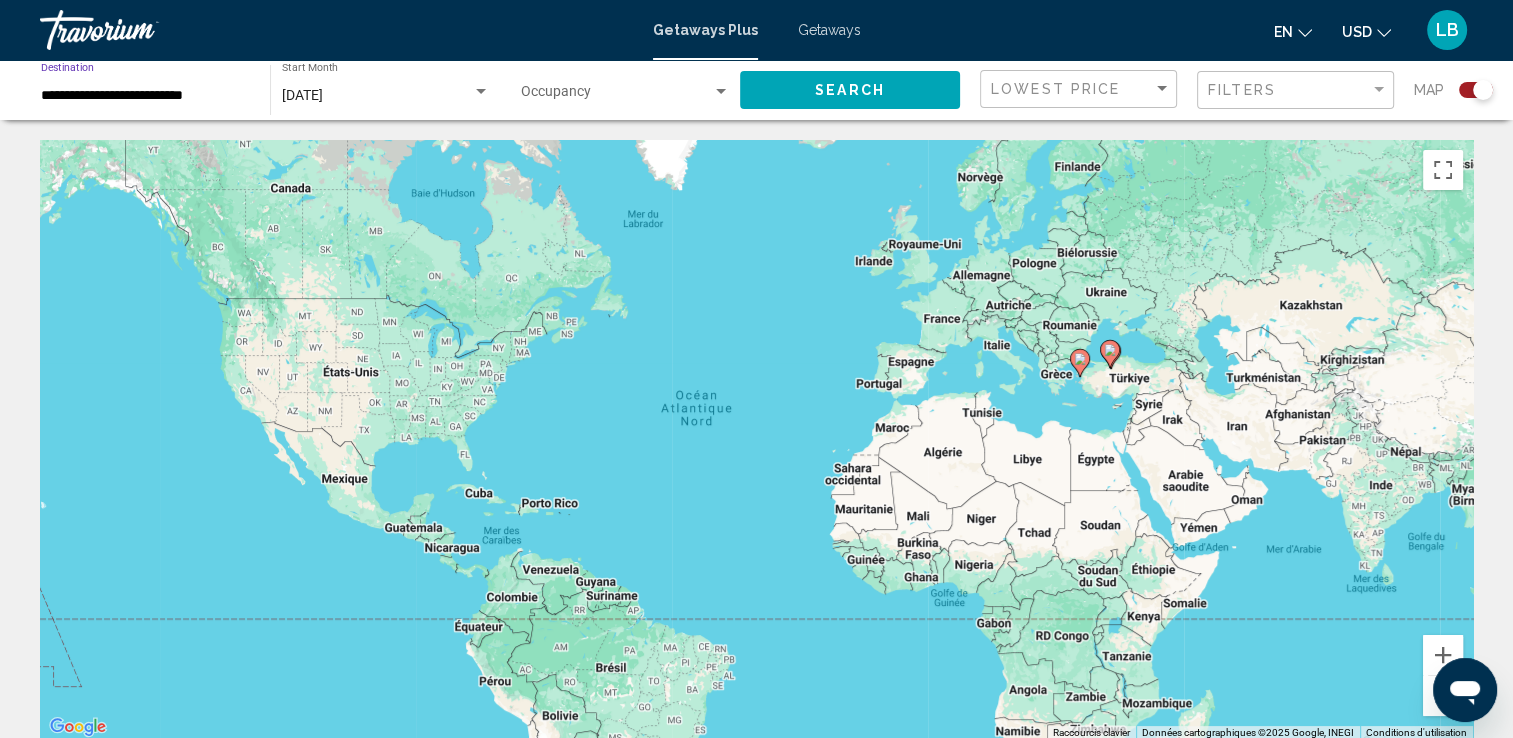 click on "**********" at bounding box center (145, 96) 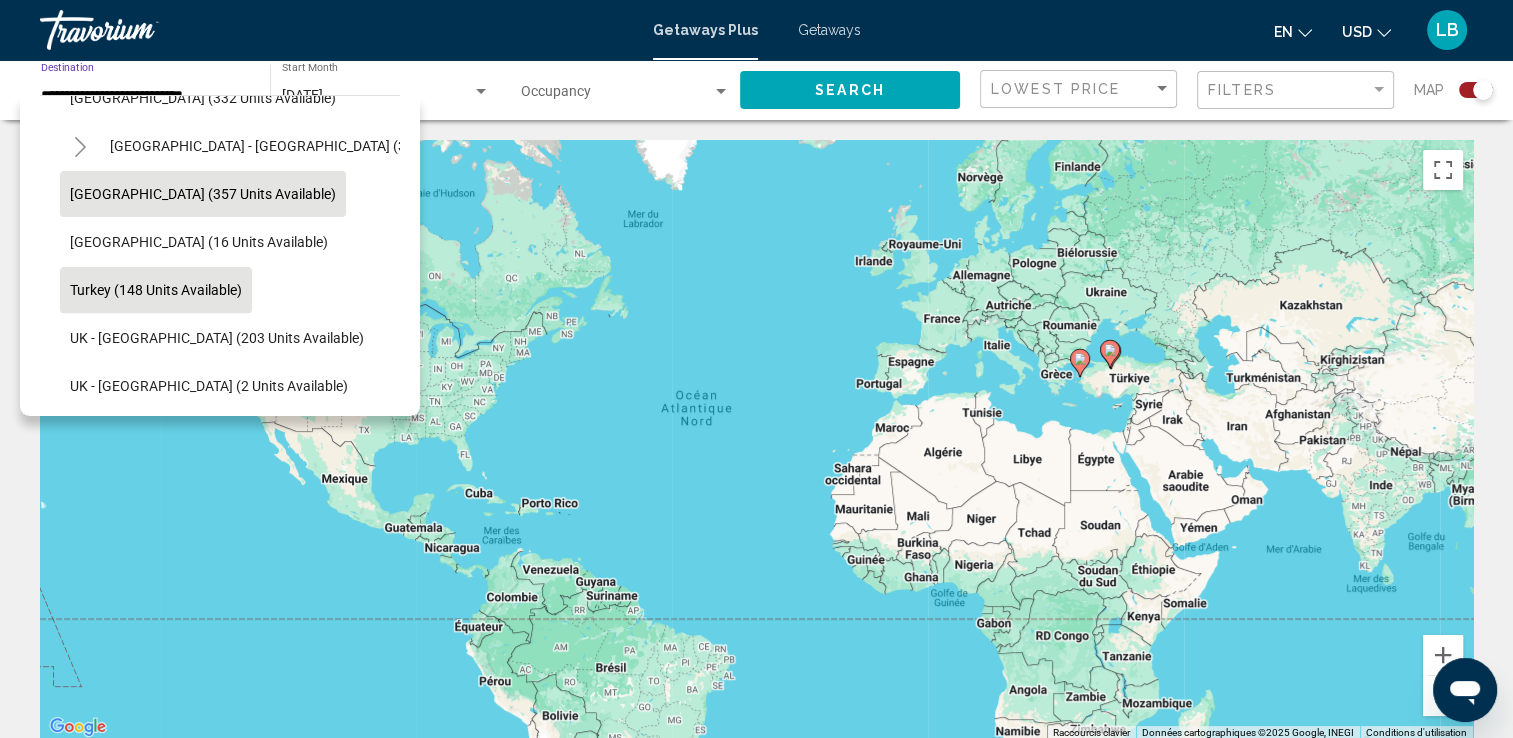 scroll, scrollTop: 798, scrollLeft: 0, axis: vertical 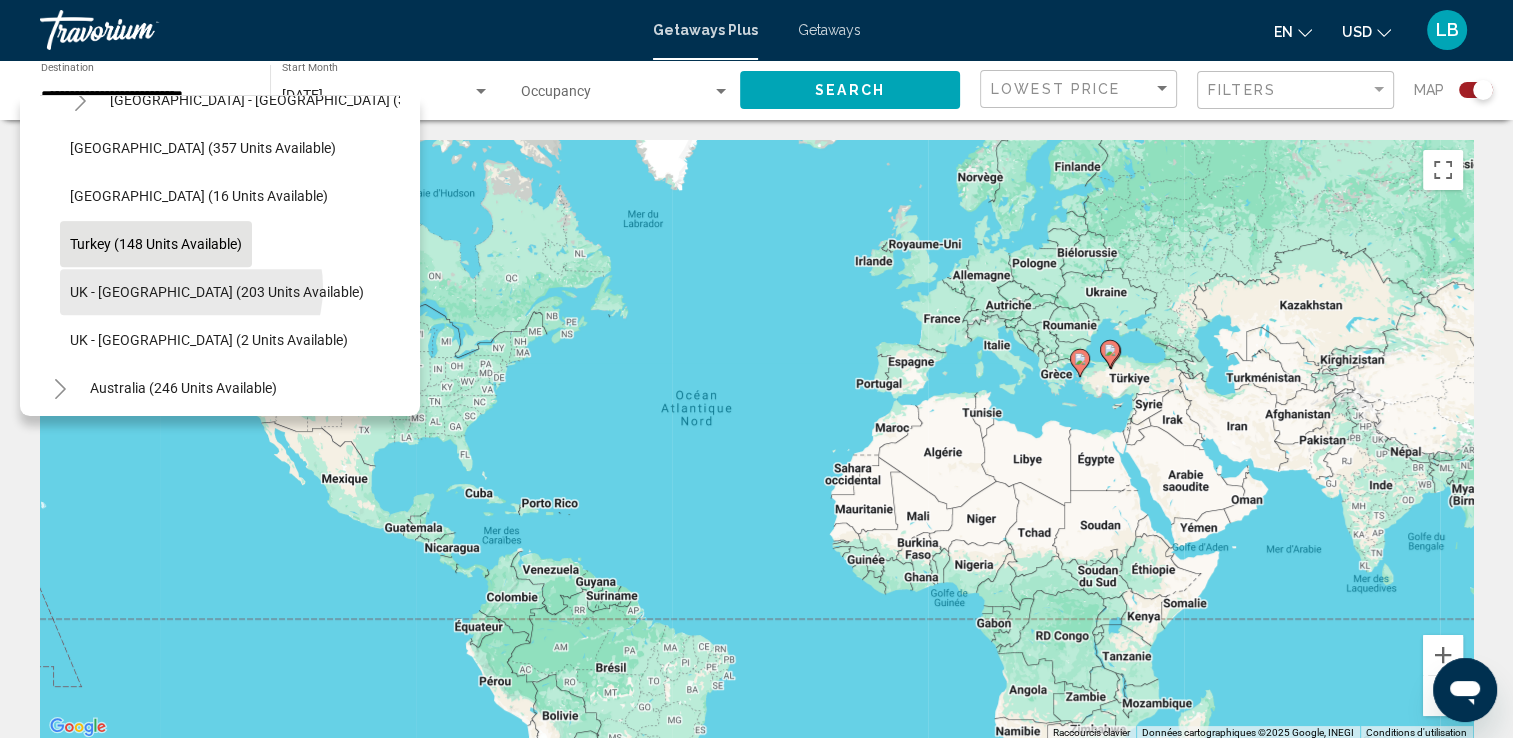 click on "UK - [GEOGRAPHIC_DATA] (203 units available)" 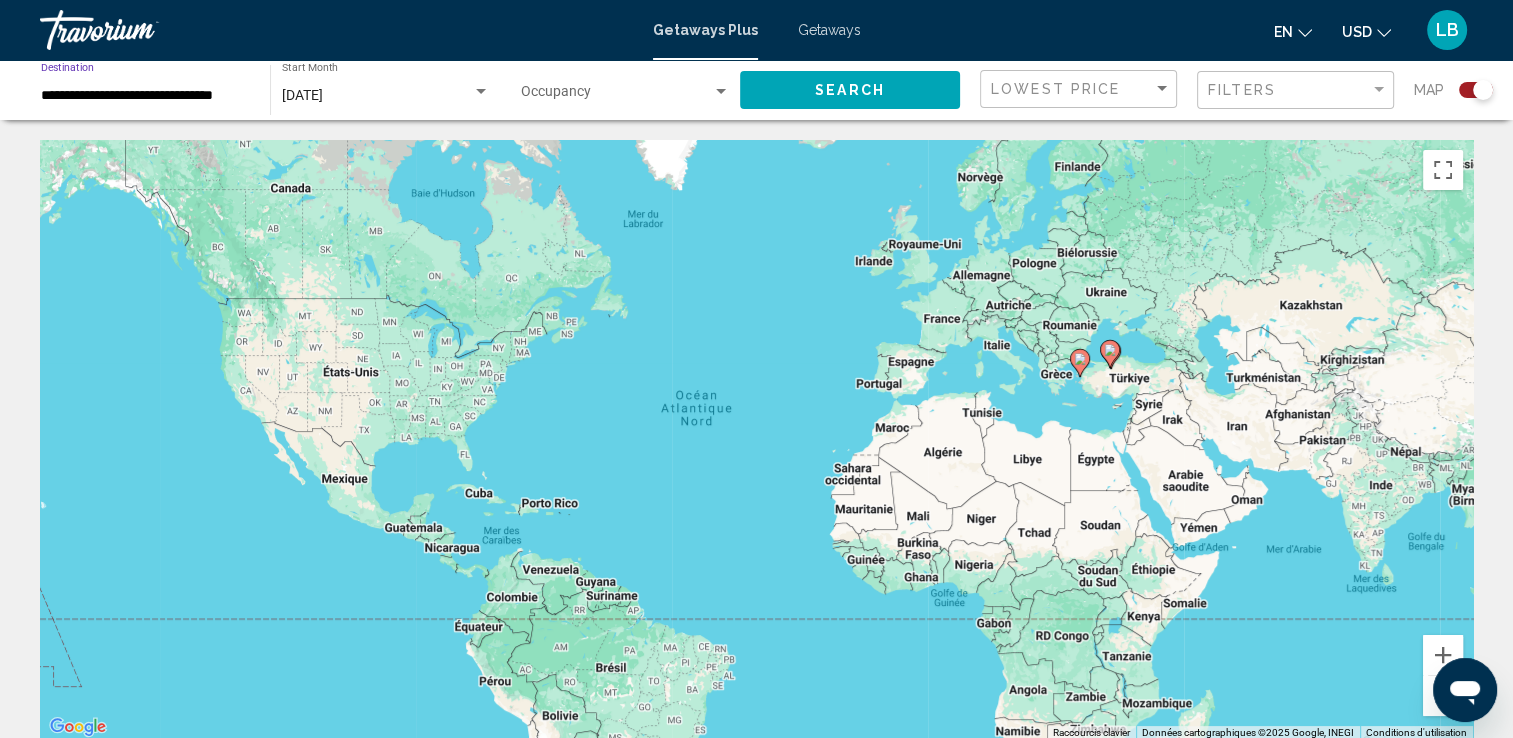 click on "Search" 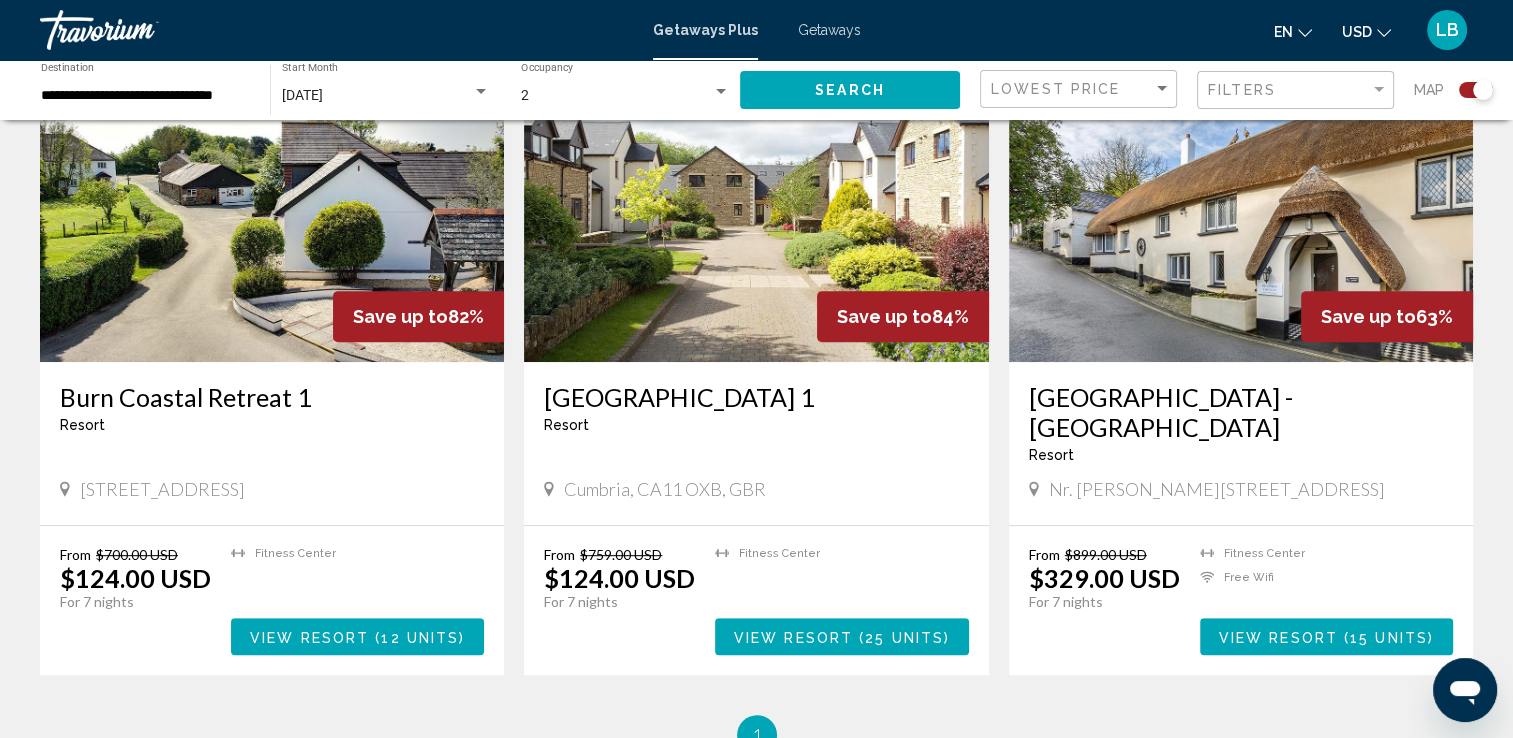 scroll, scrollTop: 688, scrollLeft: 0, axis: vertical 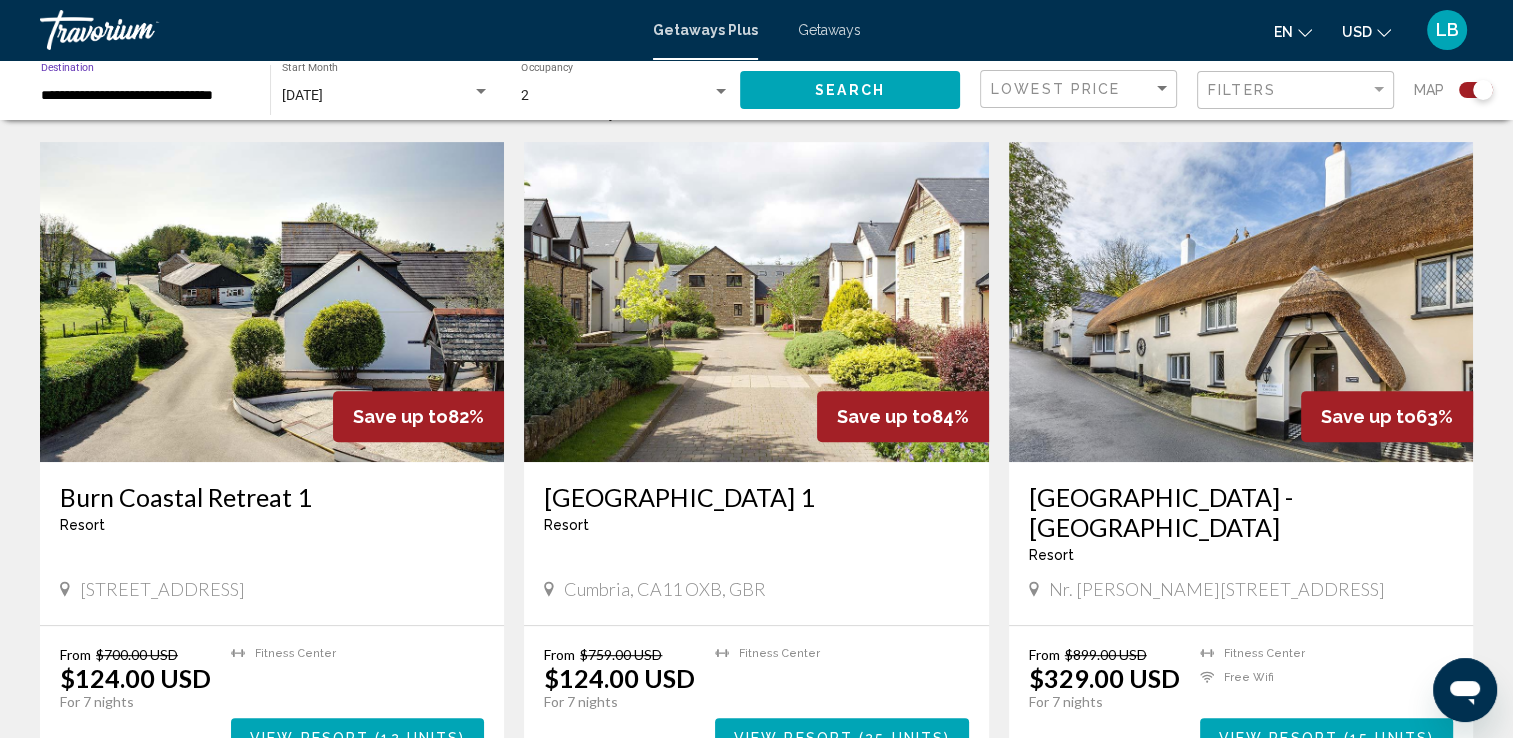 click on "**********" at bounding box center [145, 96] 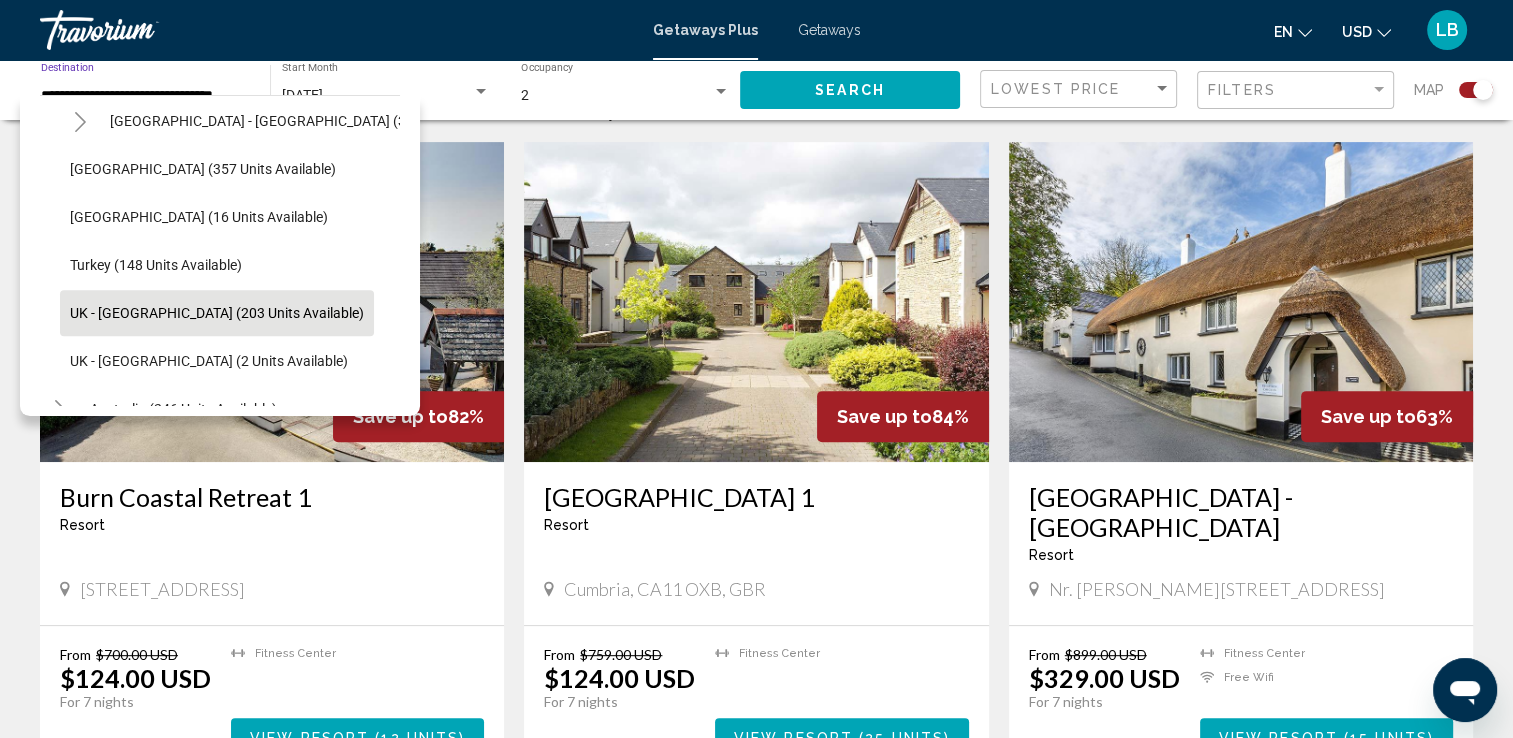 scroll, scrollTop: 746, scrollLeft: 0, axis: vertical 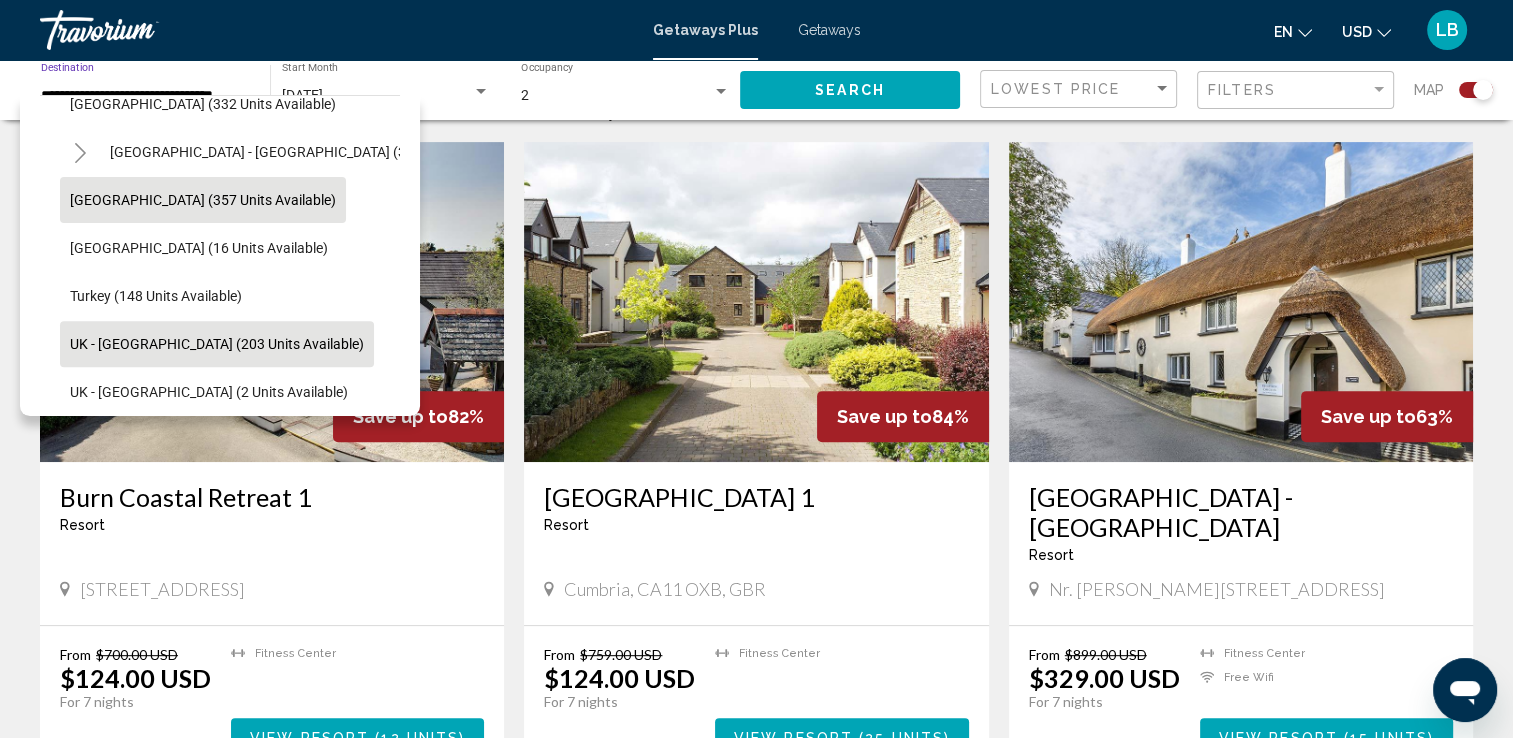 click on "[GEOGRAPHIC_DATA] (357 units available)" 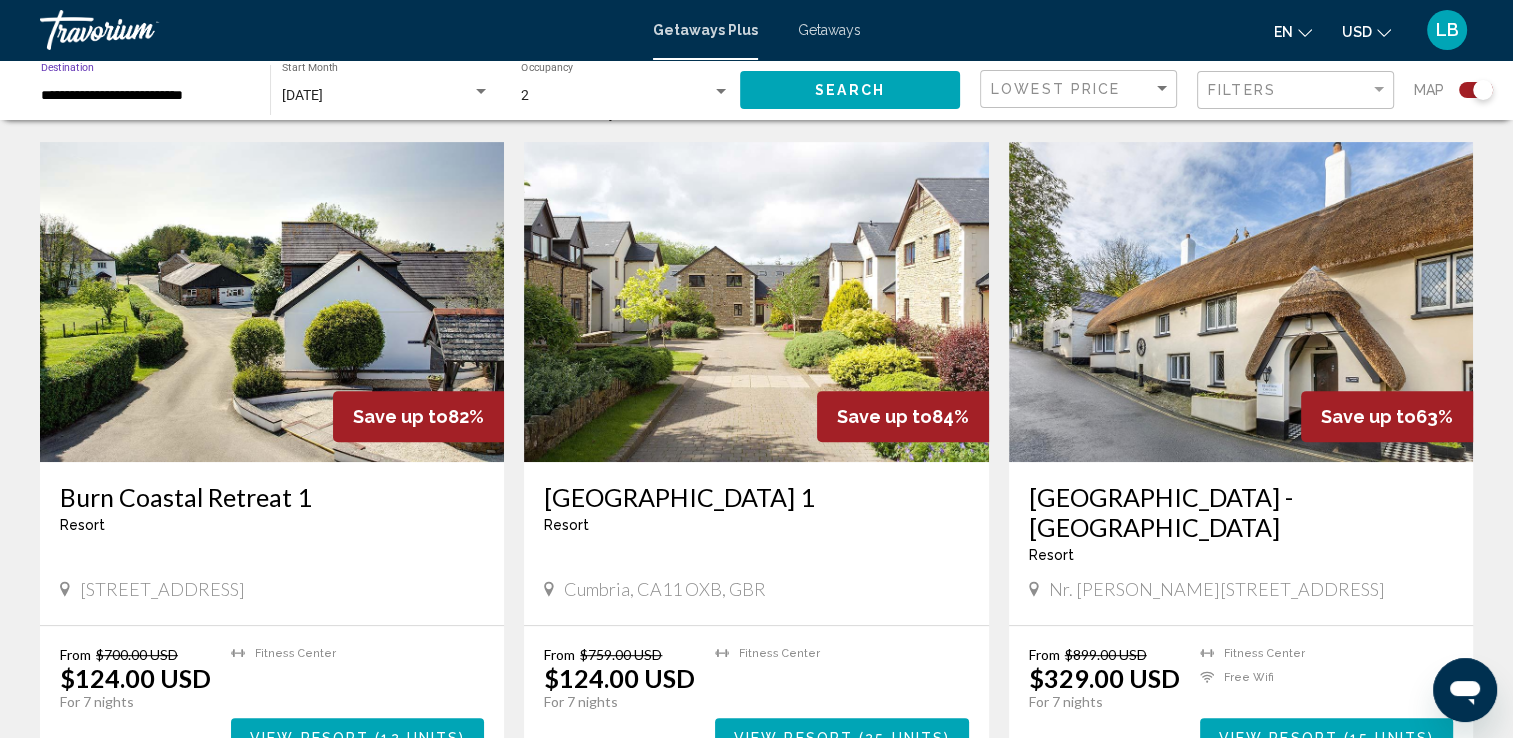 click on "Search" 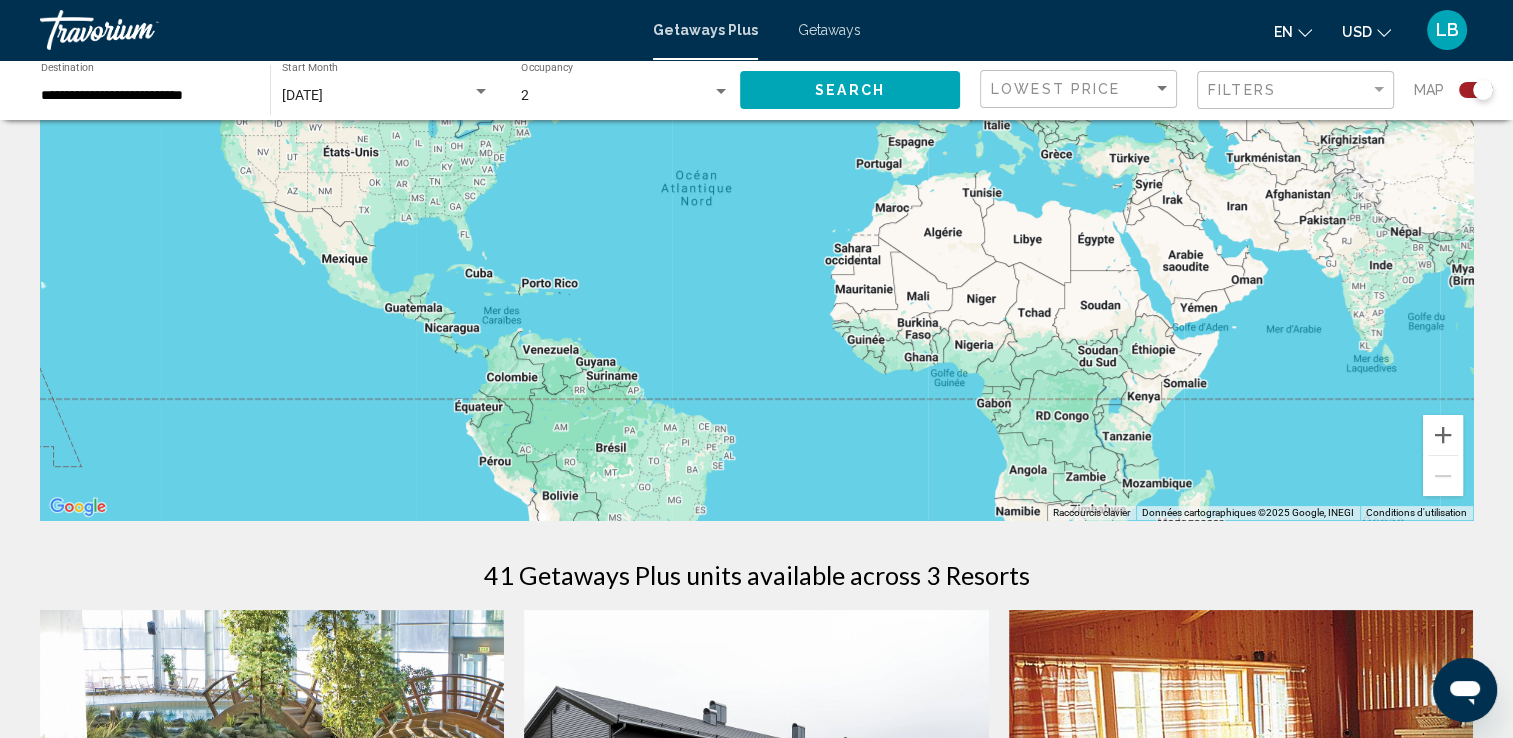 scroll, scrollTop: 159, scrollLeft: 0, axis: vertical 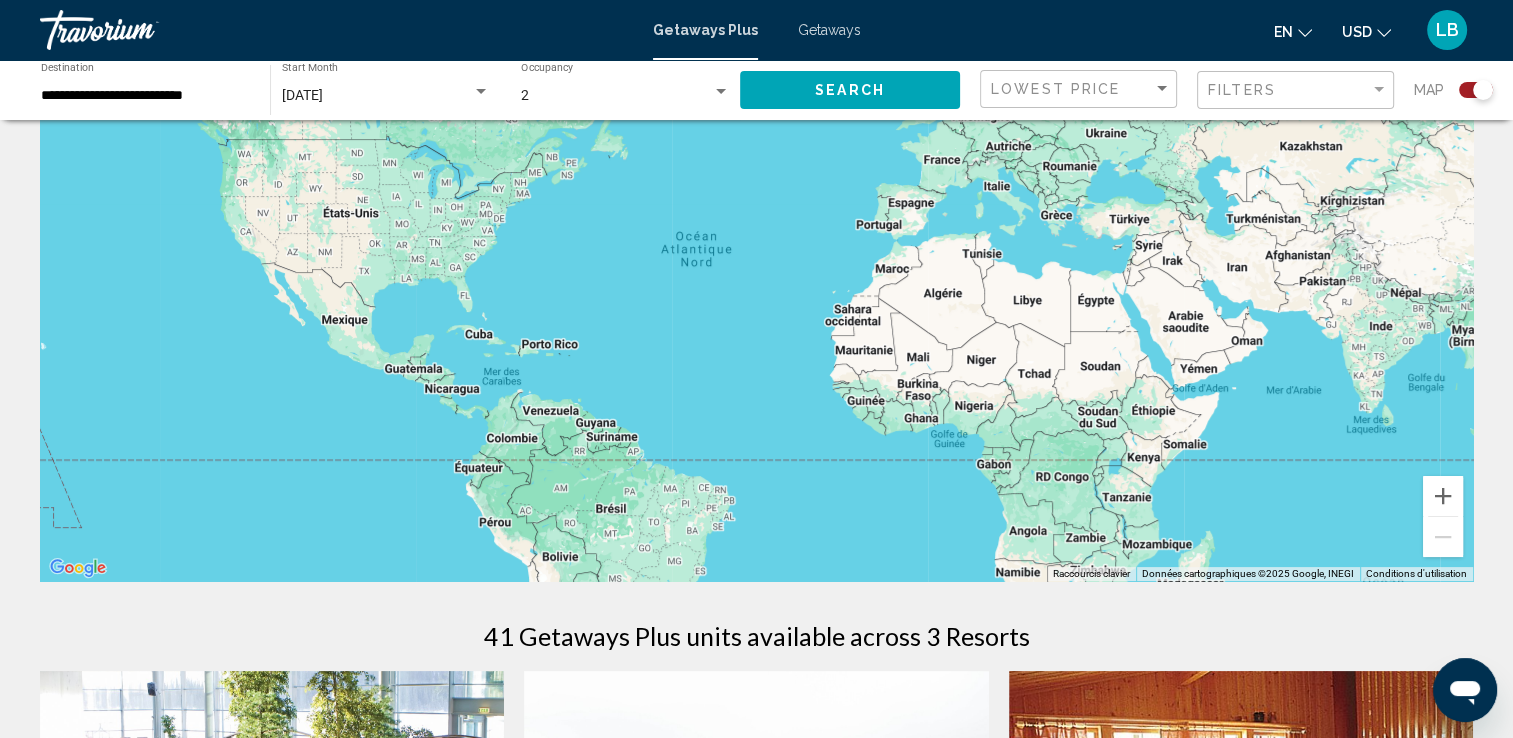 click on "**********" at bounding box center (145, 96) 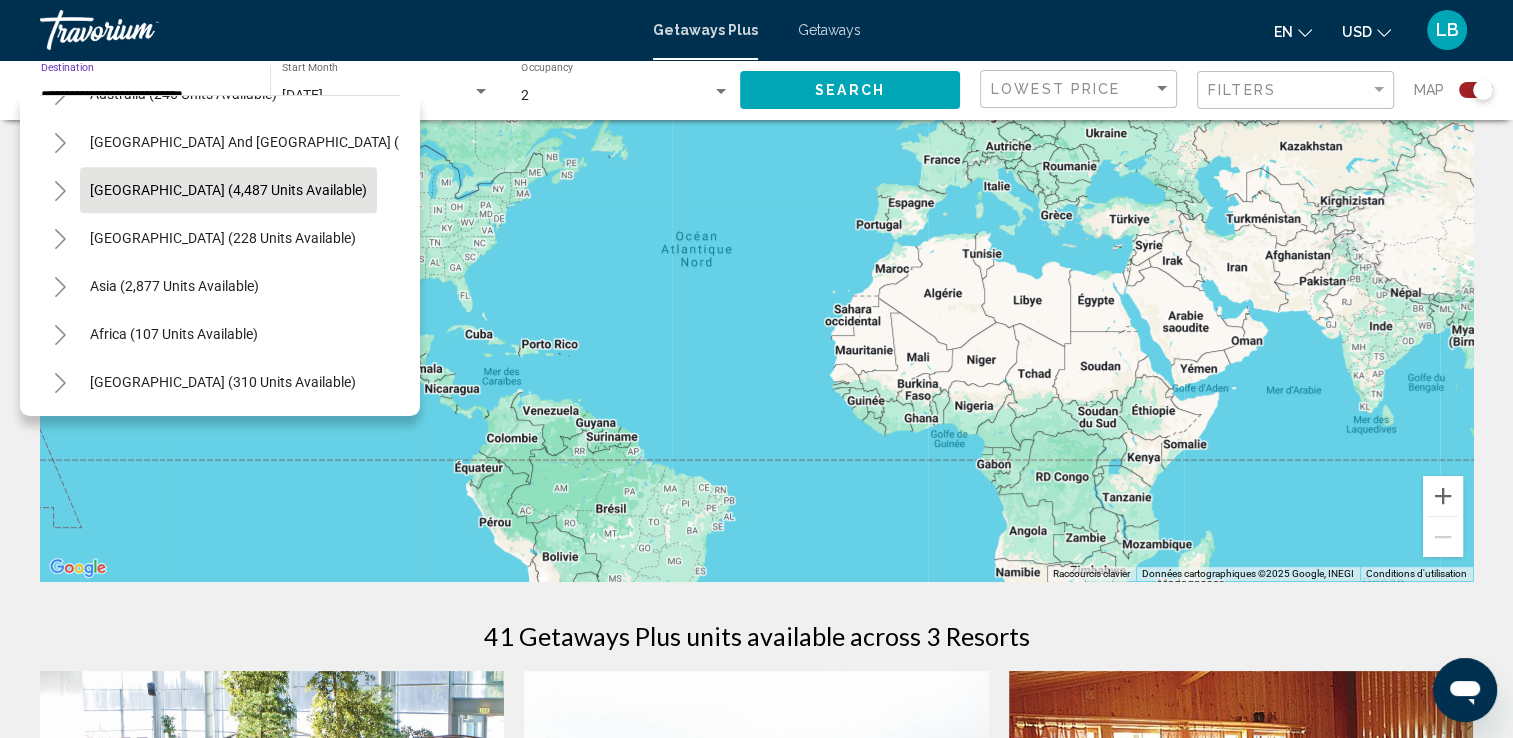 scroll, scrollTop: 1107, scrollLeft: 0, axis: vertical 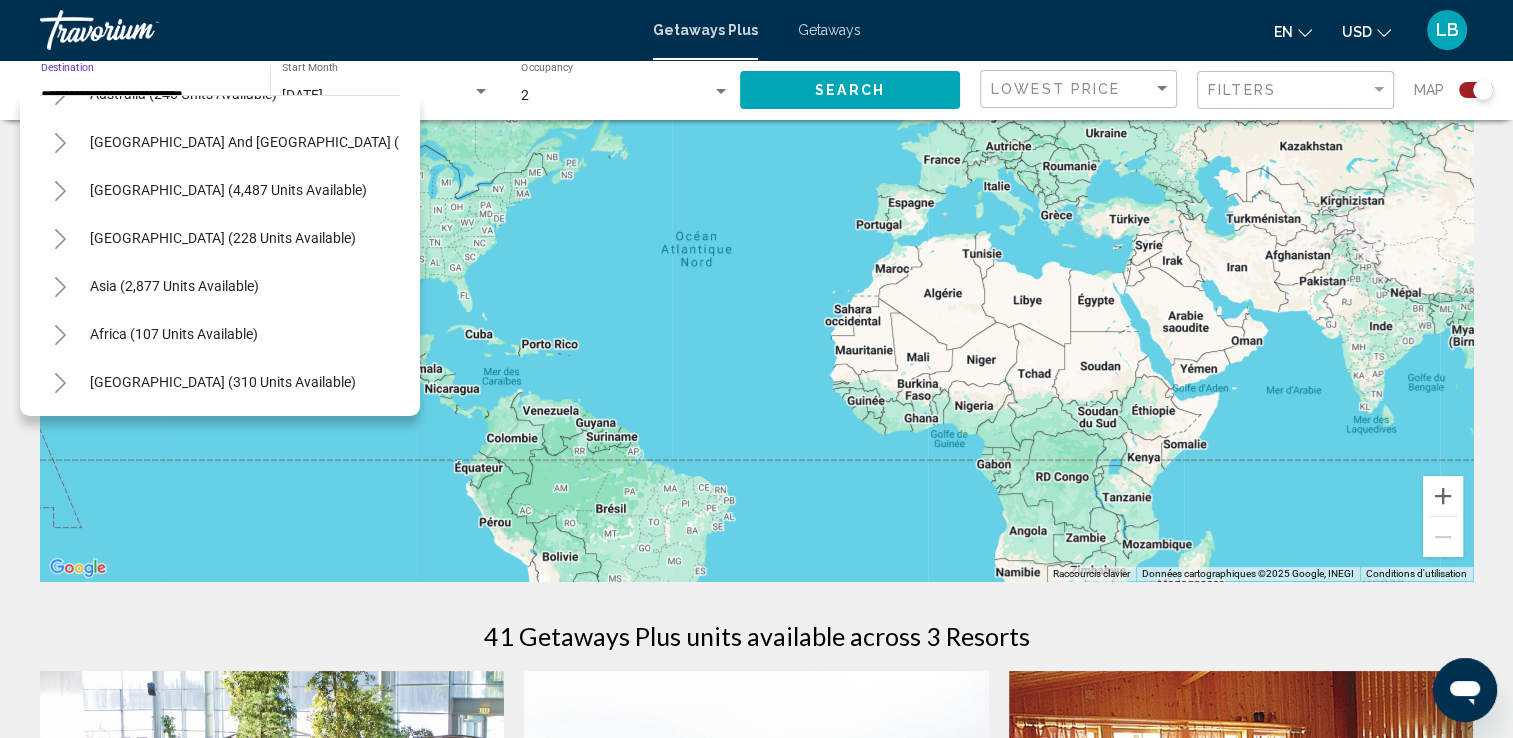 click 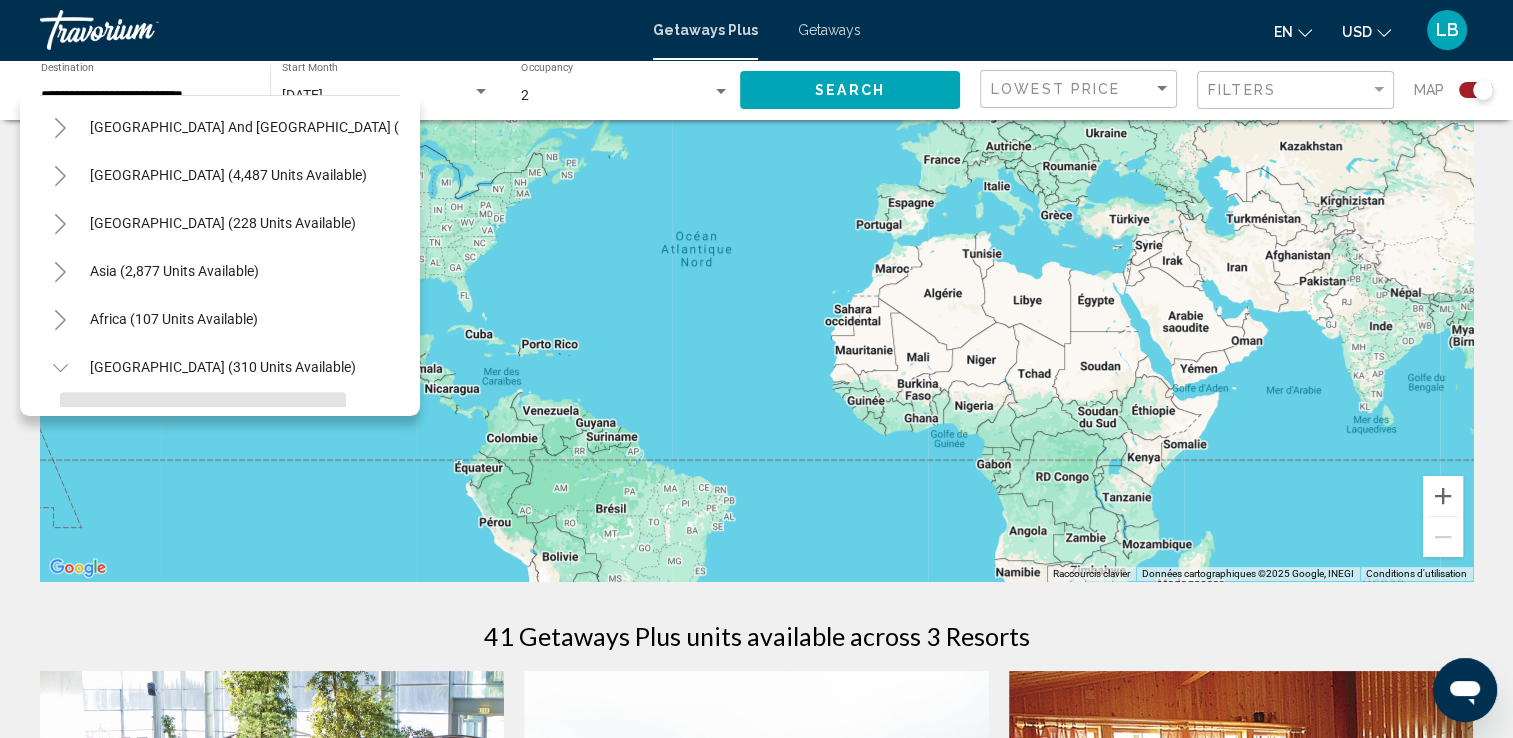 scroll, scrollTop: 1251, scrollLeft: 0, axis: vertical 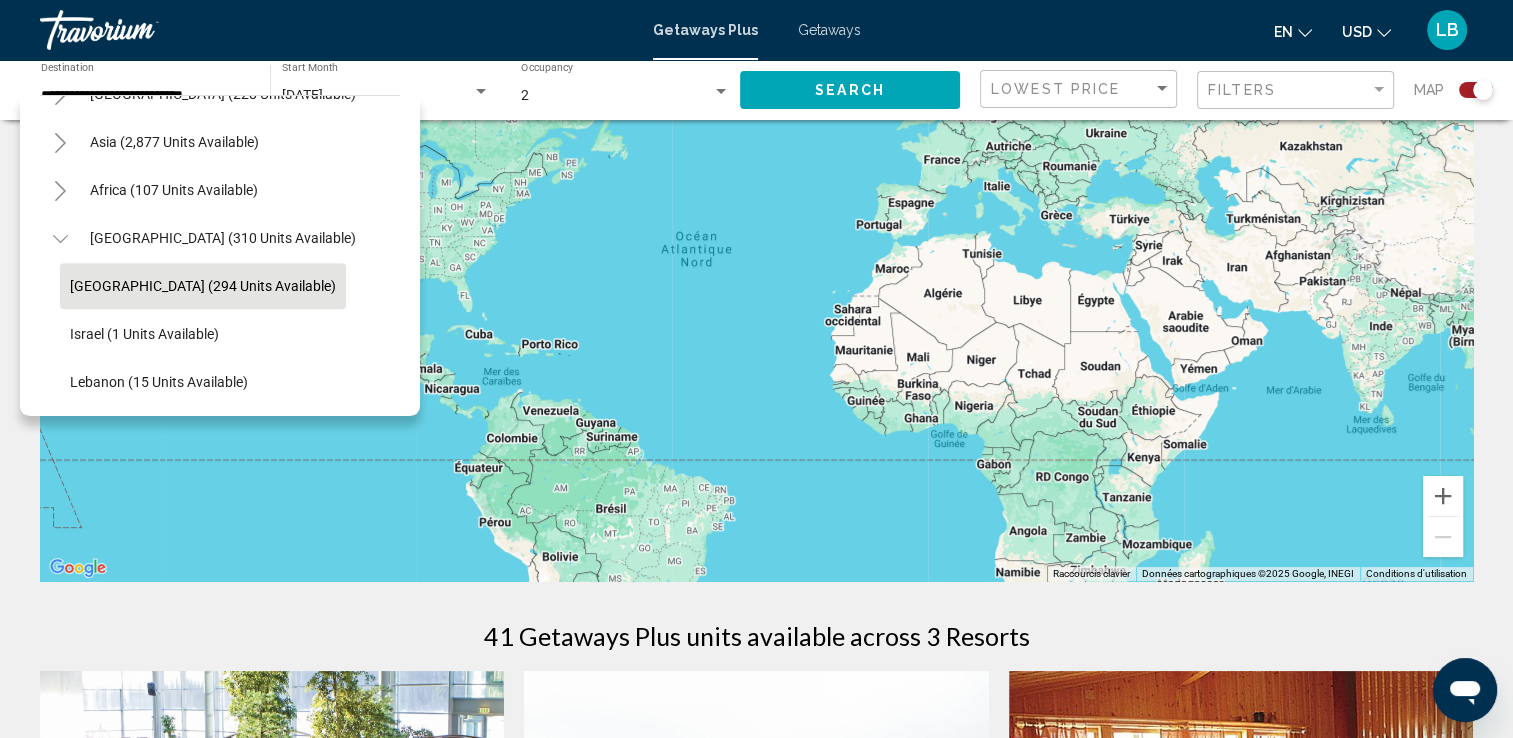 click on "[GEOGRAPHIC_DATA] (294 units available)" 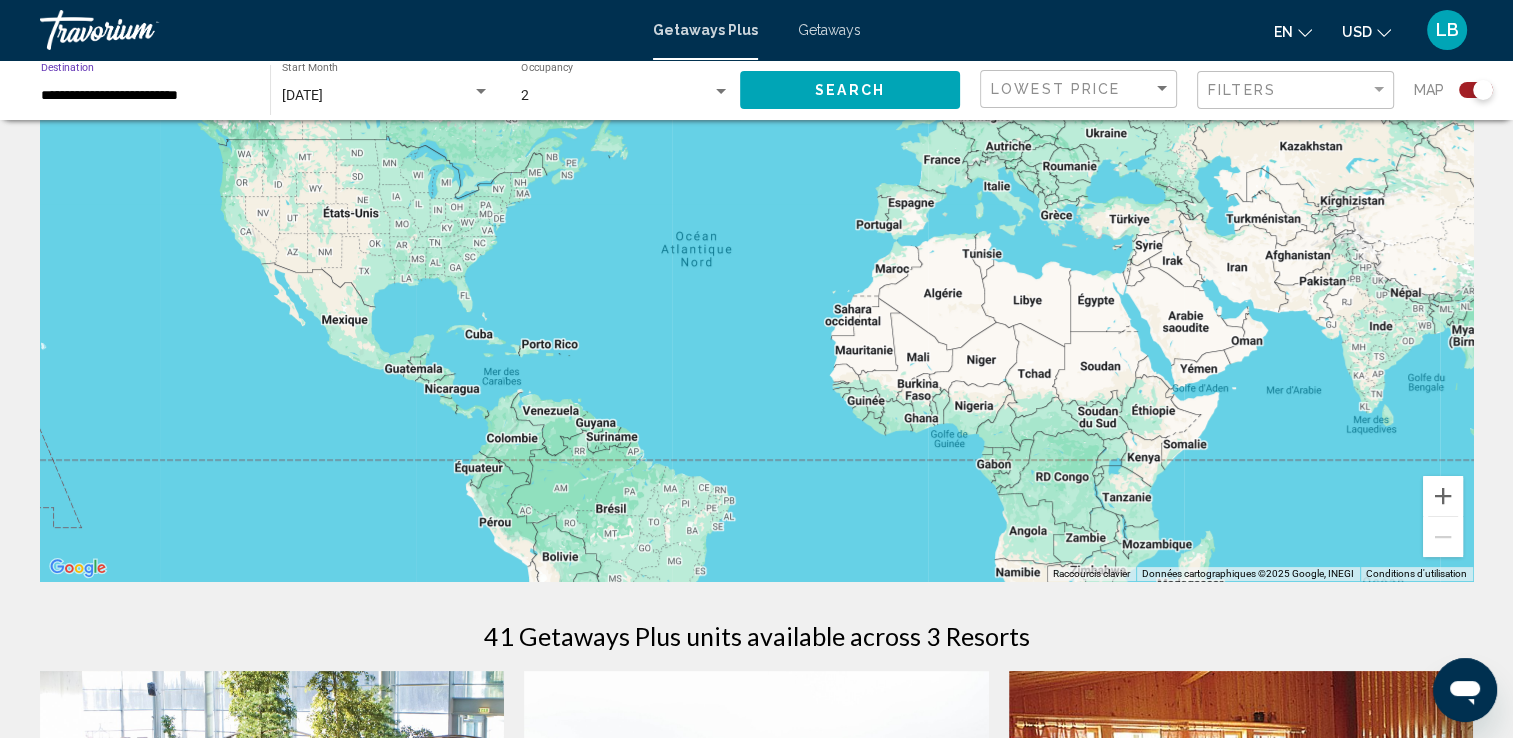 click on "Search" 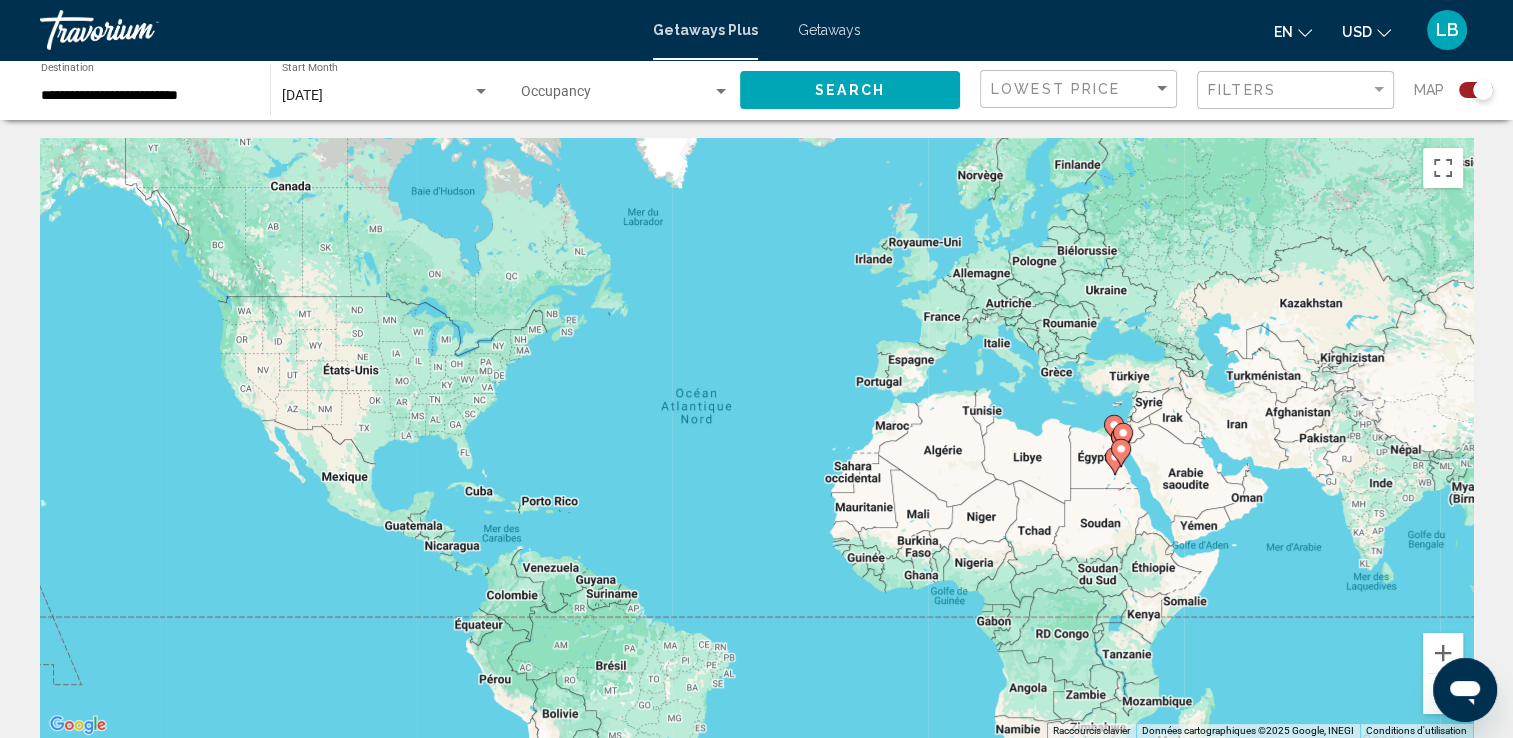 scroll, scrollTop: 0, scrollLeft: 0, axis: both 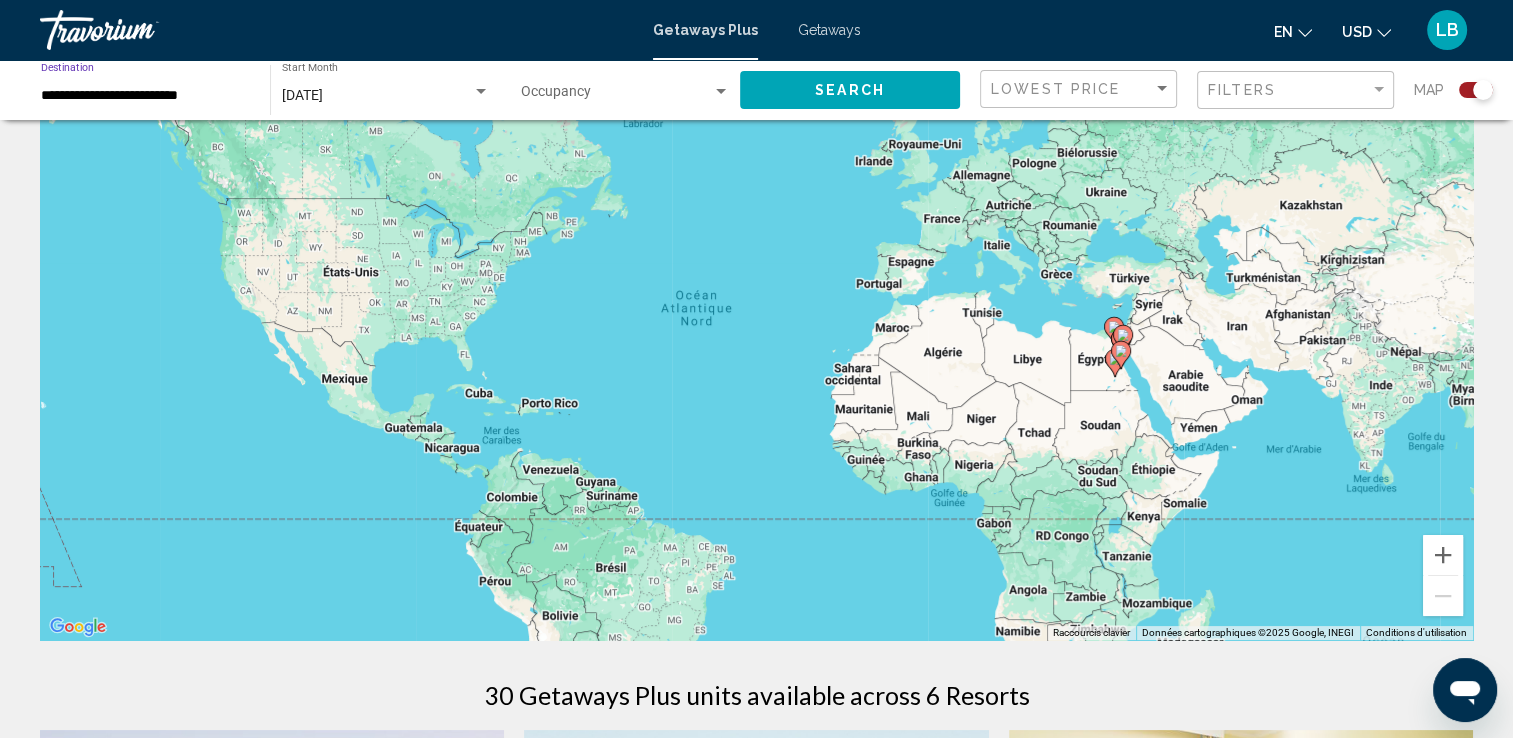 click on "**********" at bounding box center [145, 96] 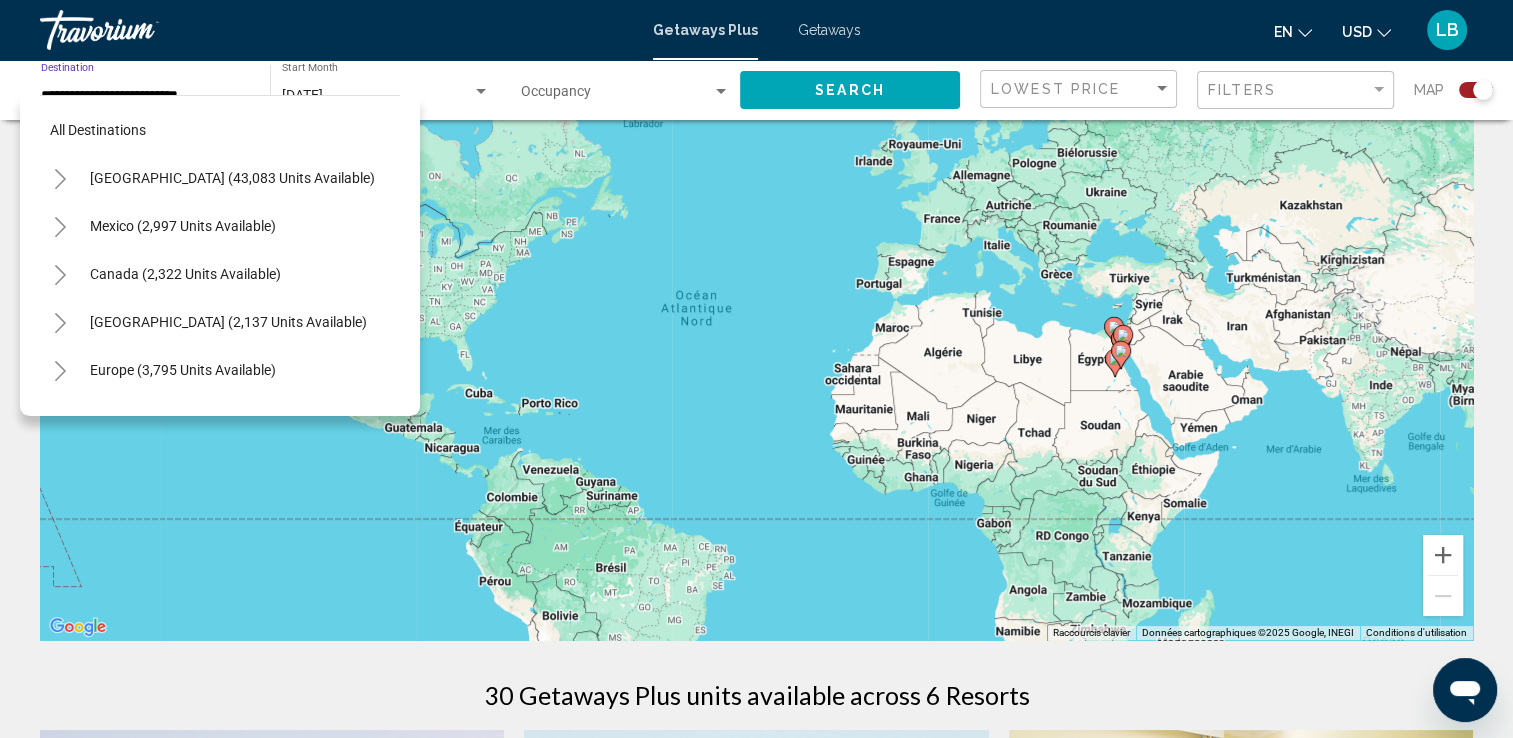 scroll, scrollTop: 483, scrollLeft: 0, axis: vertical 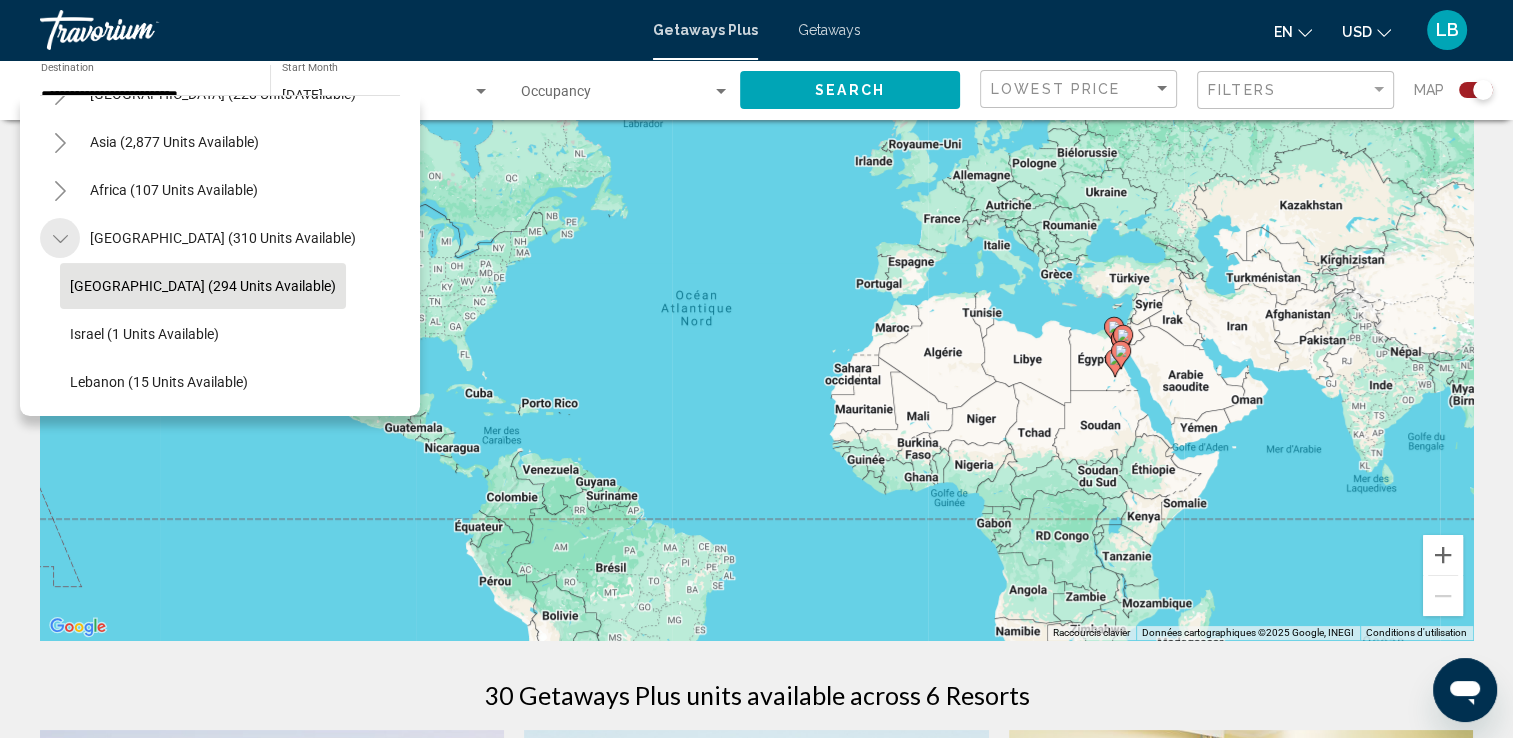 click 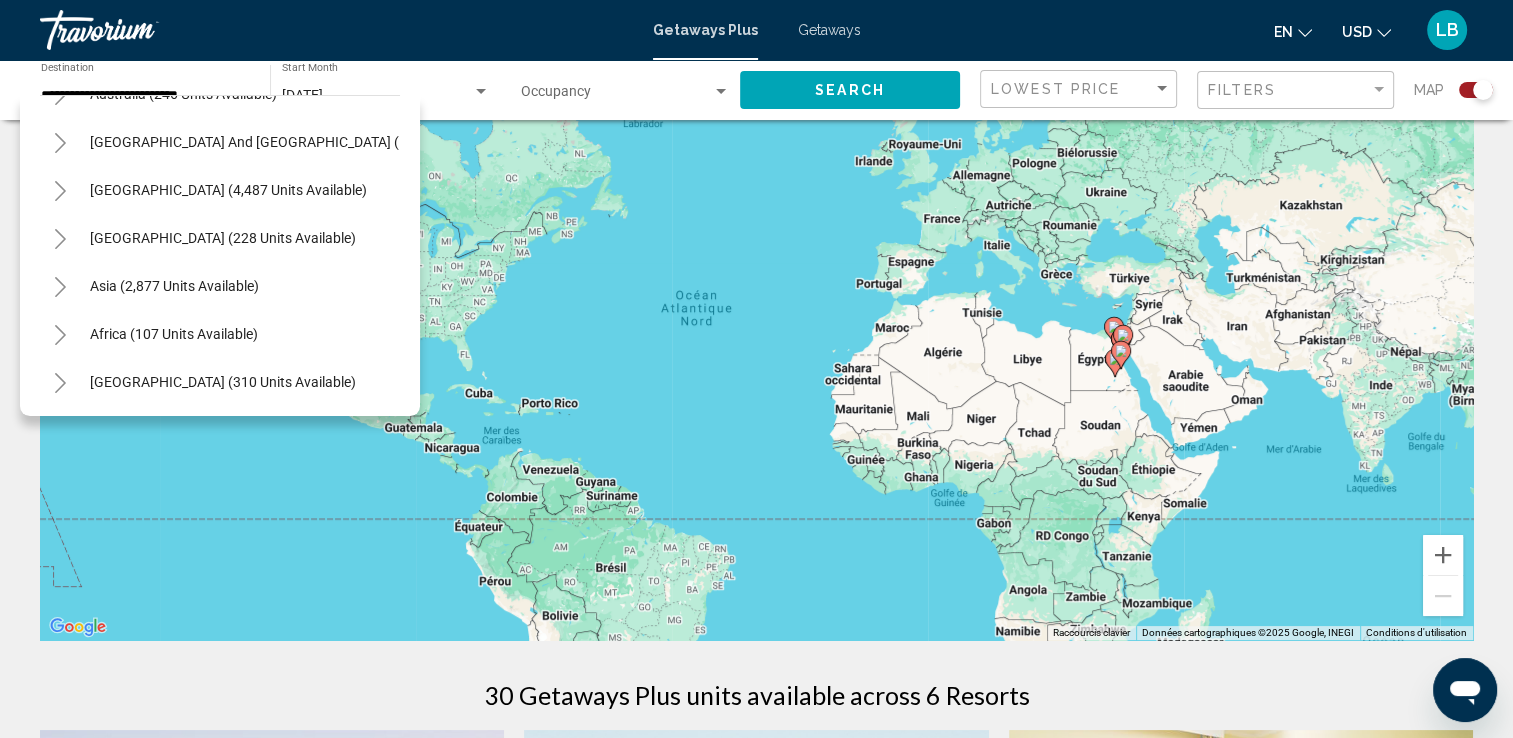 click 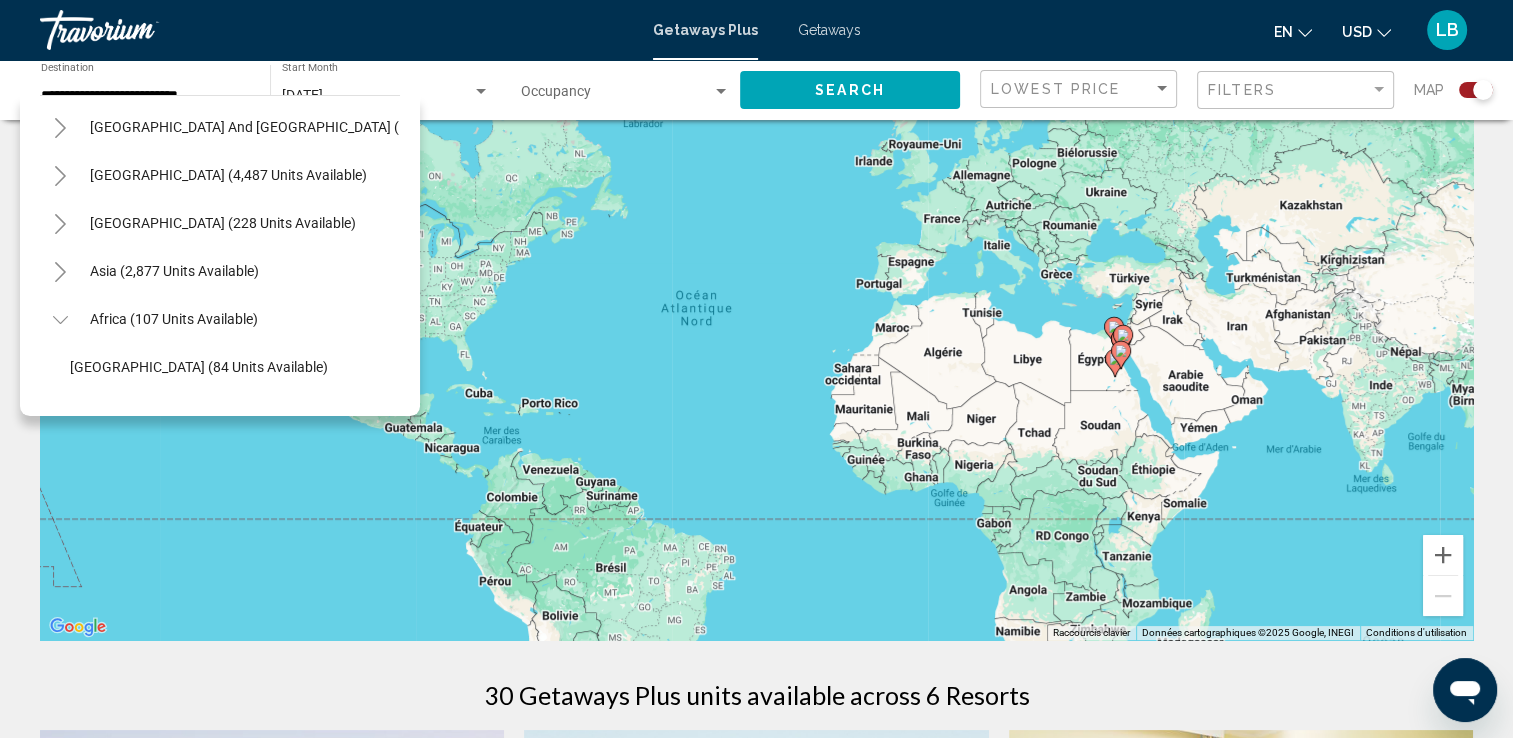 scroll, scrollTop: 435, scrollLeft: 0, axis: vertical 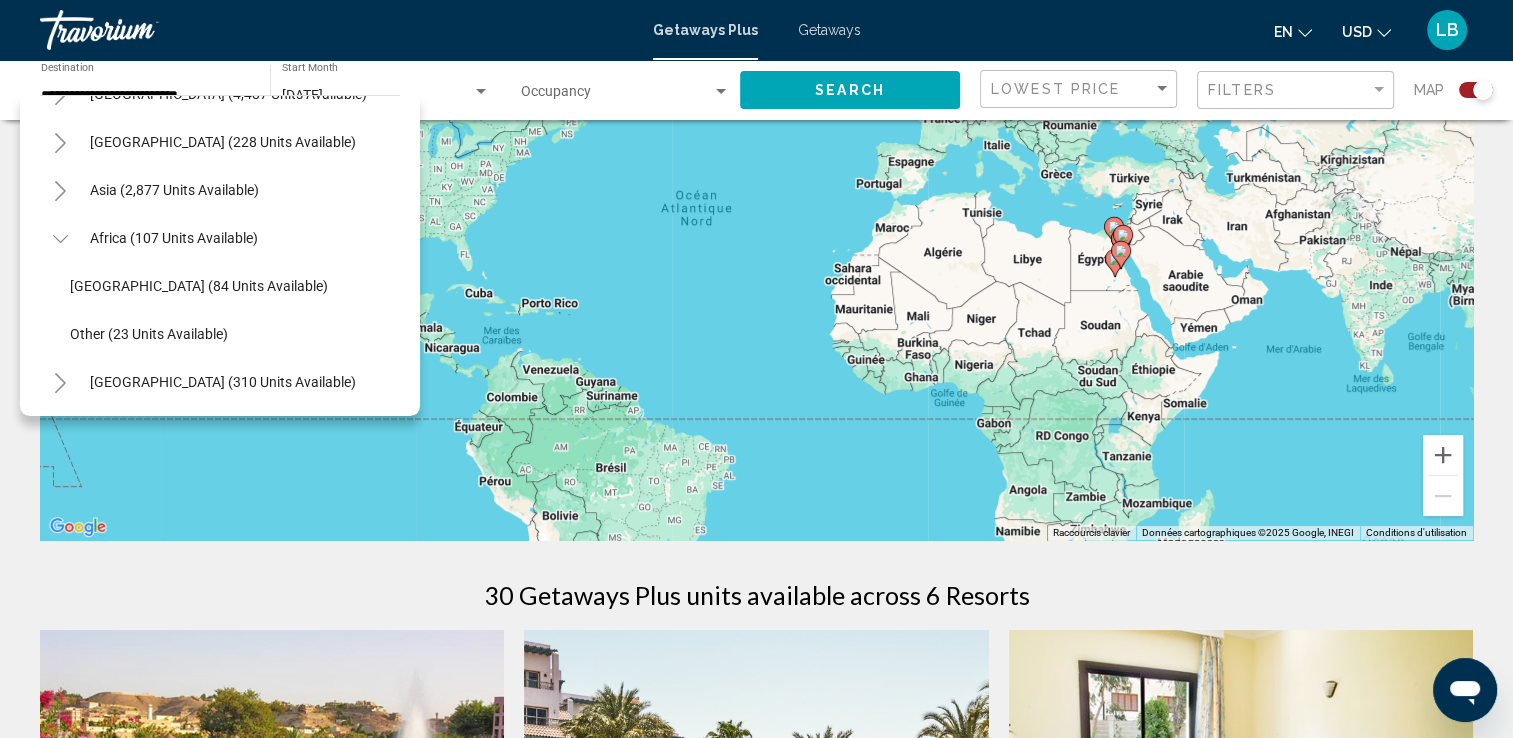 click 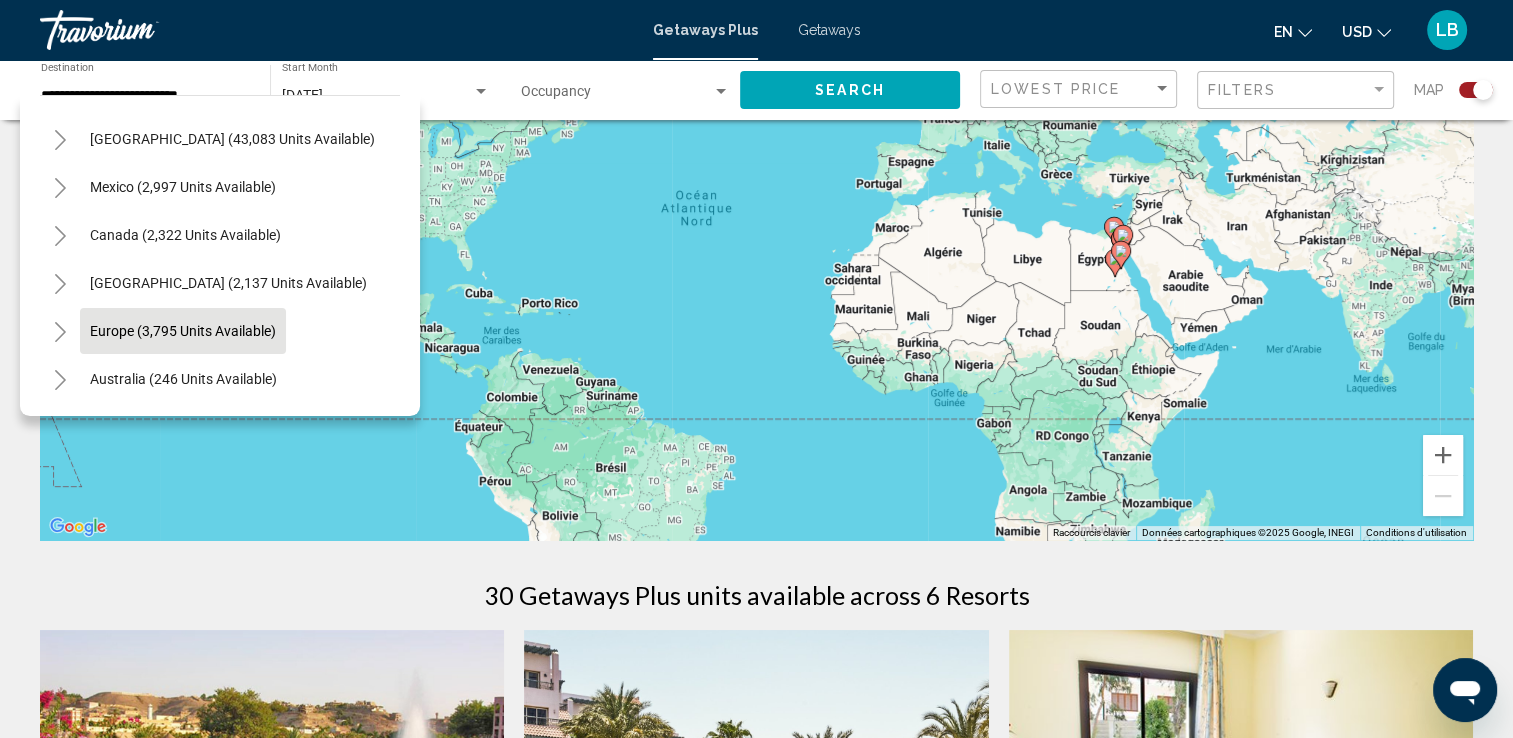 scroll, scrollTop: 0, scrollLeft: 0, axis: both 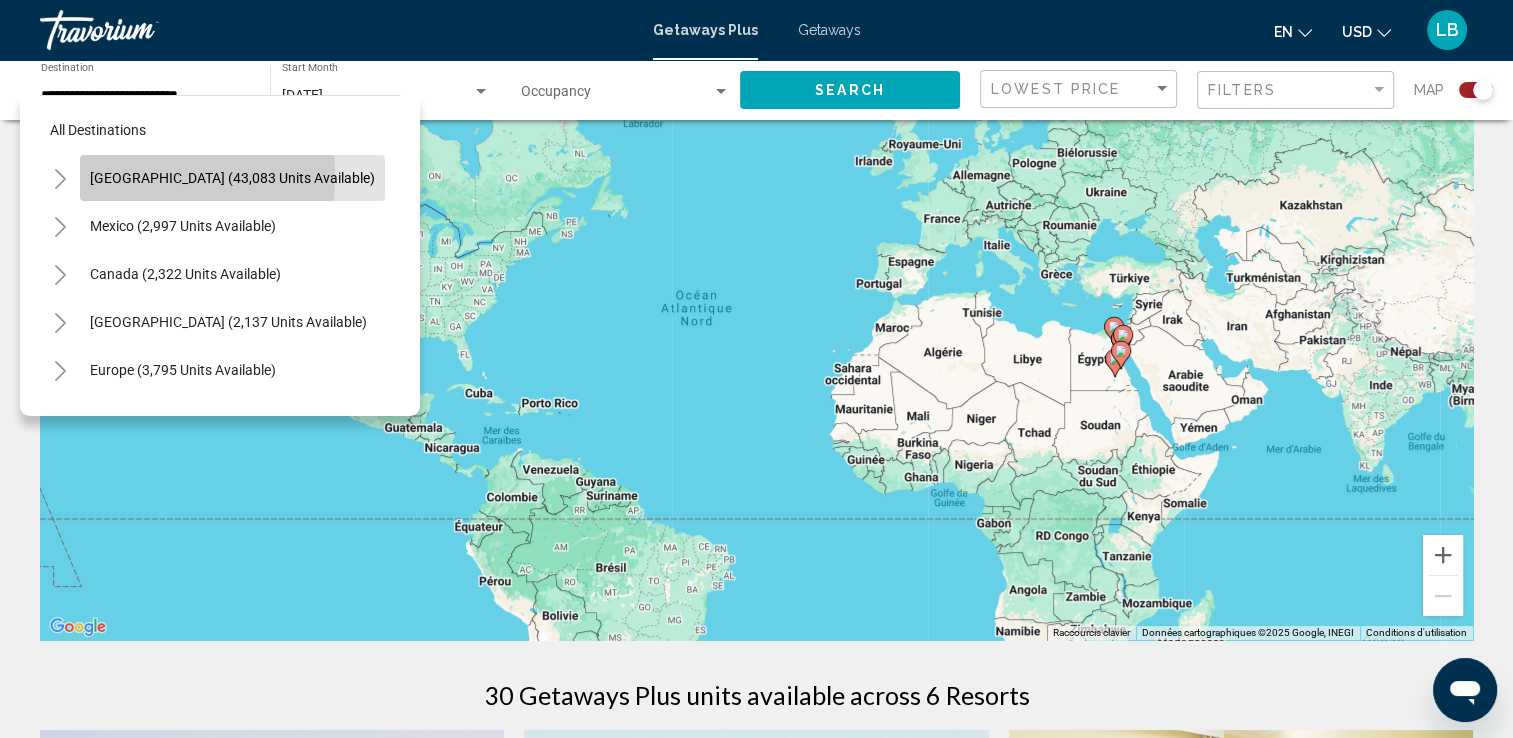 click on "[GEOGRAPHIC_DATA] (43,083 units available)" 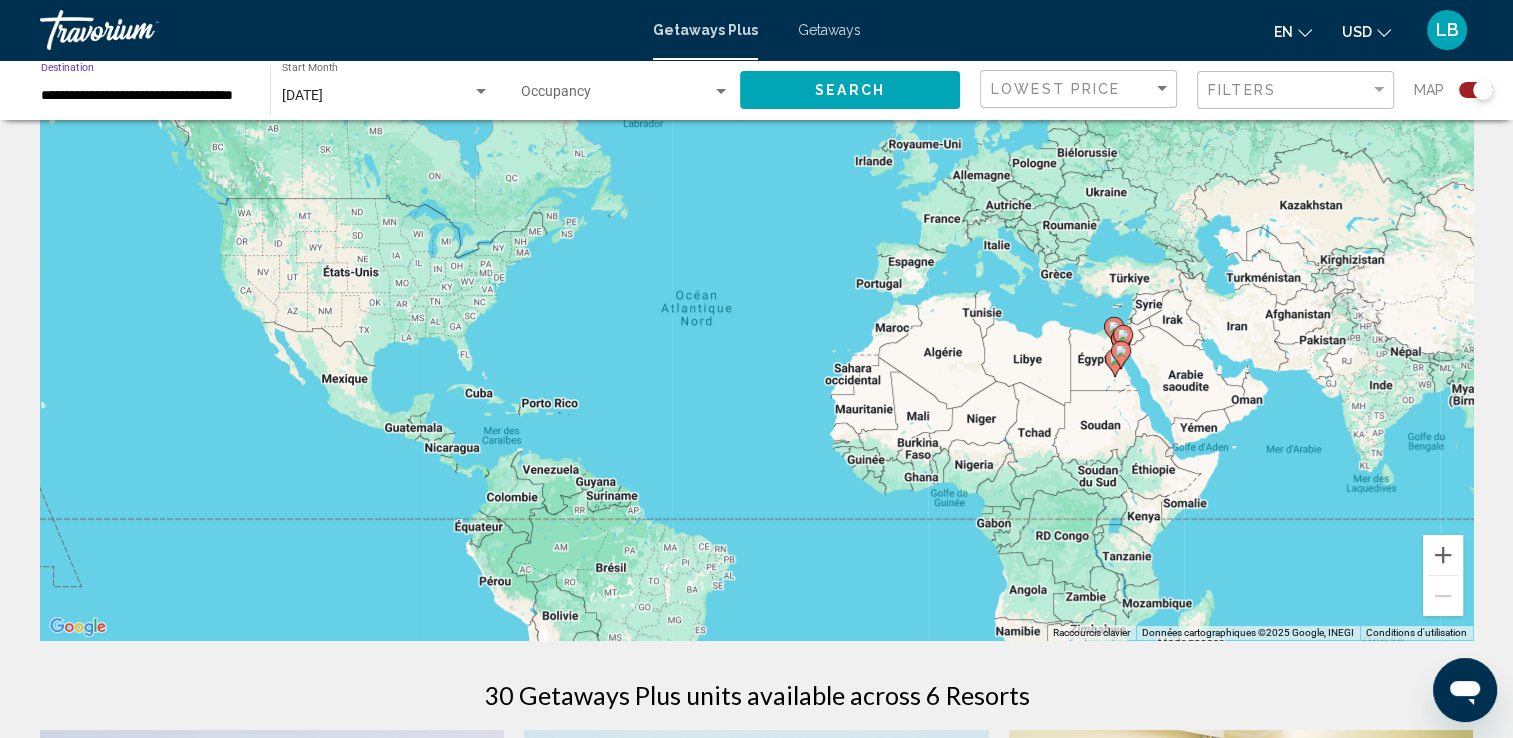 click on "Search" 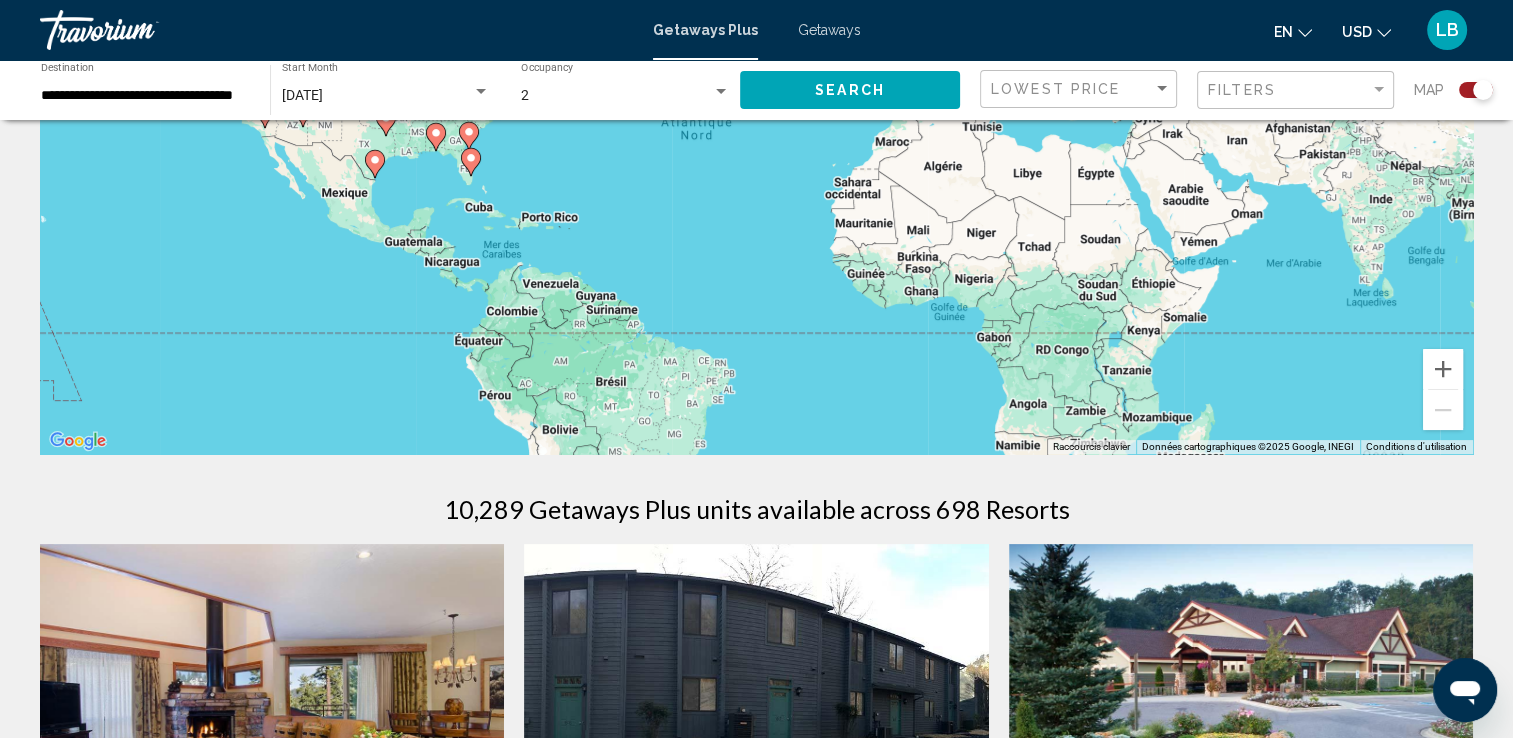 scroll, scrollTop: 0, scrollLeft: 0, axis: both 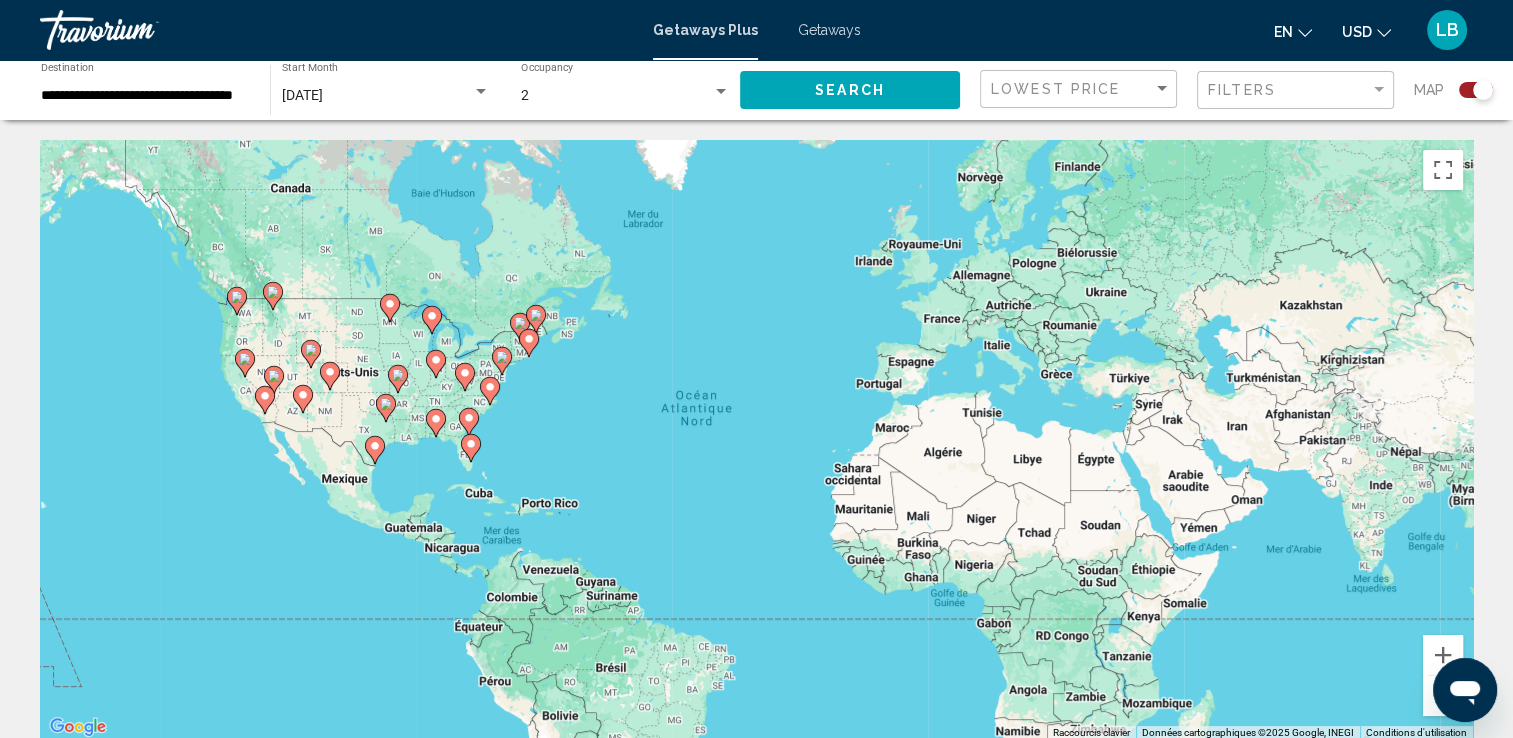 click on "Getaways" at bounding box center [829, 30] 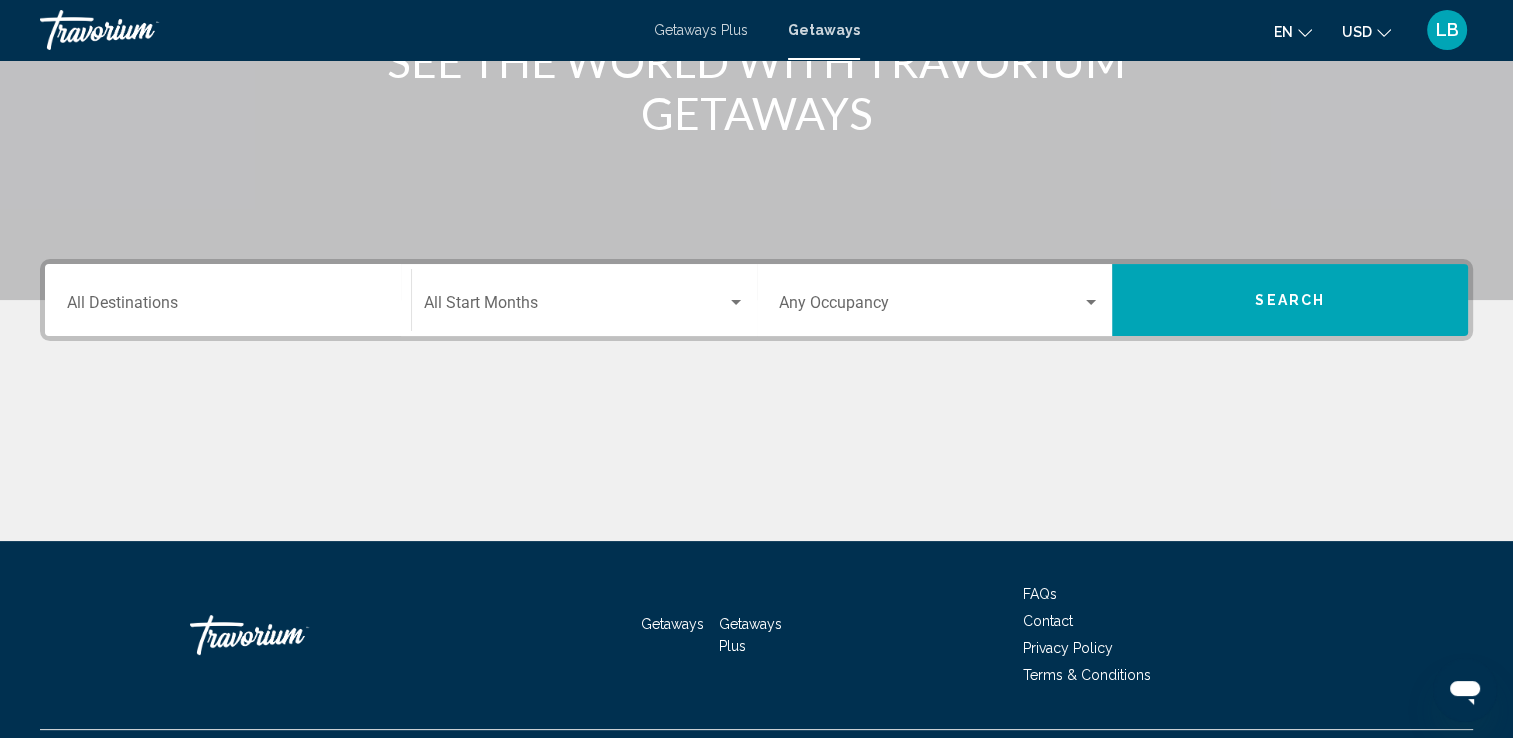 click on "Destination All Destinations" at bounding box center [228, 300] 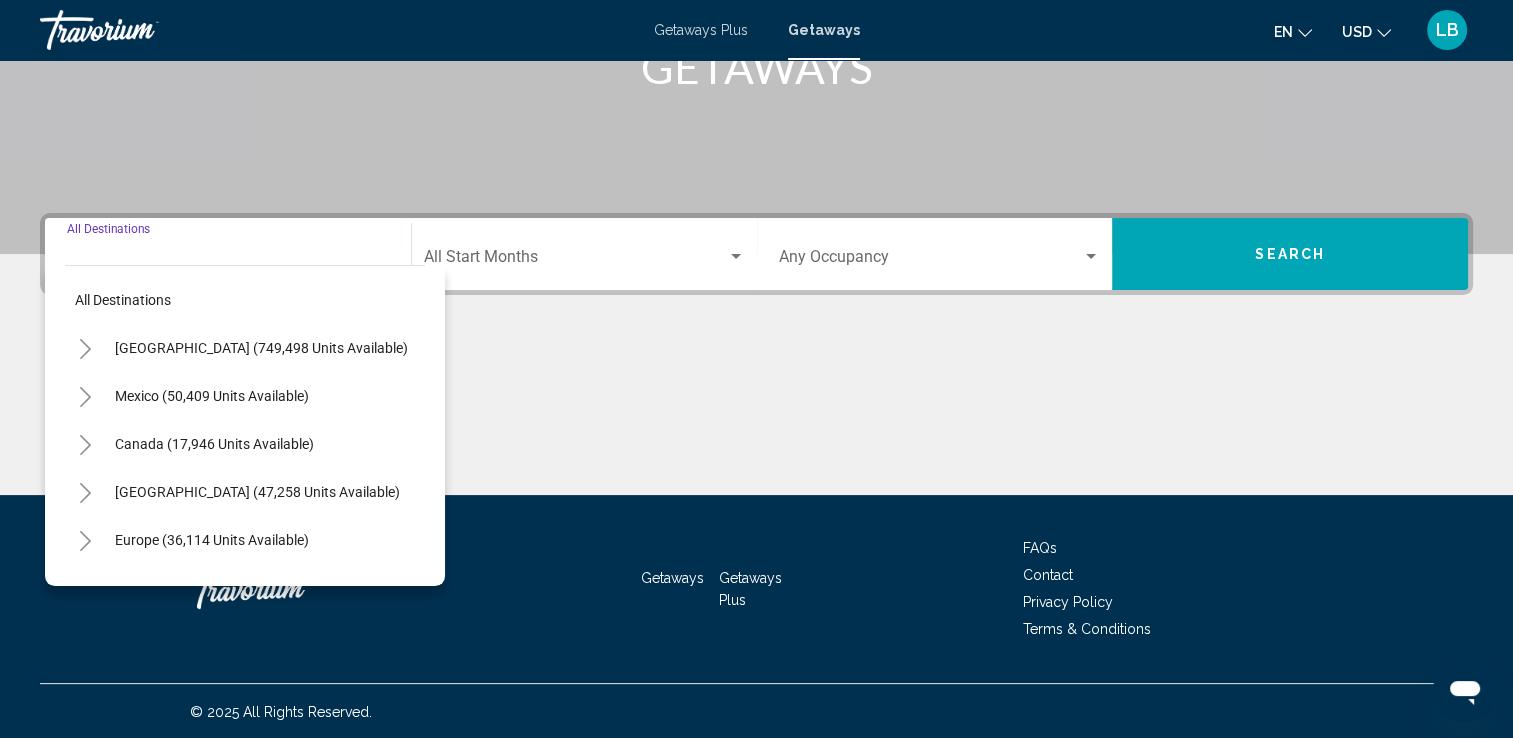 scroll, scrollTop: 347, scrollLeft: 0, axis: vertical 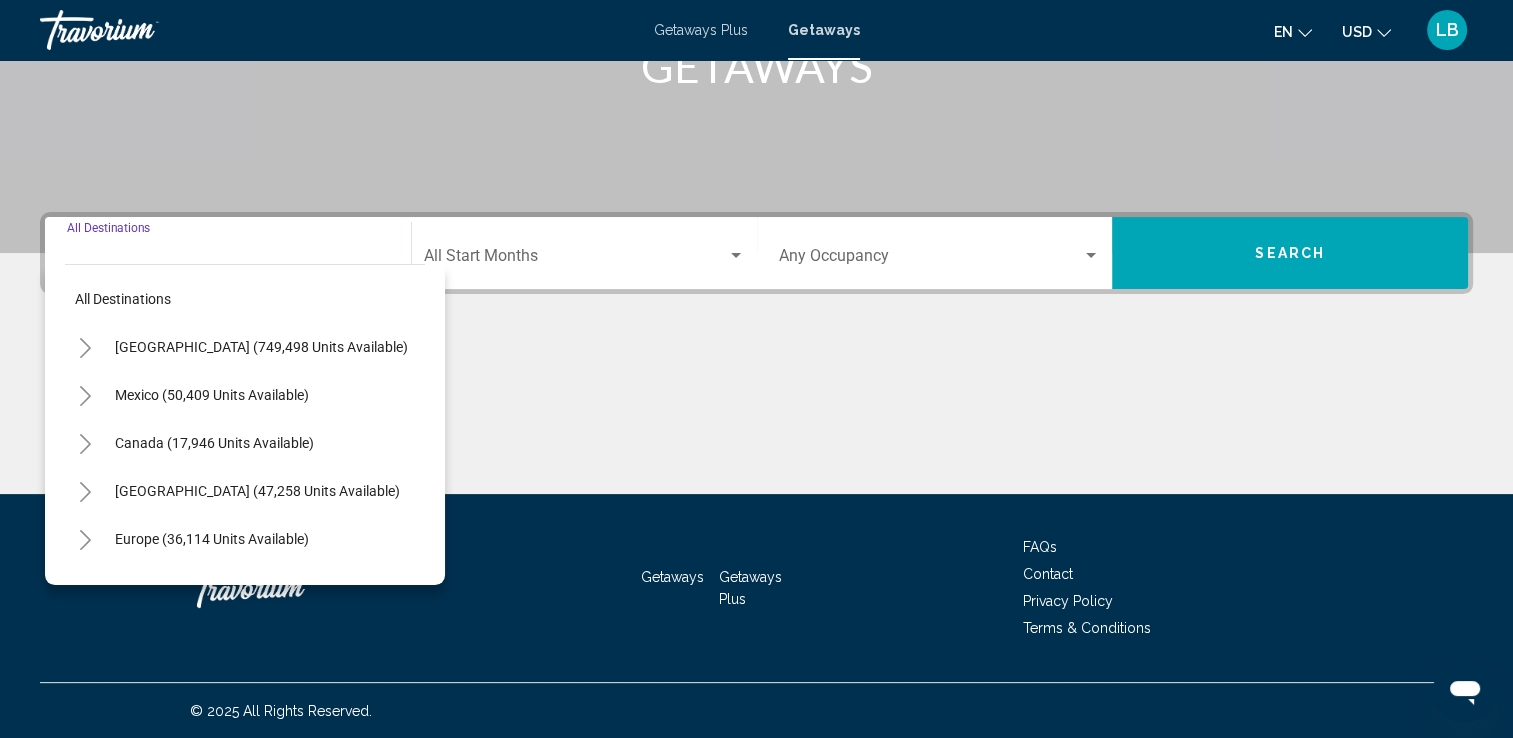 click at bounding box center [575, 260] 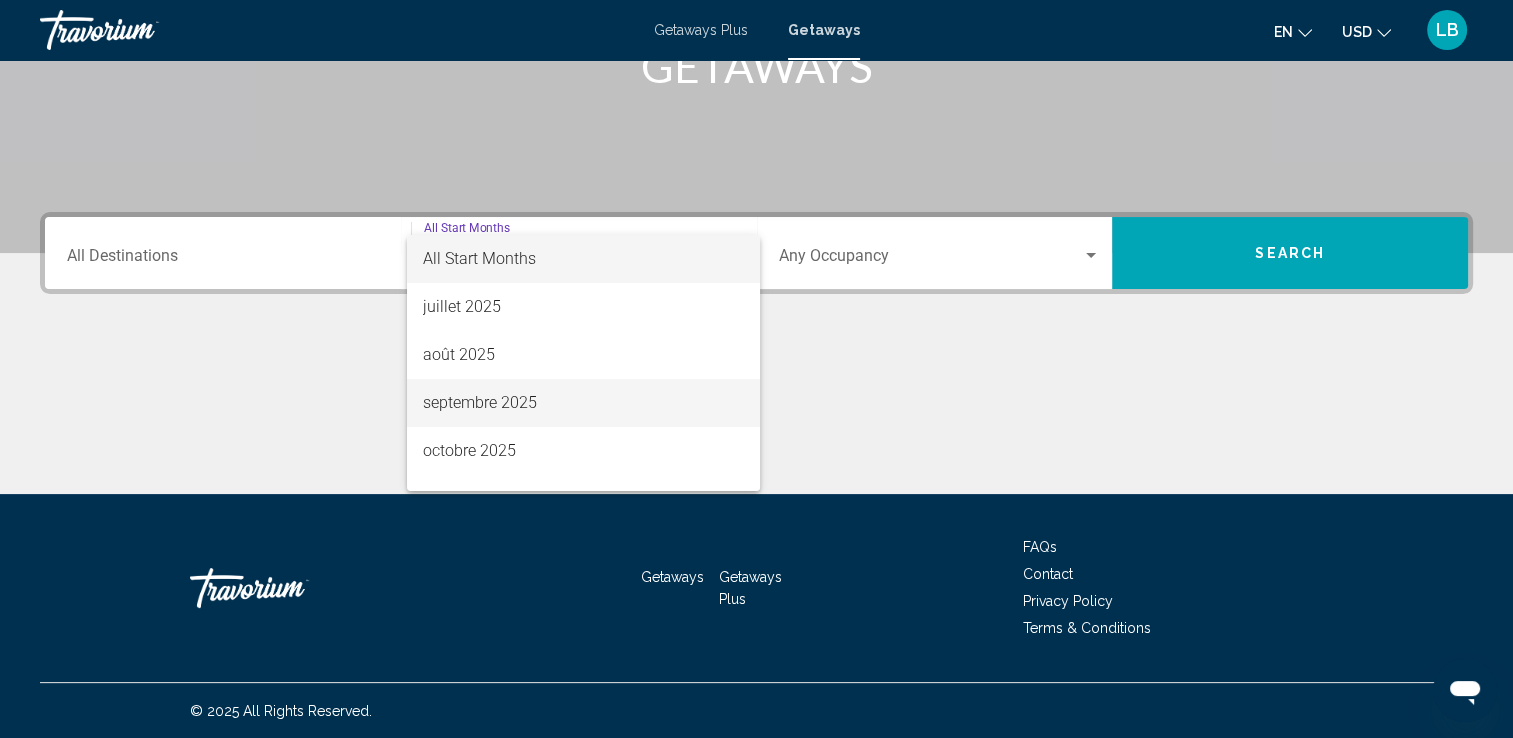 scroll, scrollTop: 200, scrollLeft: 0, axis: vertical 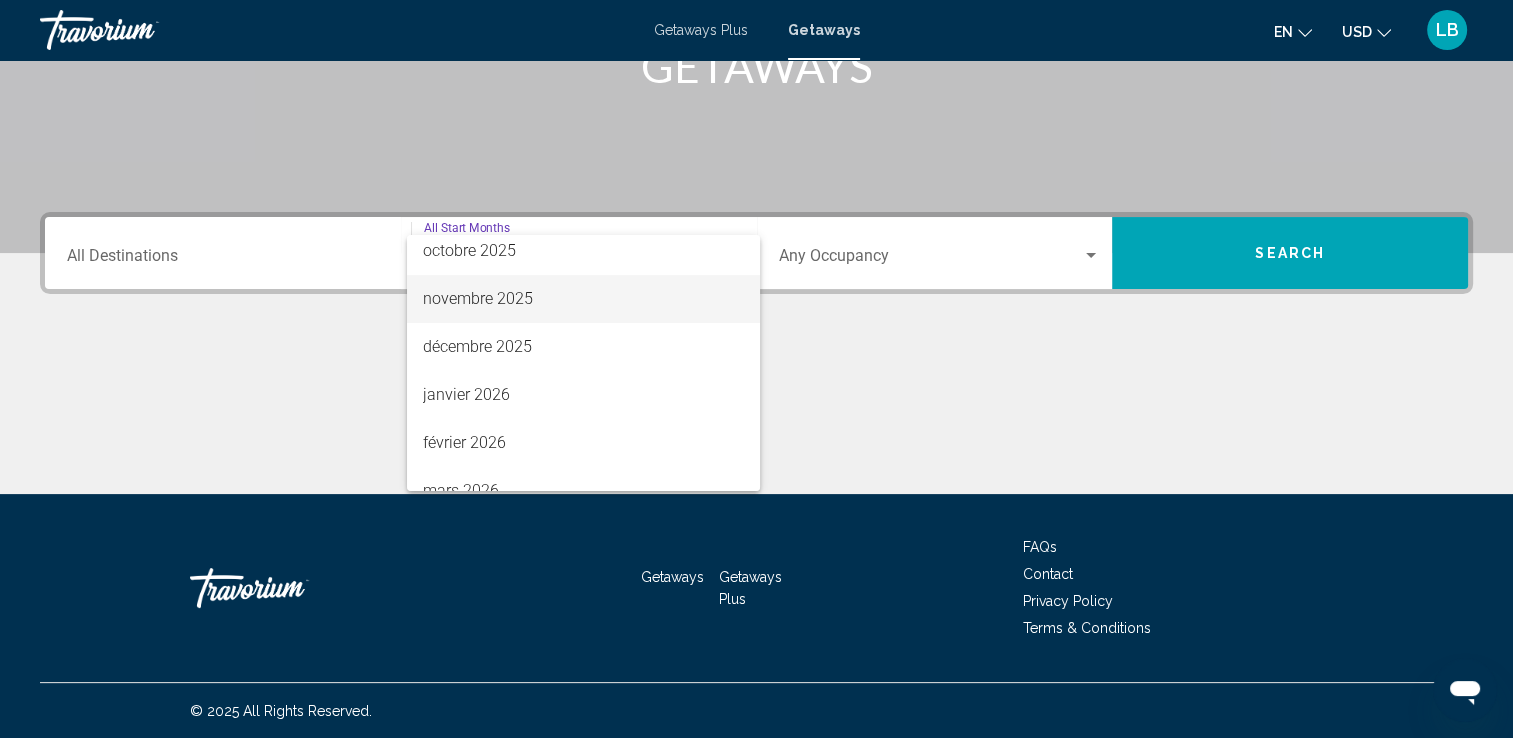 click on "novembre 2025" at bounding box center (583, 299) 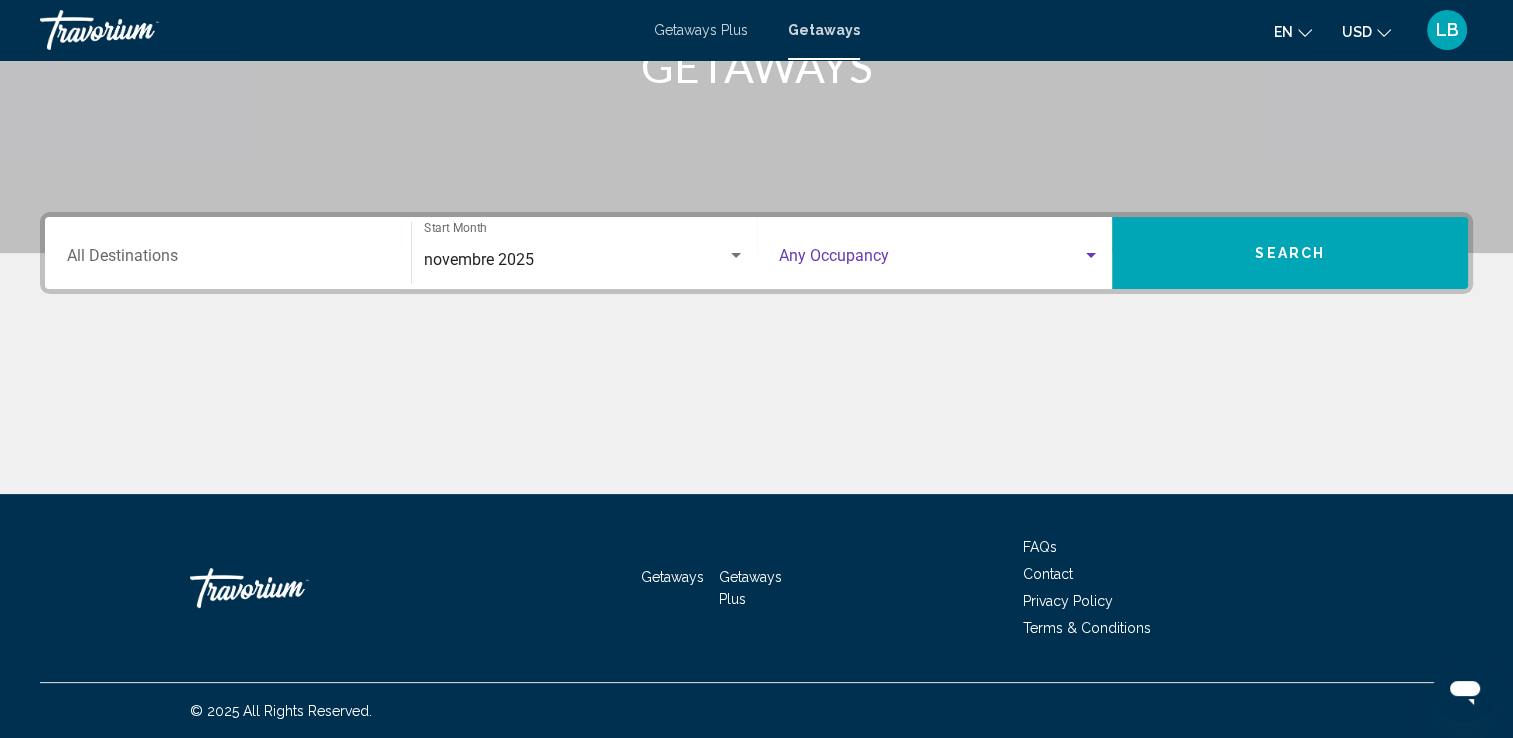 click at bounding box center [931, 260] 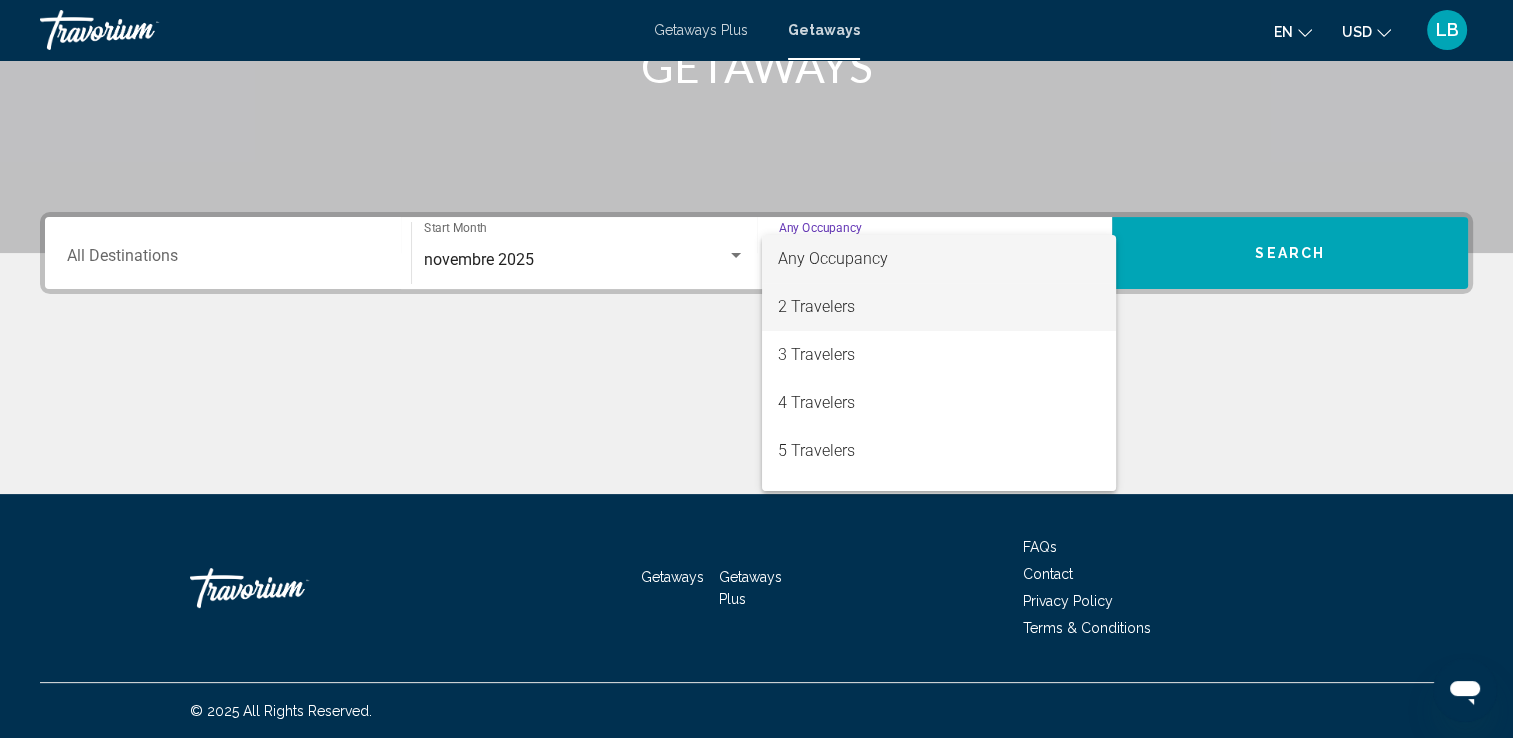 click on "2 Travelers" at bounding box center [939, 307] 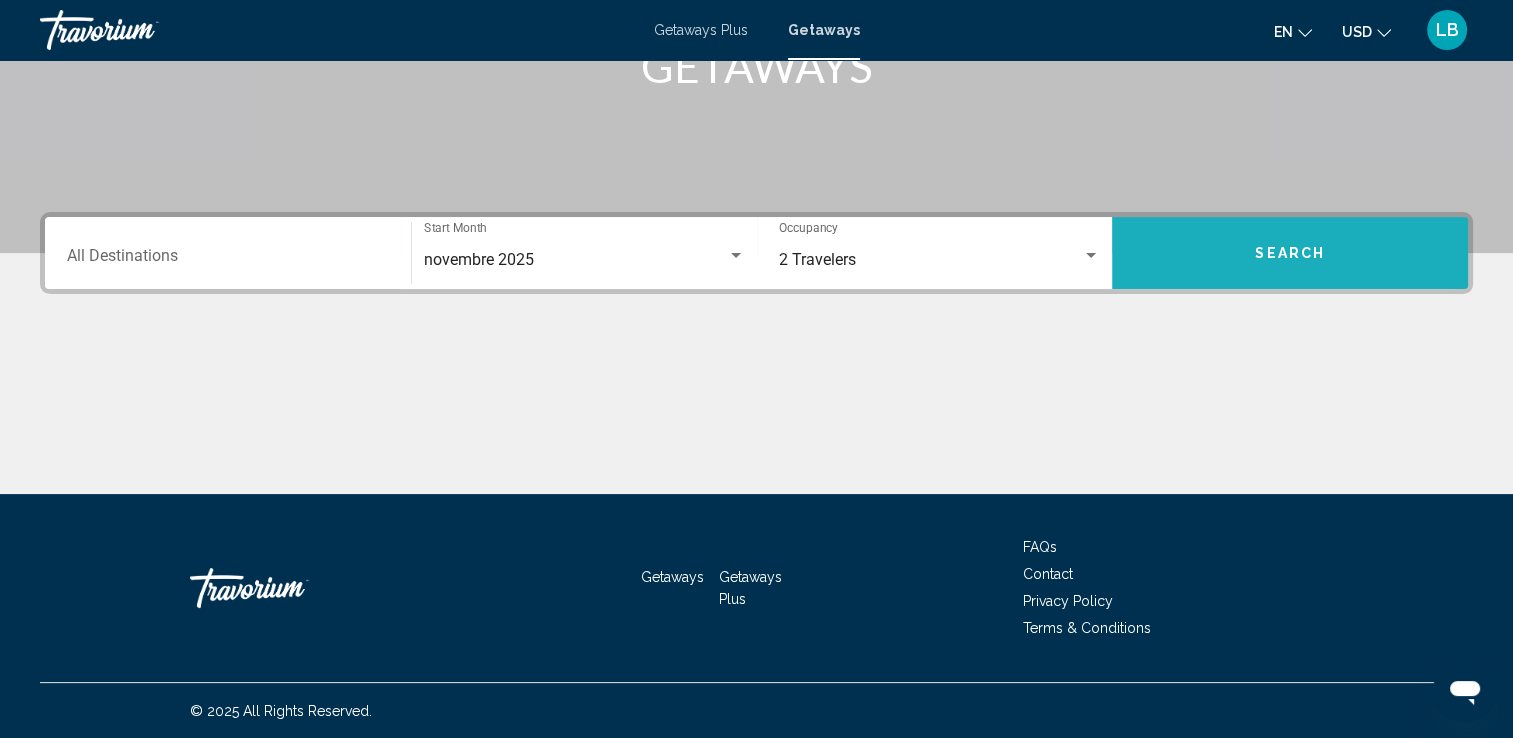 click on "Search" at bounding box center [1290, 253] 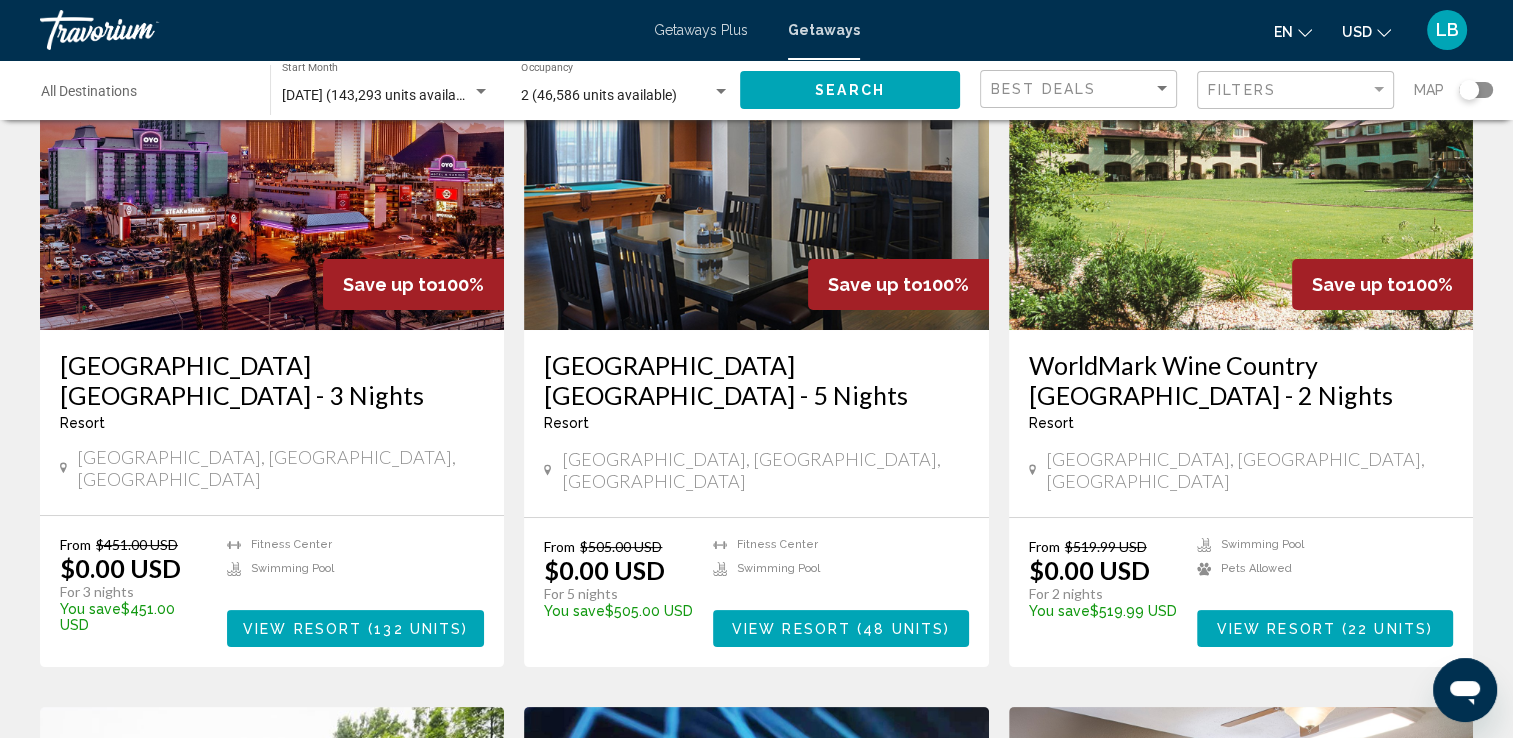 scroll, scrollTop: 0, scrollLeft: 0, axis: both 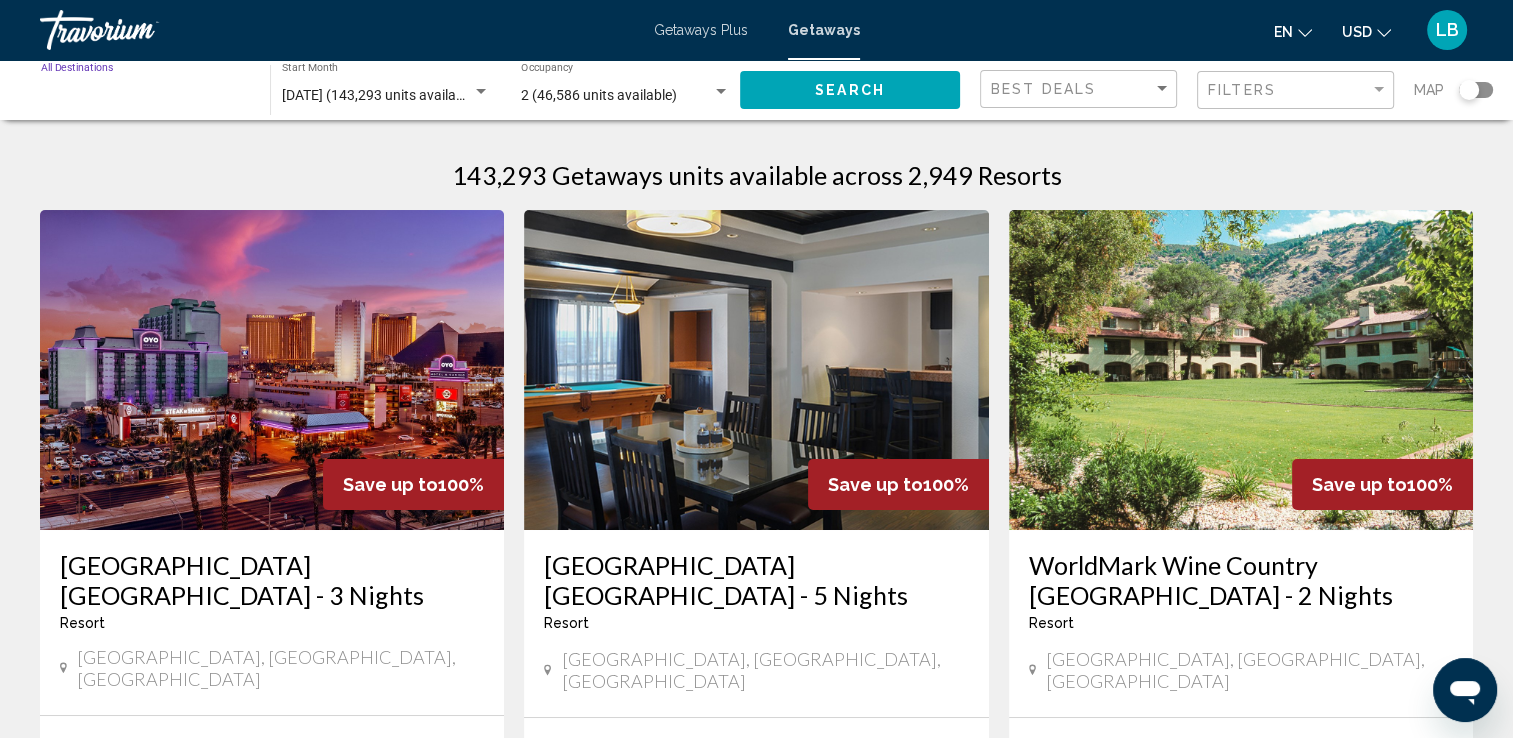 click on "Destination All Destinations" at bounding box center [145, 96] 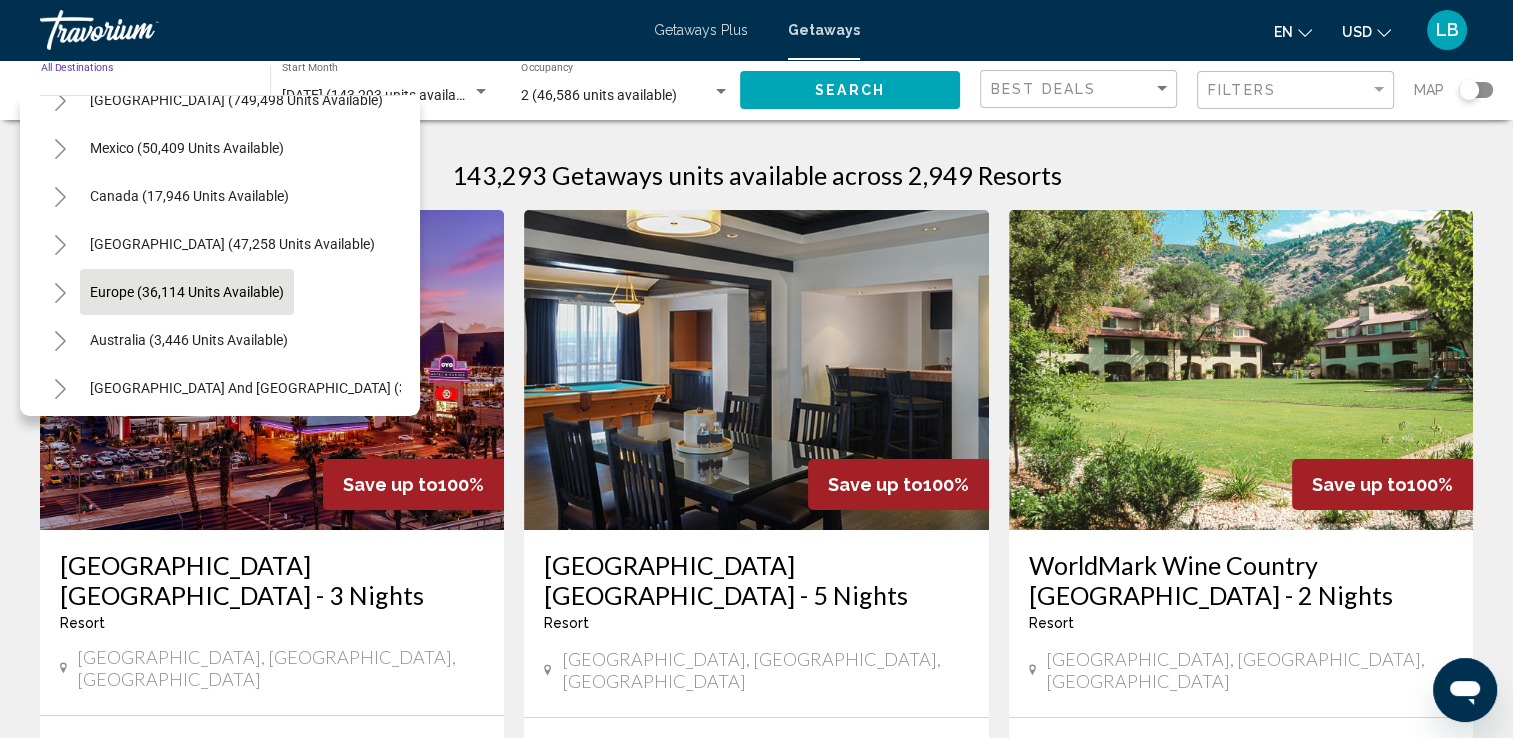 scroll, scrollTop: 100, scrollLeft: 0, axis: vertical 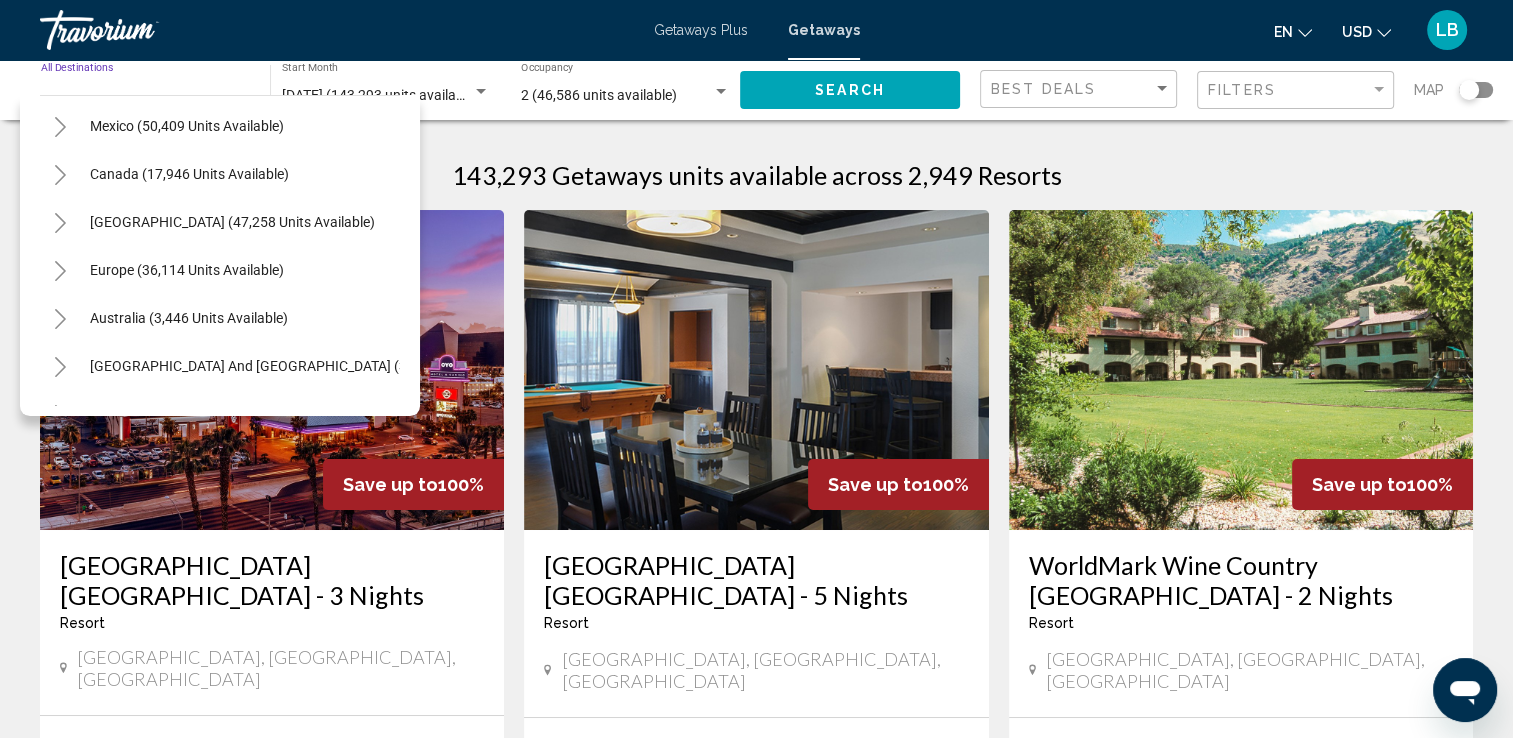 click 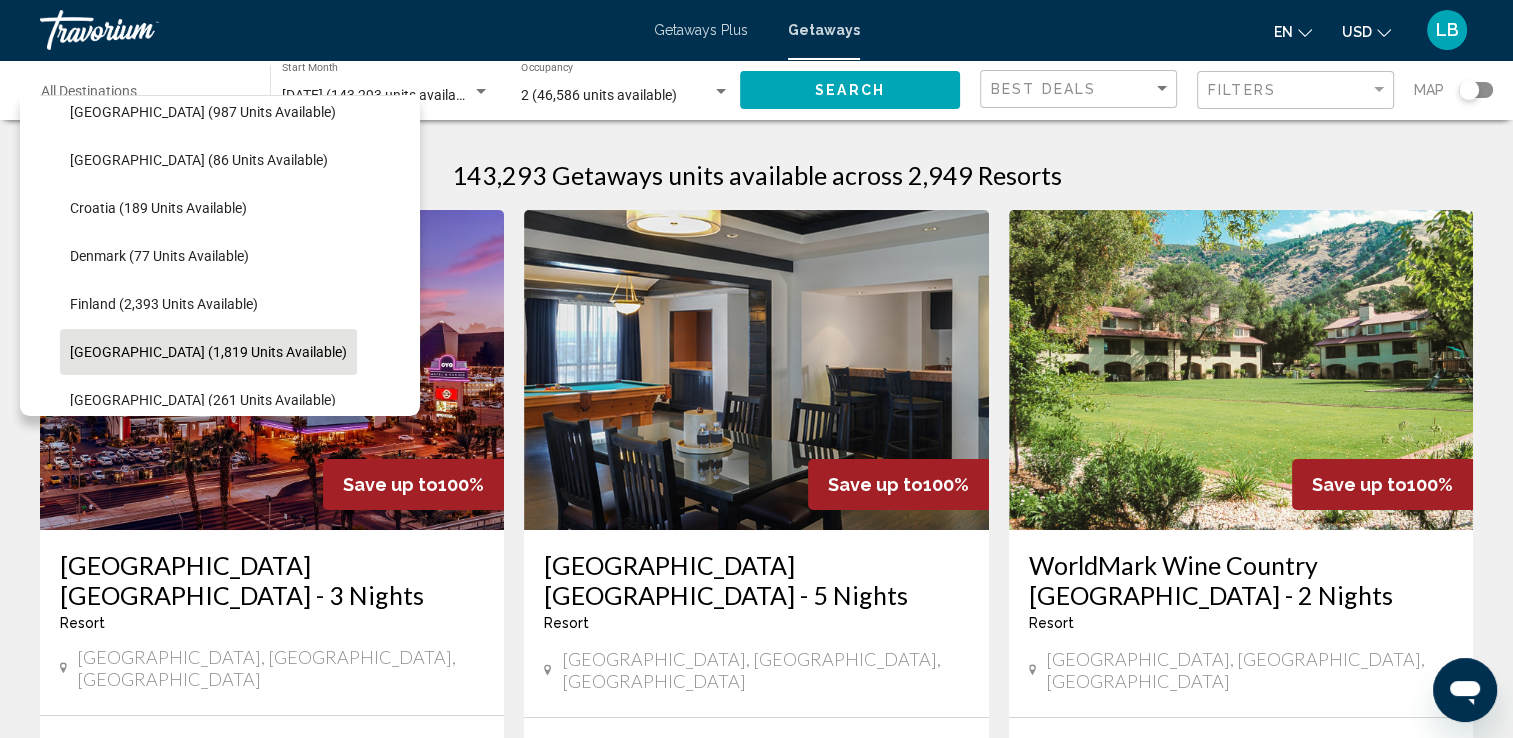 scroll, scrollTop: 400, scrollLeft: 0, axis: vertical 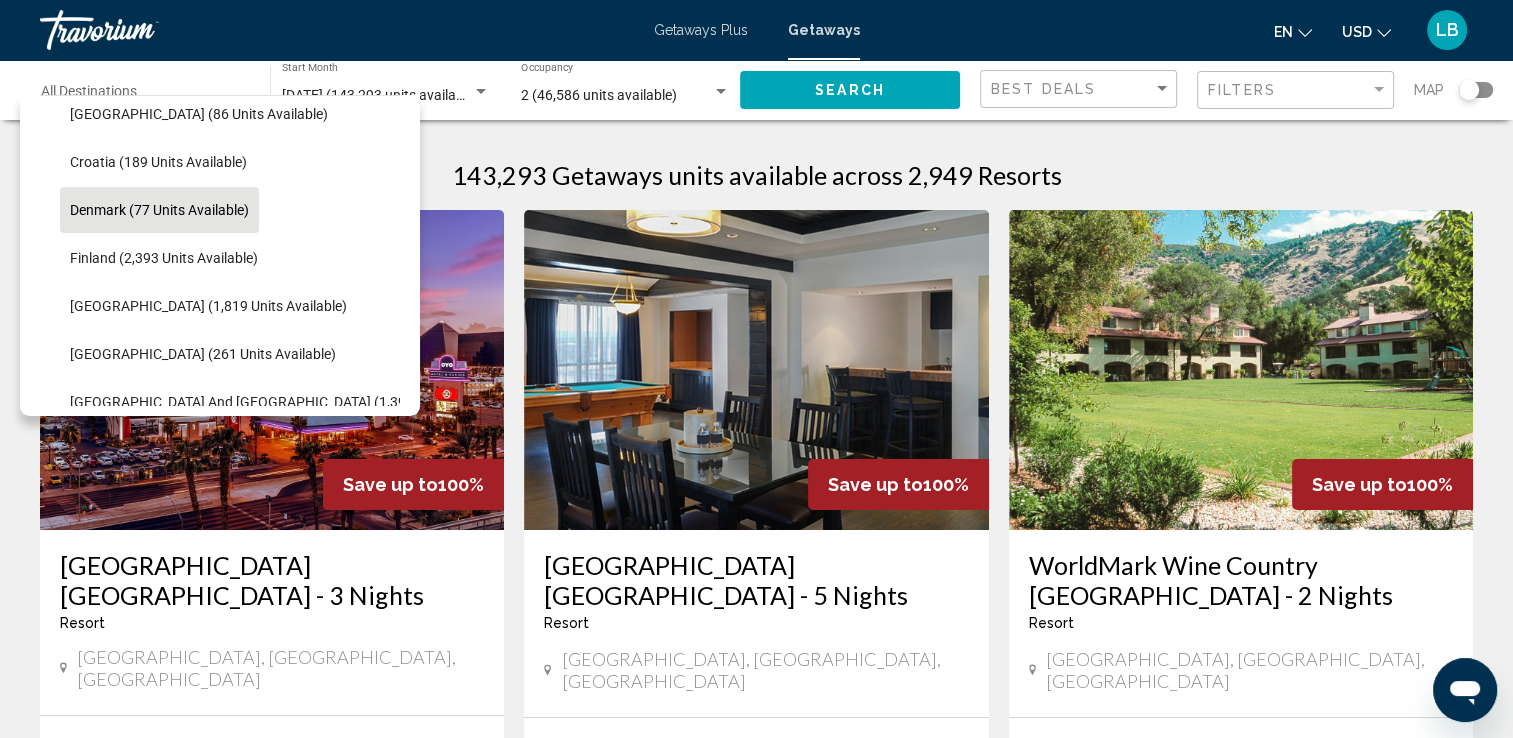 click on "Denmark (77 units available)" 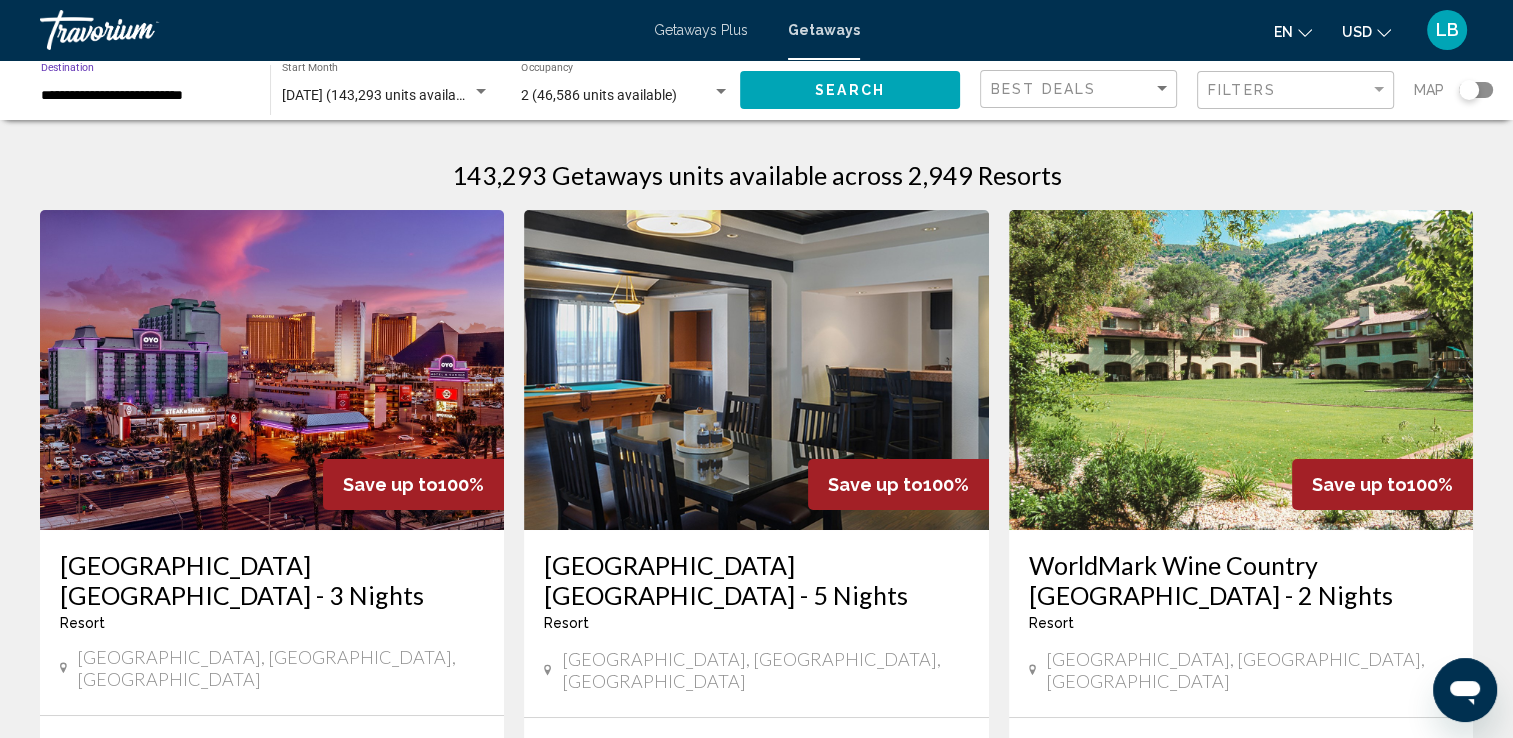 click on "Search" 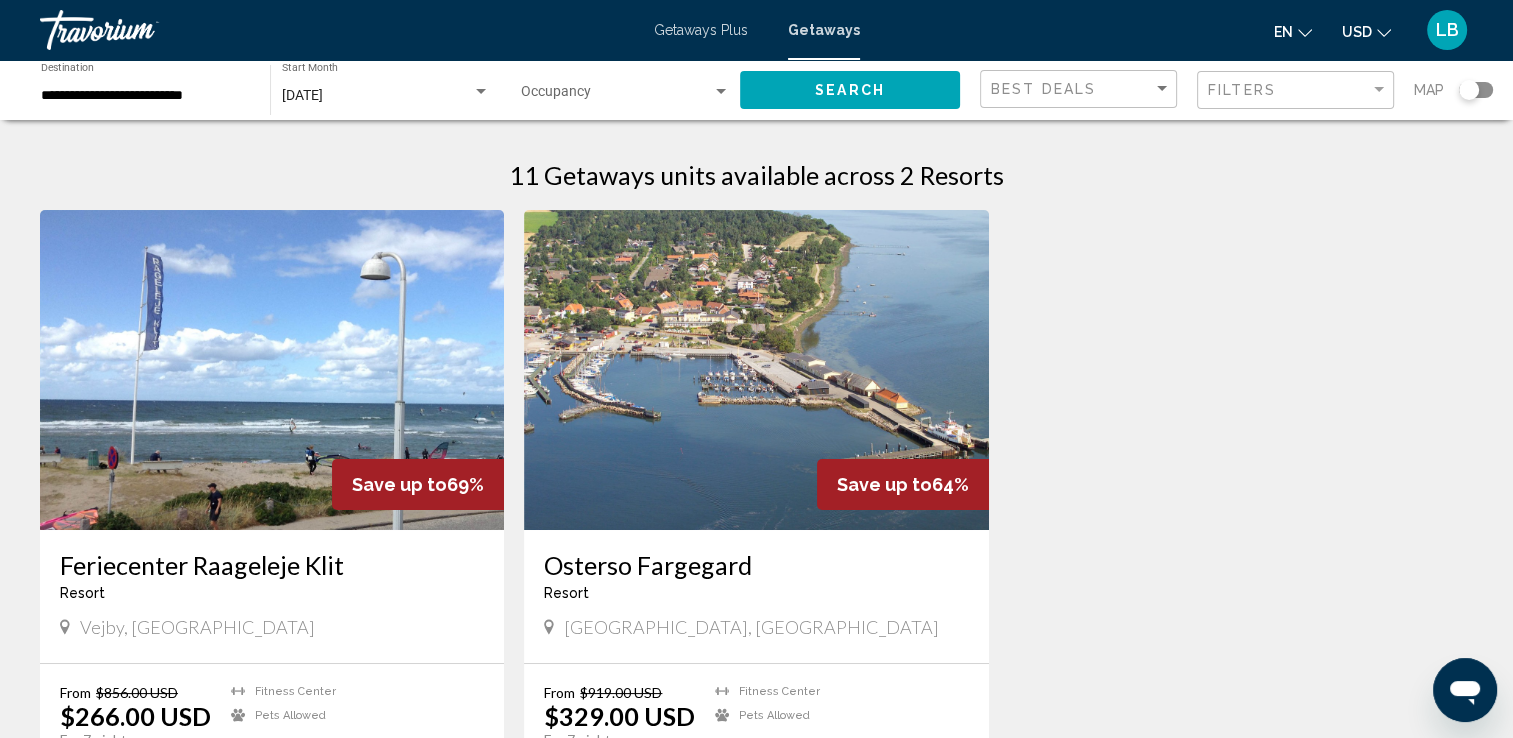 scroll, scrollTop: 0, scrollLeft: 0, axis: both 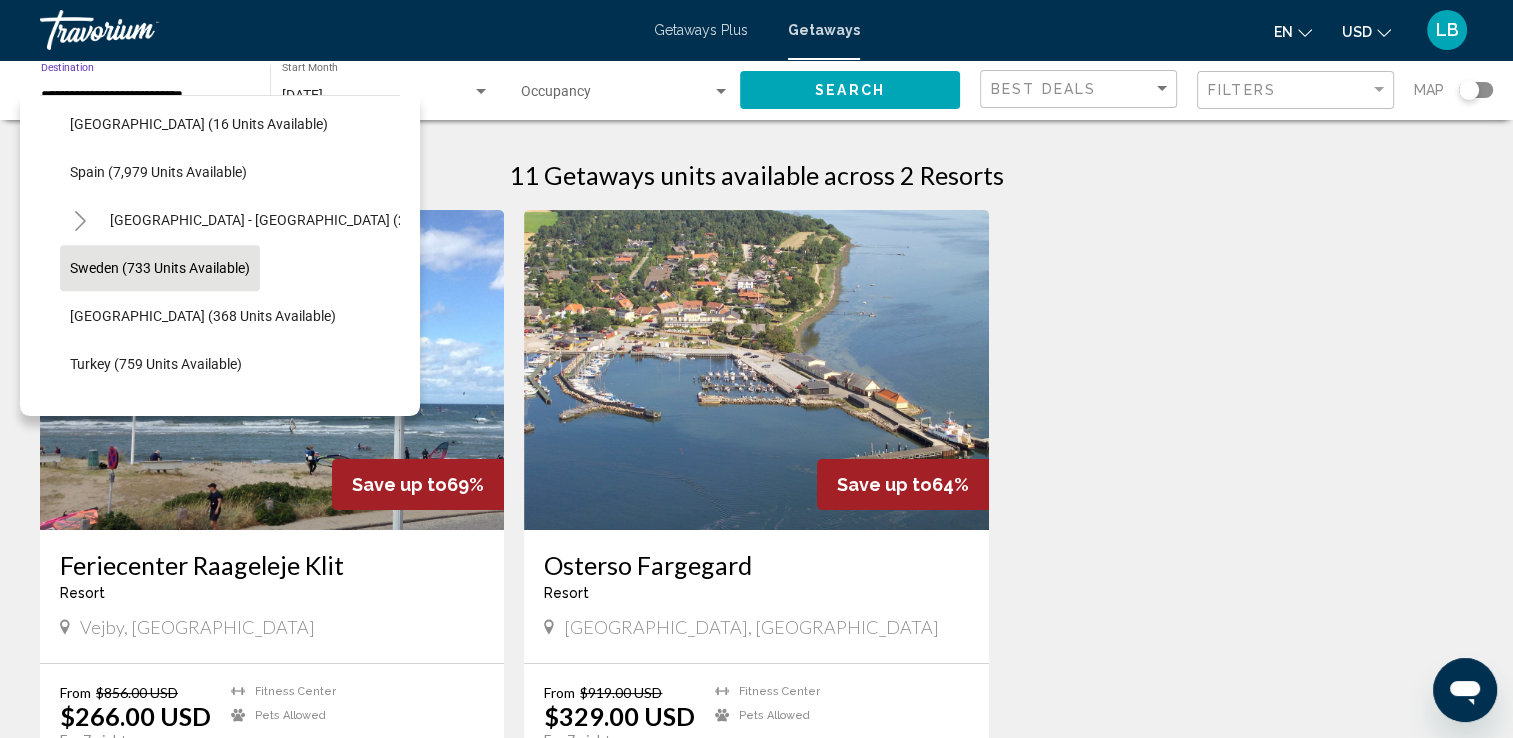 click on "Sweden (733 units available)" 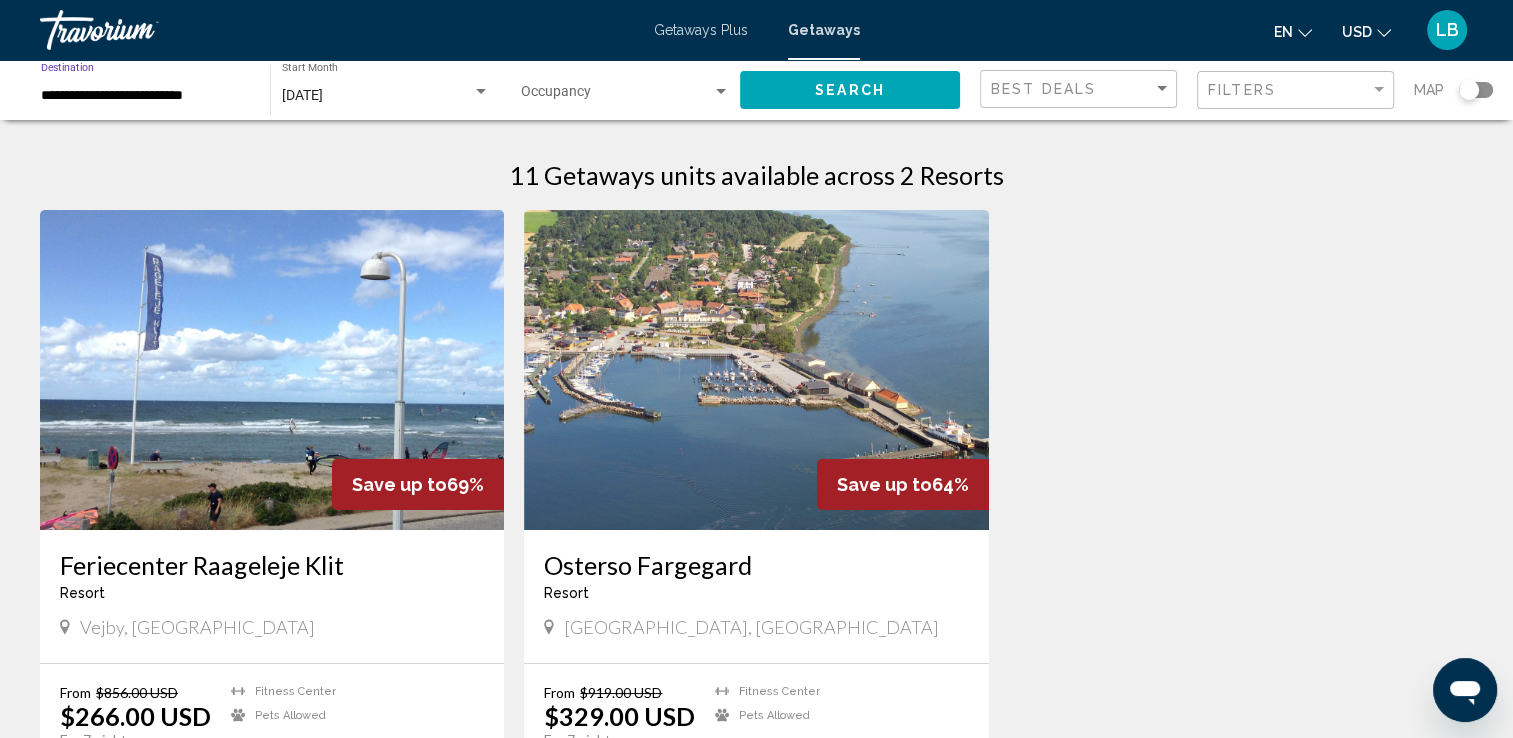 click on "Search" 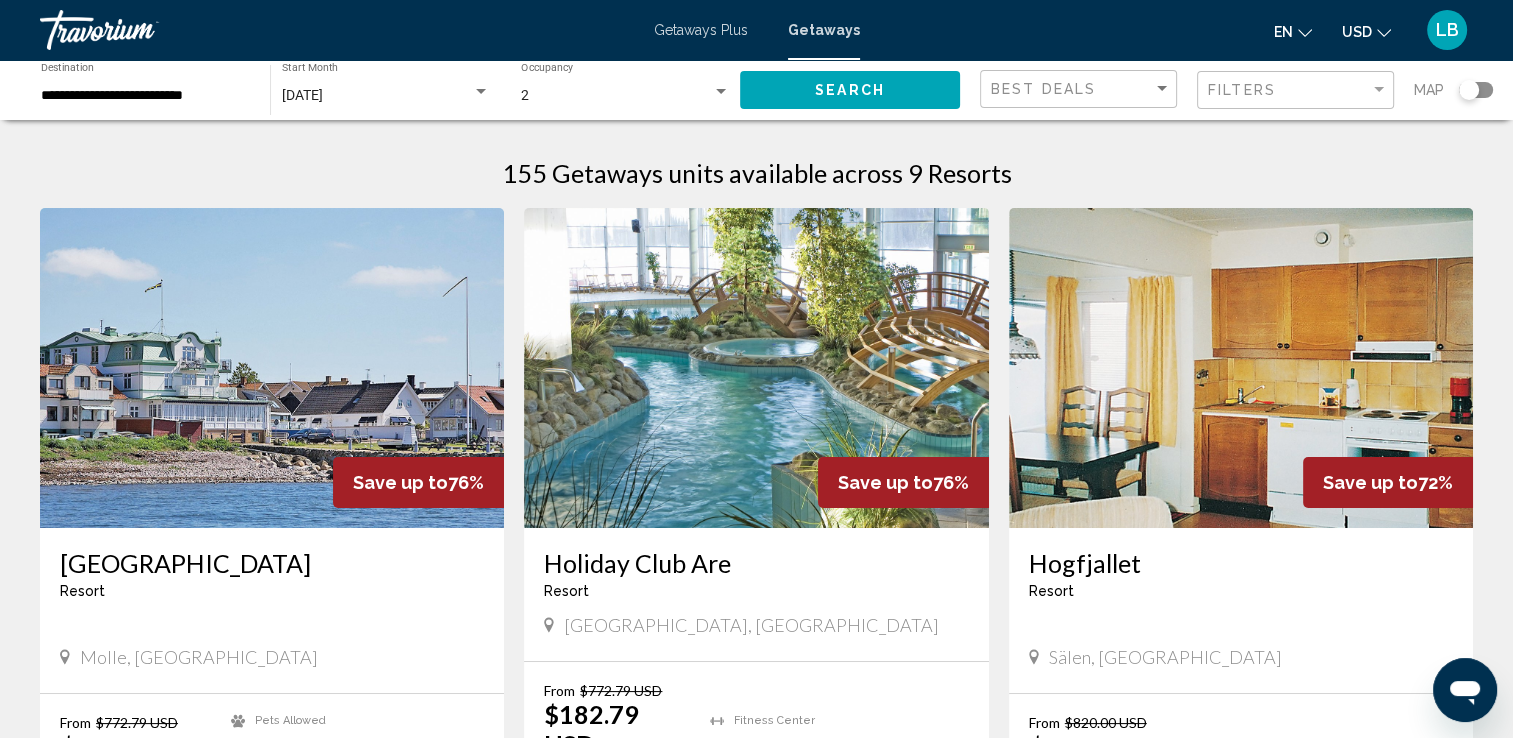 scroll, scrollTop: 0, scrollLeft: 0, axis: both 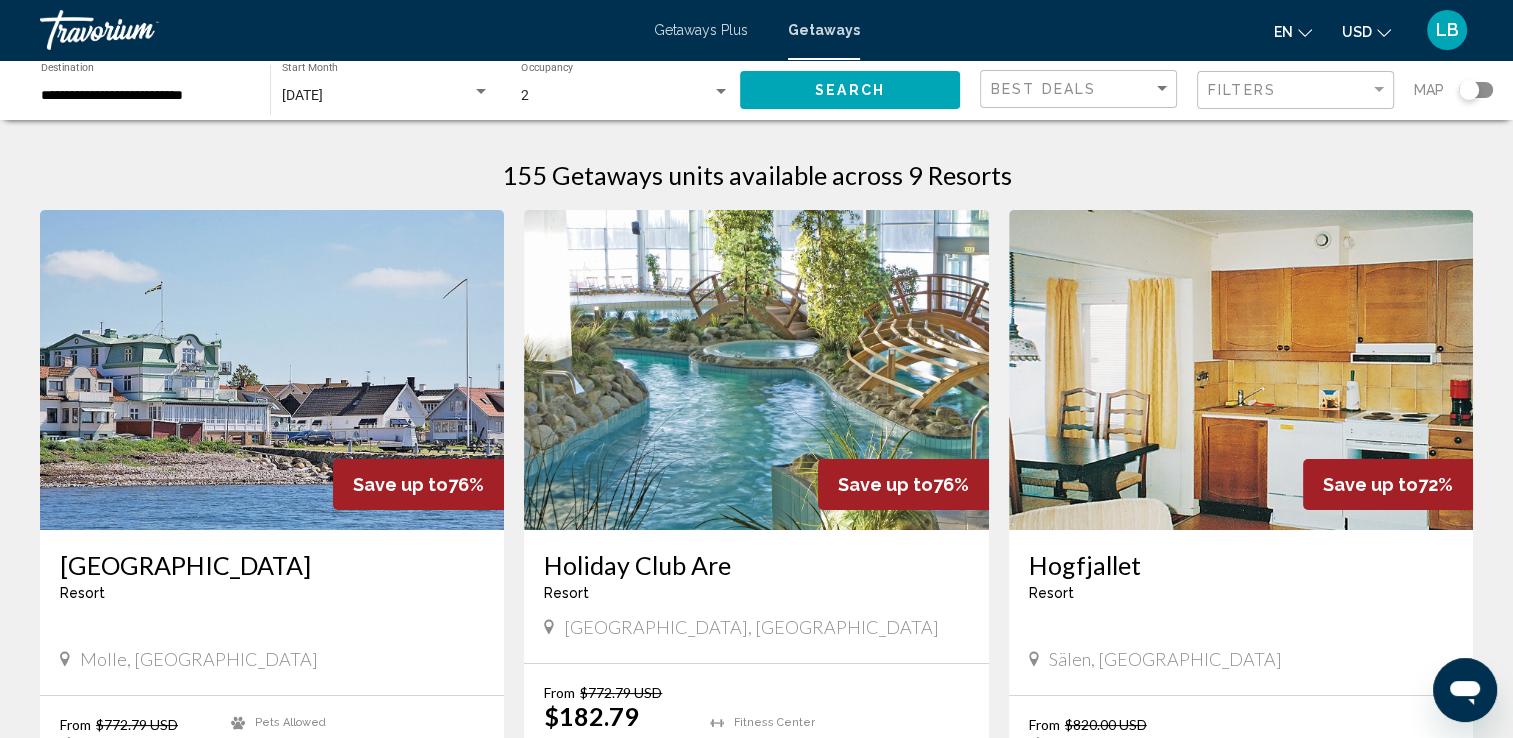 click on "**********" 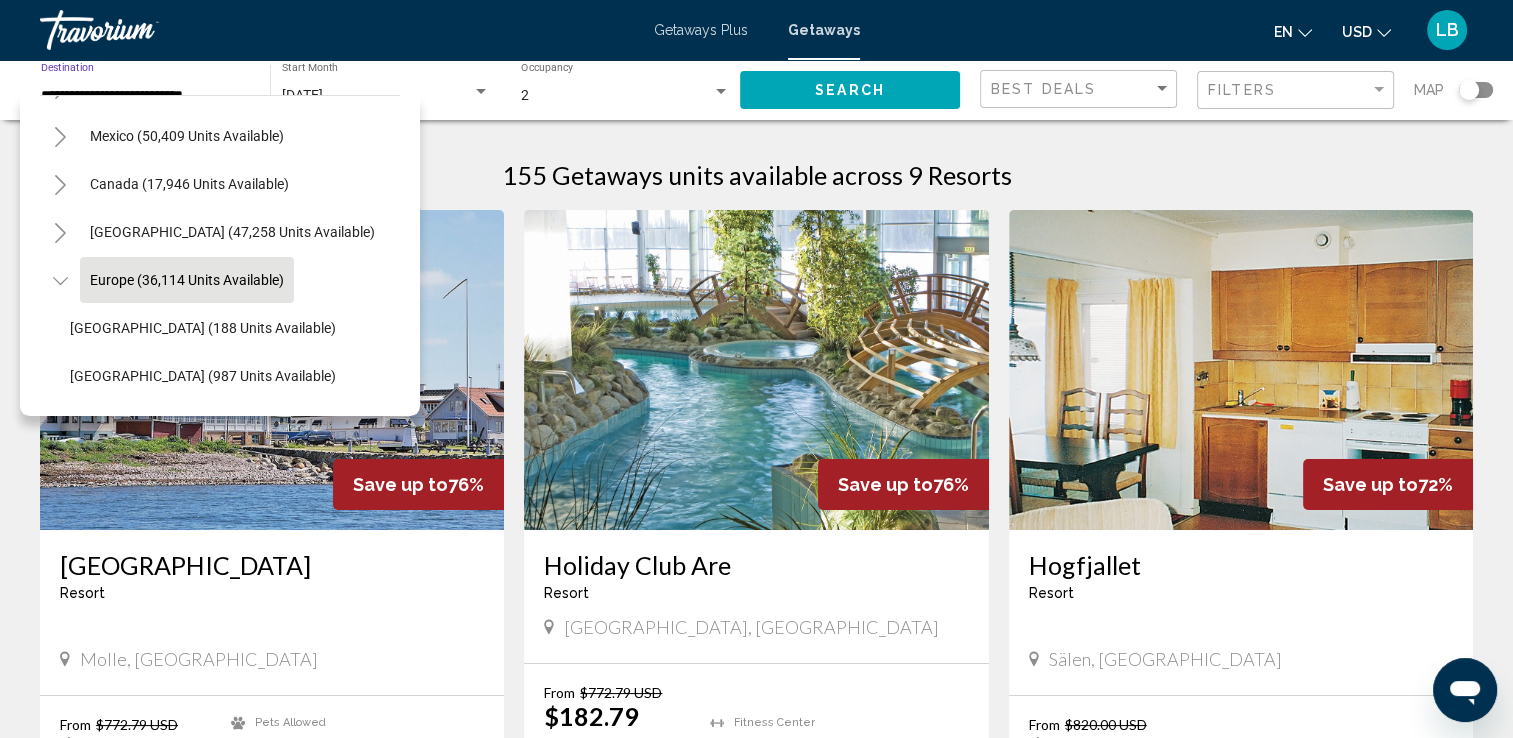 scroll, scrollTop: 0, scrollLeft: 0, axis: both 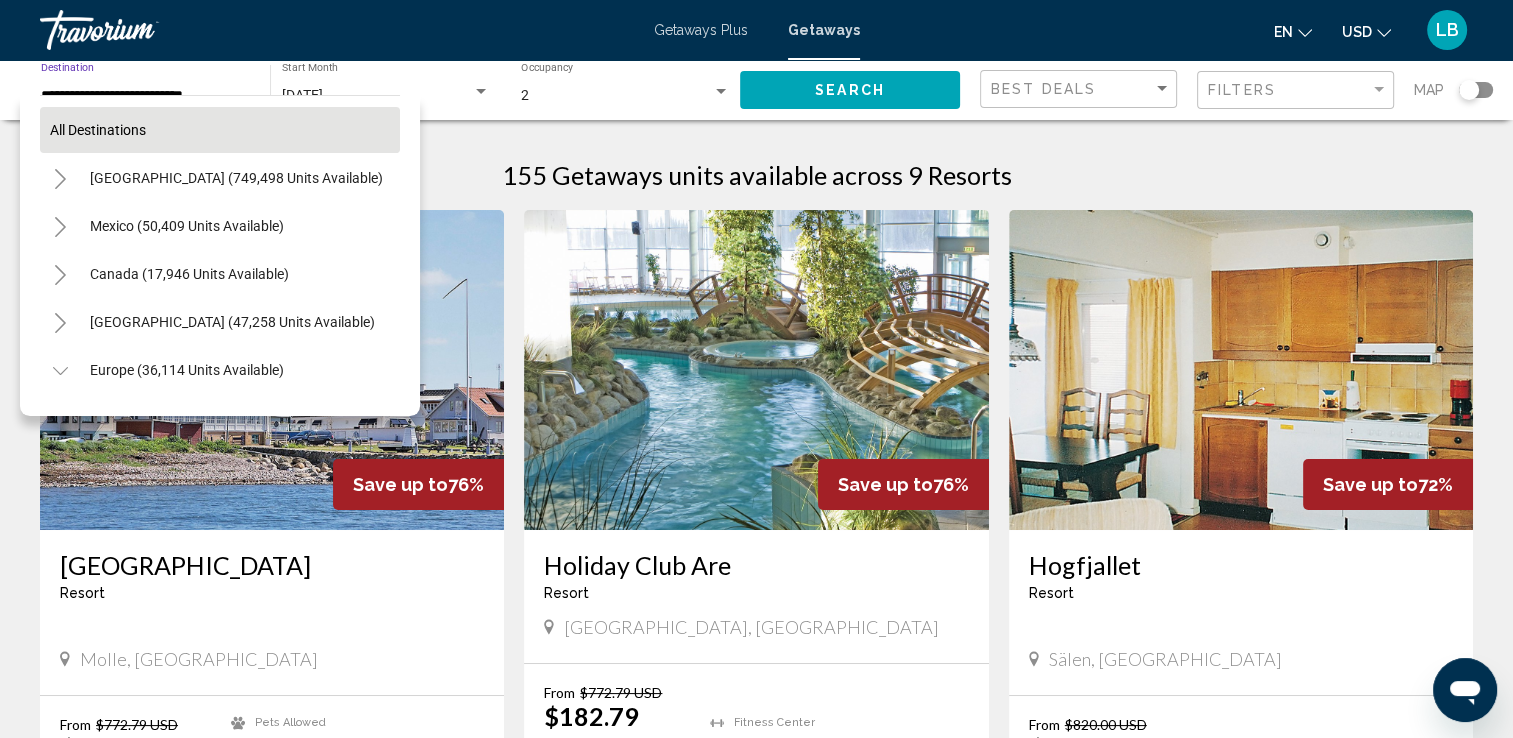 click on "All destinations" at bounding box center [98, 130] 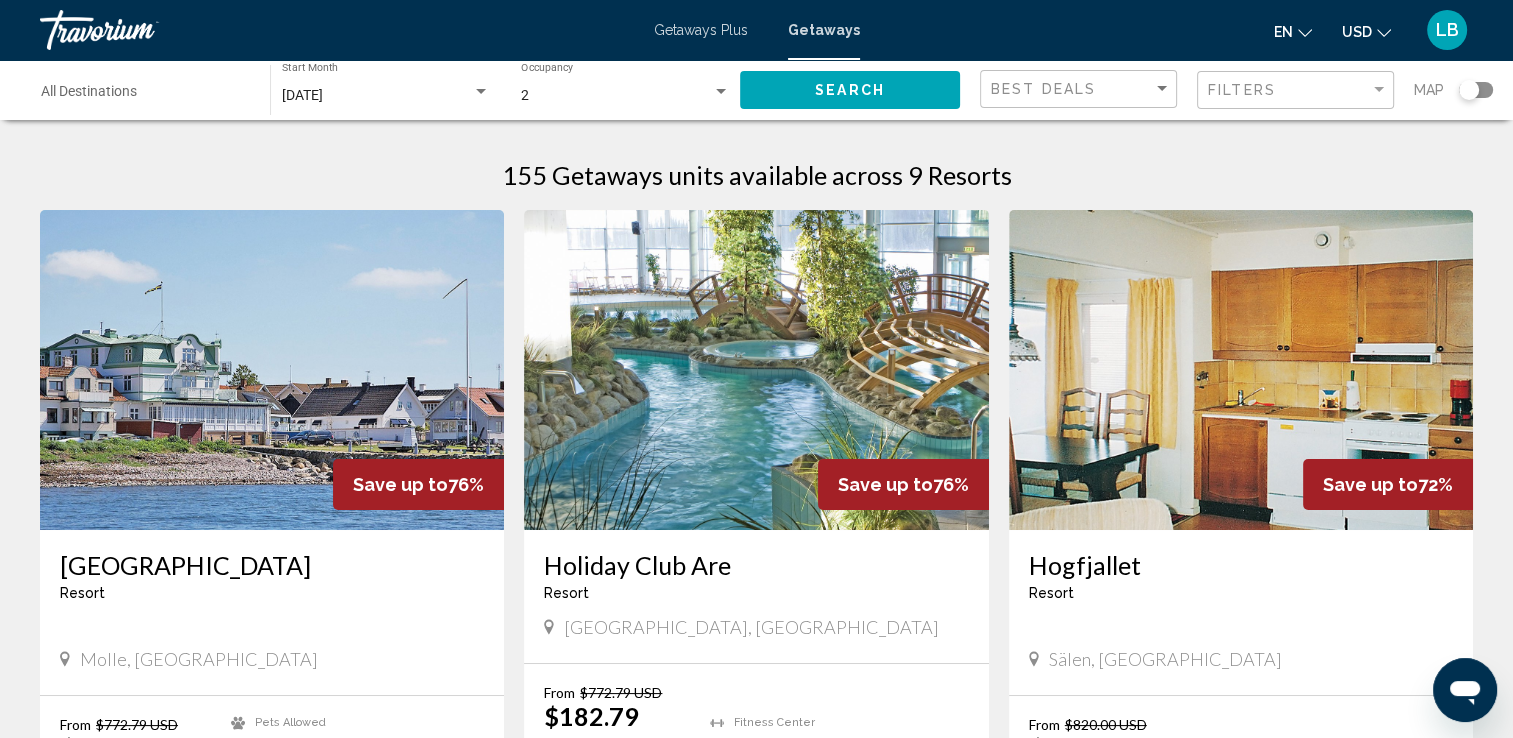 click on "Destination All Destinations" at bounding box center (145, 96) 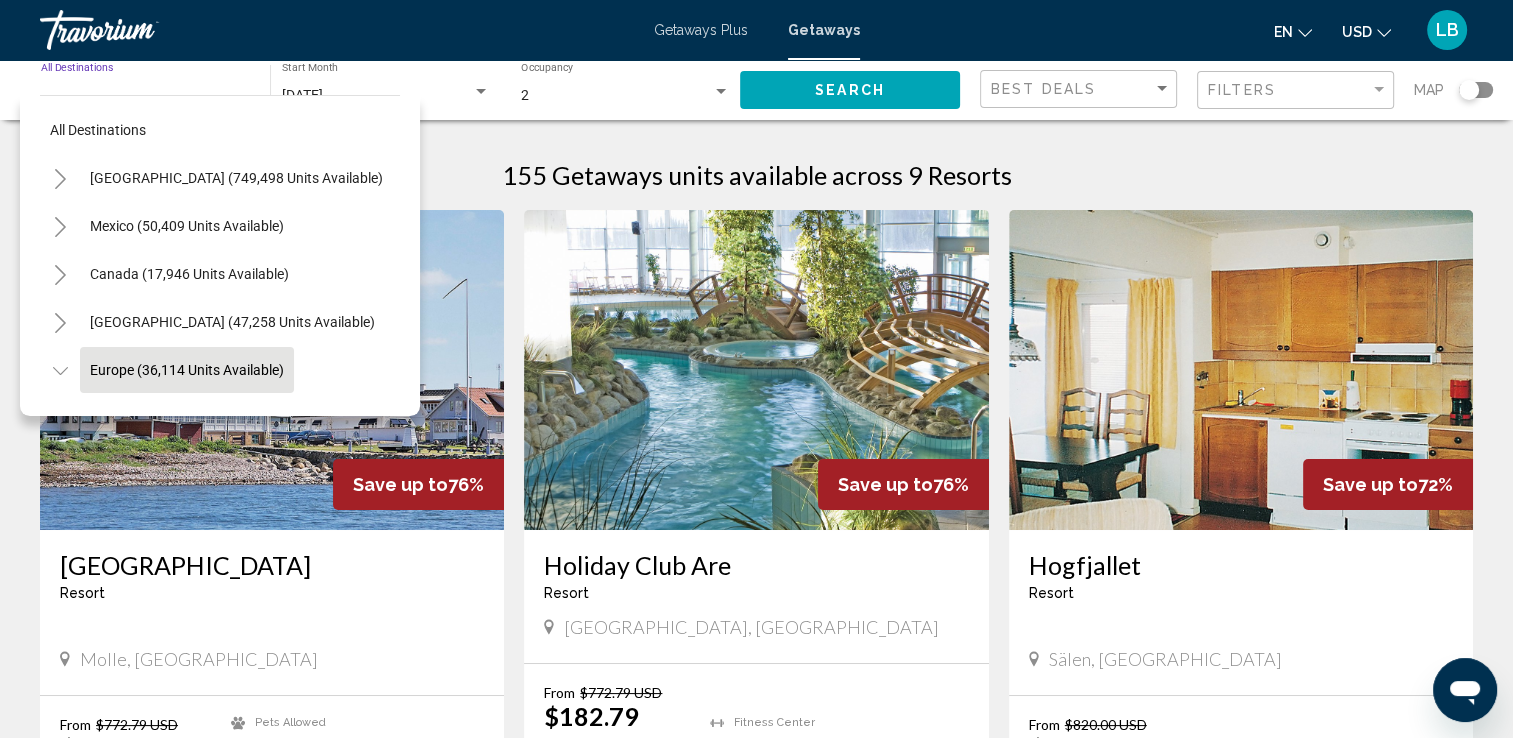 click on "Europe (36,114 units available)" at bounding box center (189, 1522) 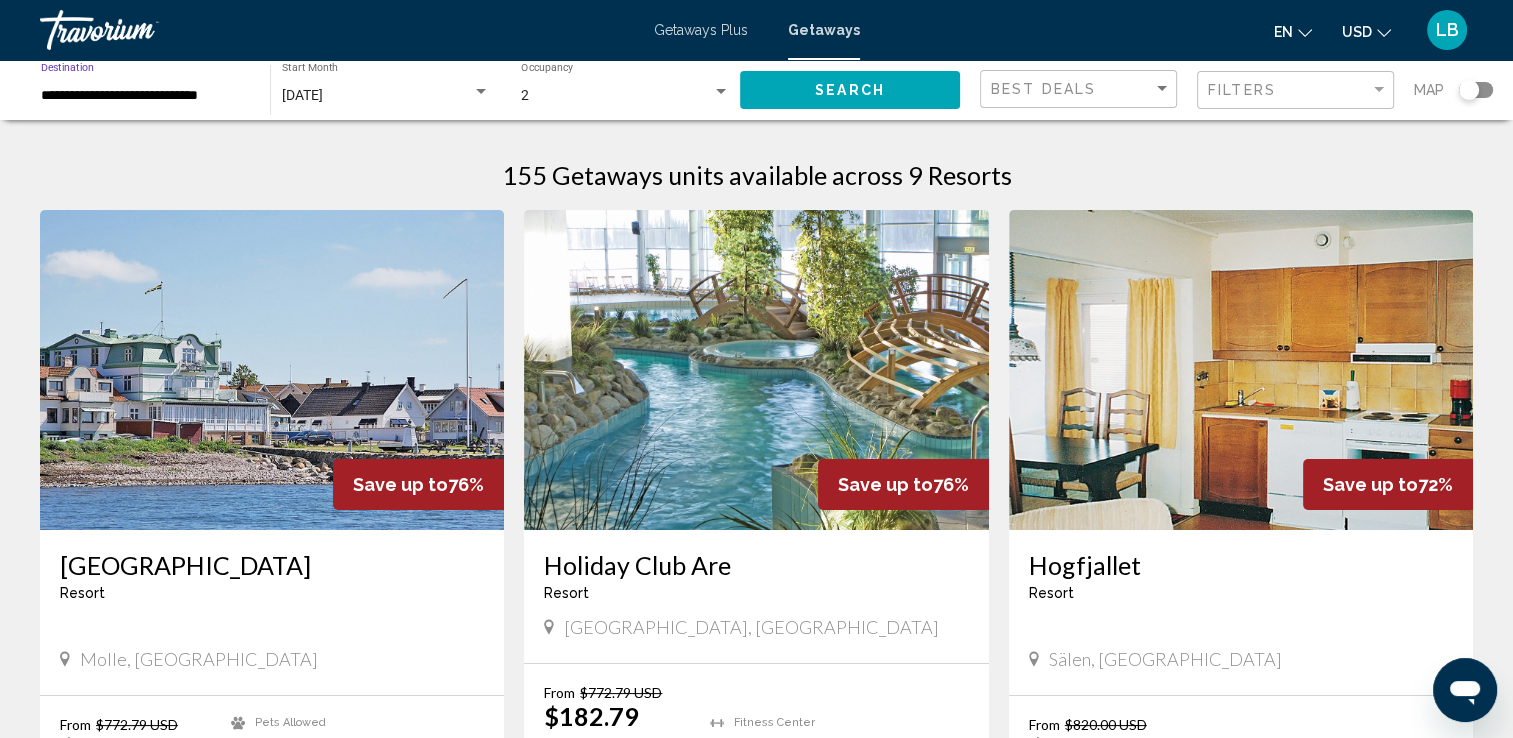 click on "Search" 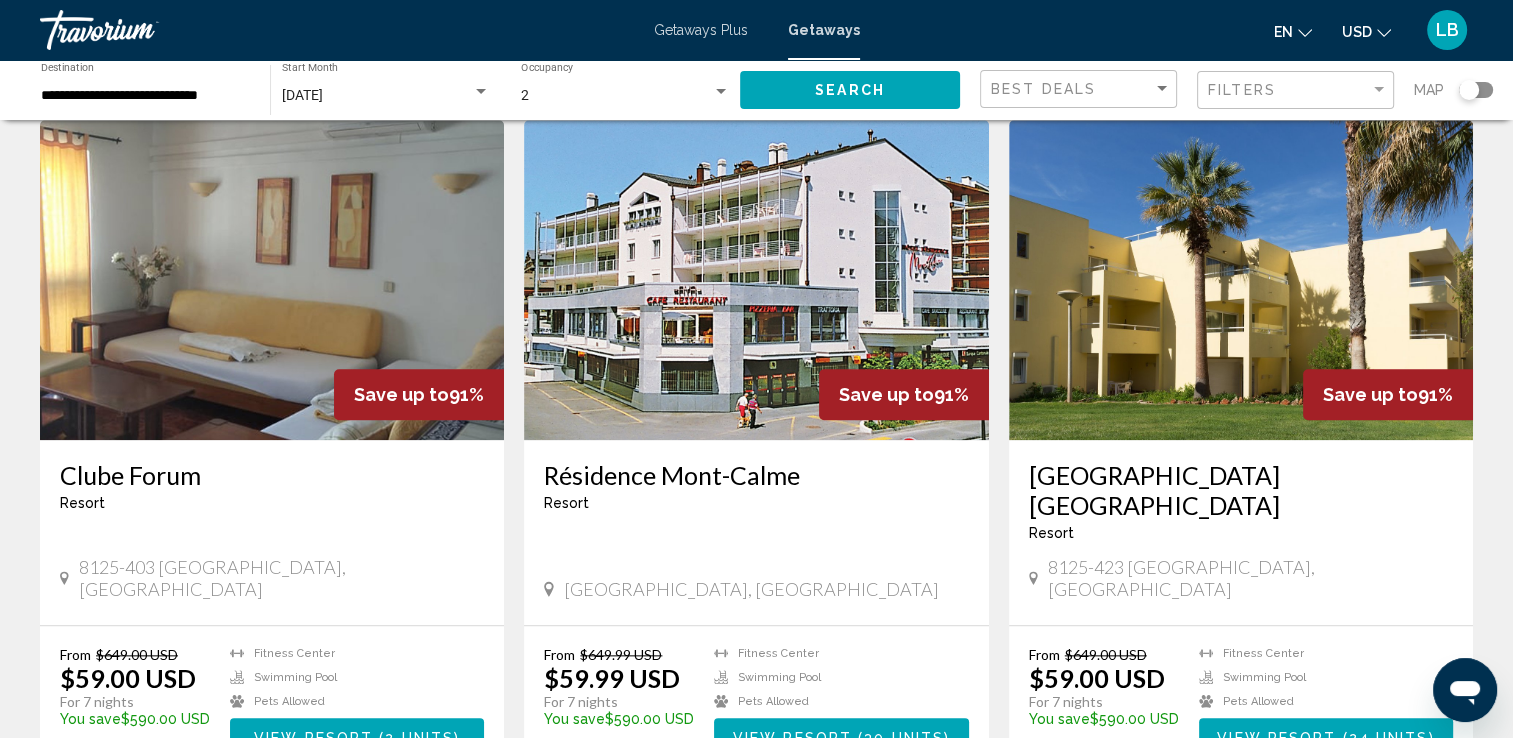 scroll, scrollTop: 2396, scrollLeft: 0, axis: vertical 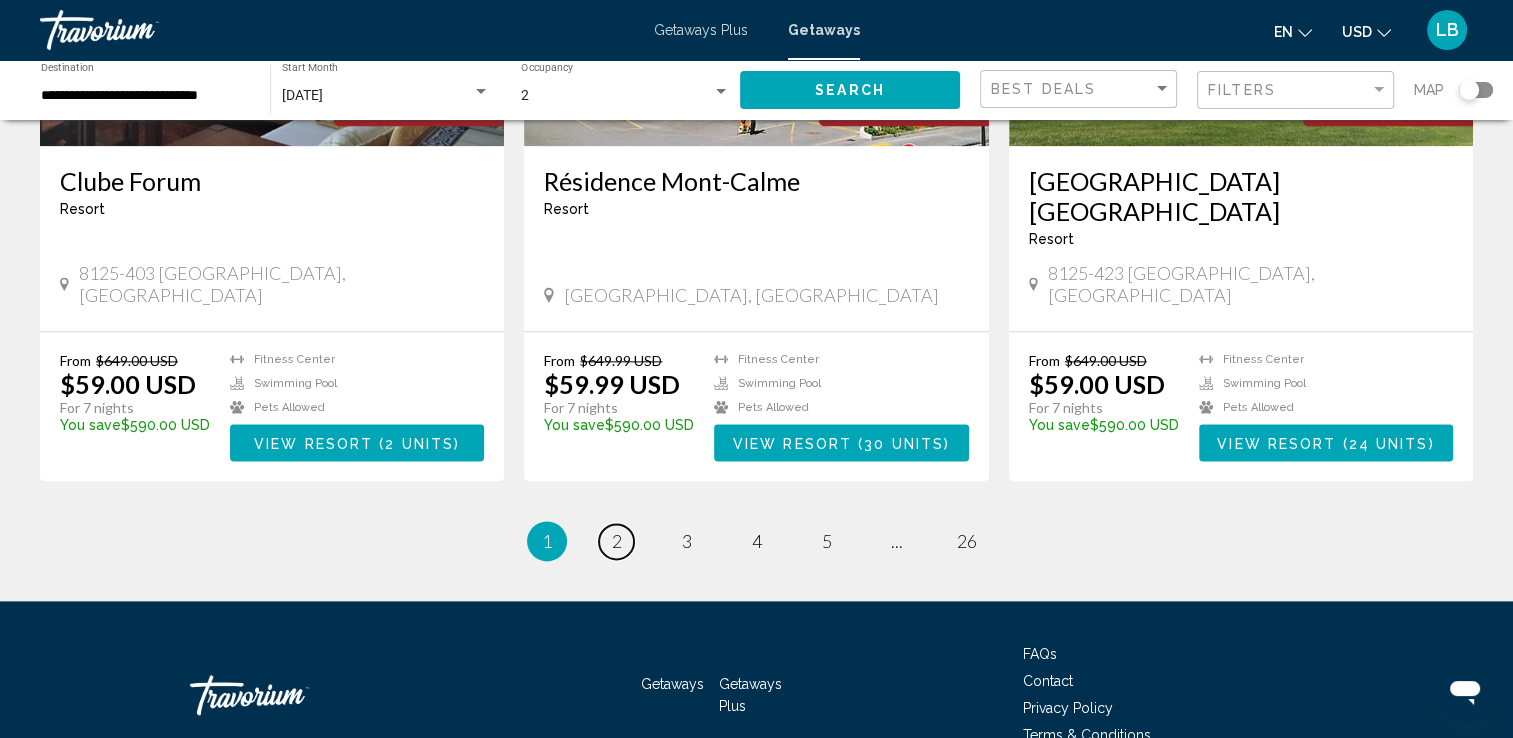 click on "2" at bounding box center (617, 541) 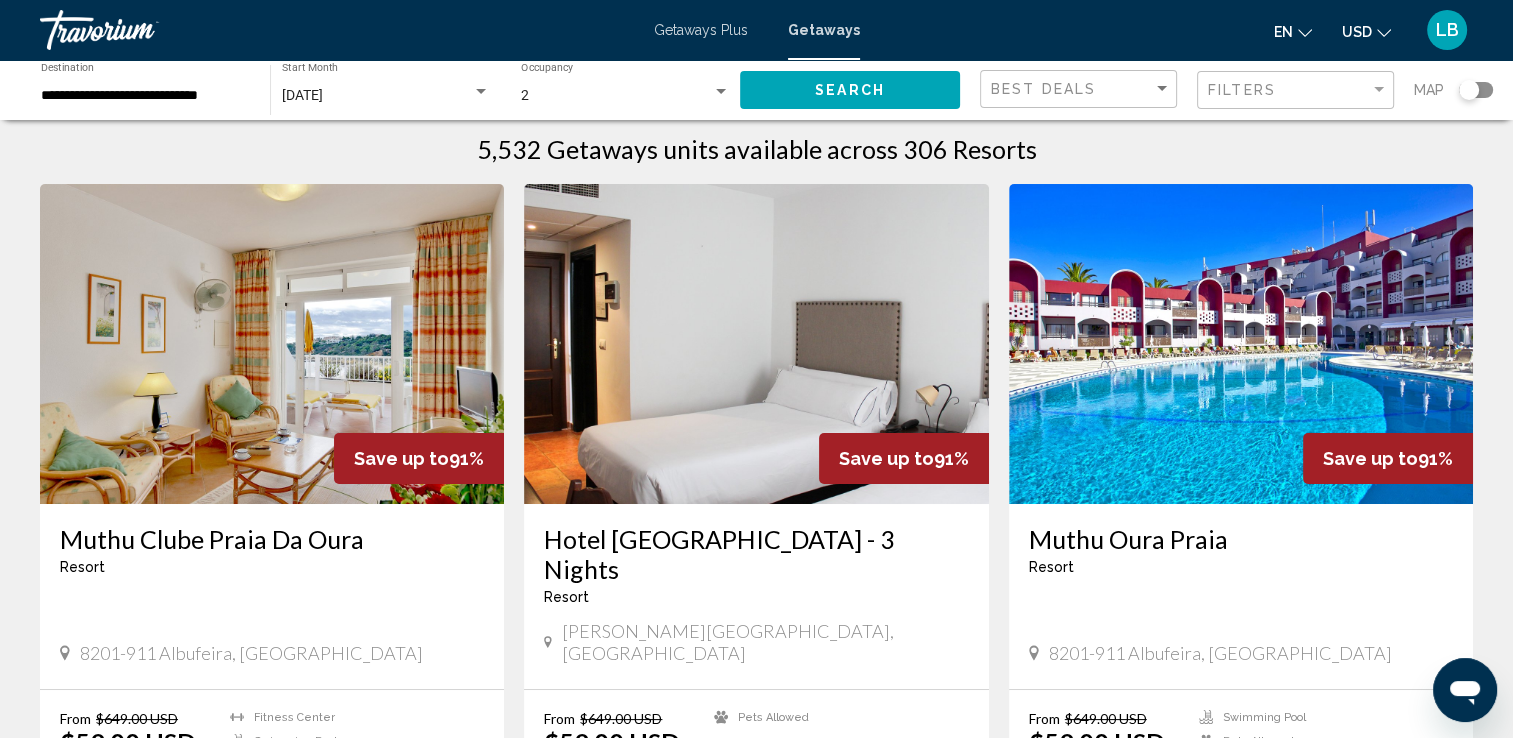 scroll, scrollTop: 100, scrollLeft: 0, axis: vertical 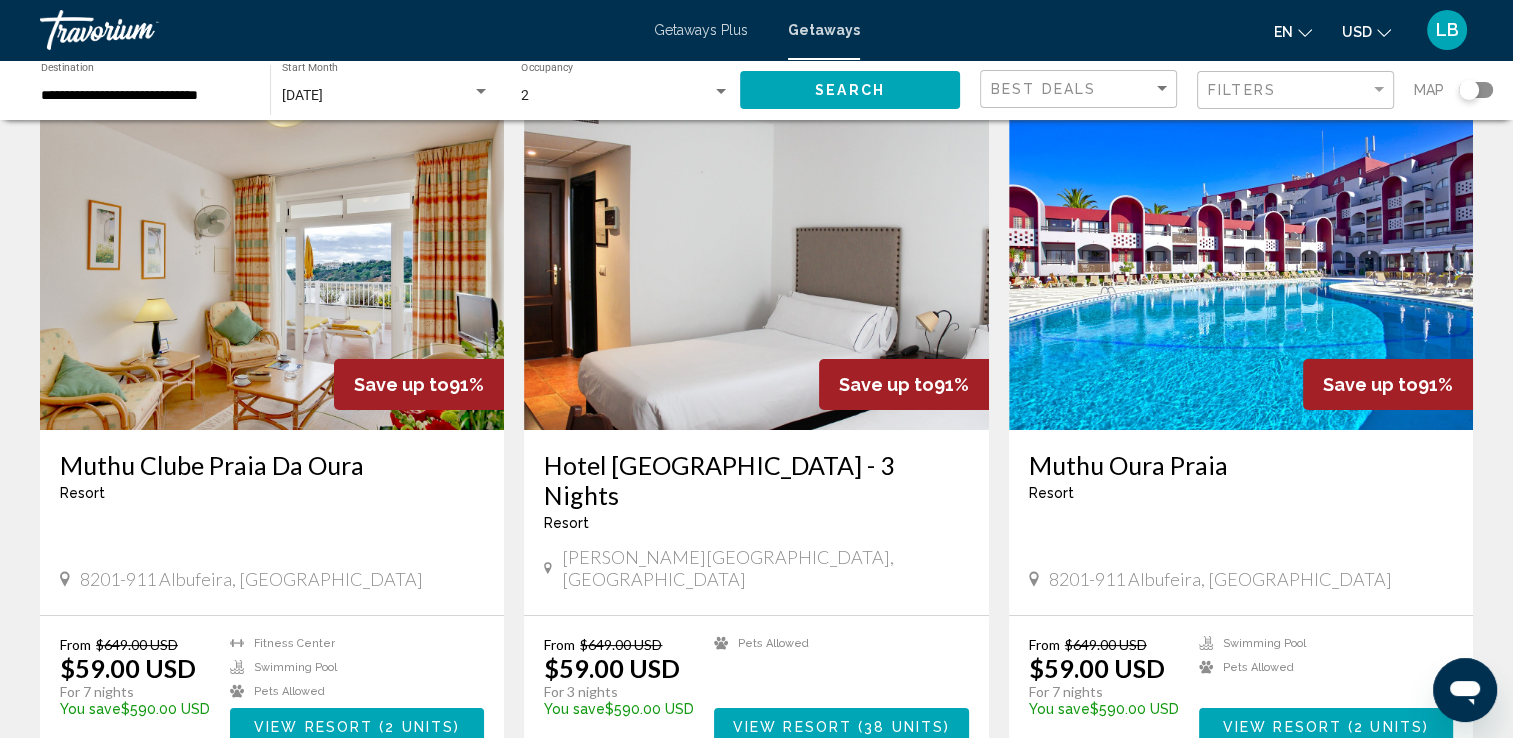 click at bounding box center (272, 270) 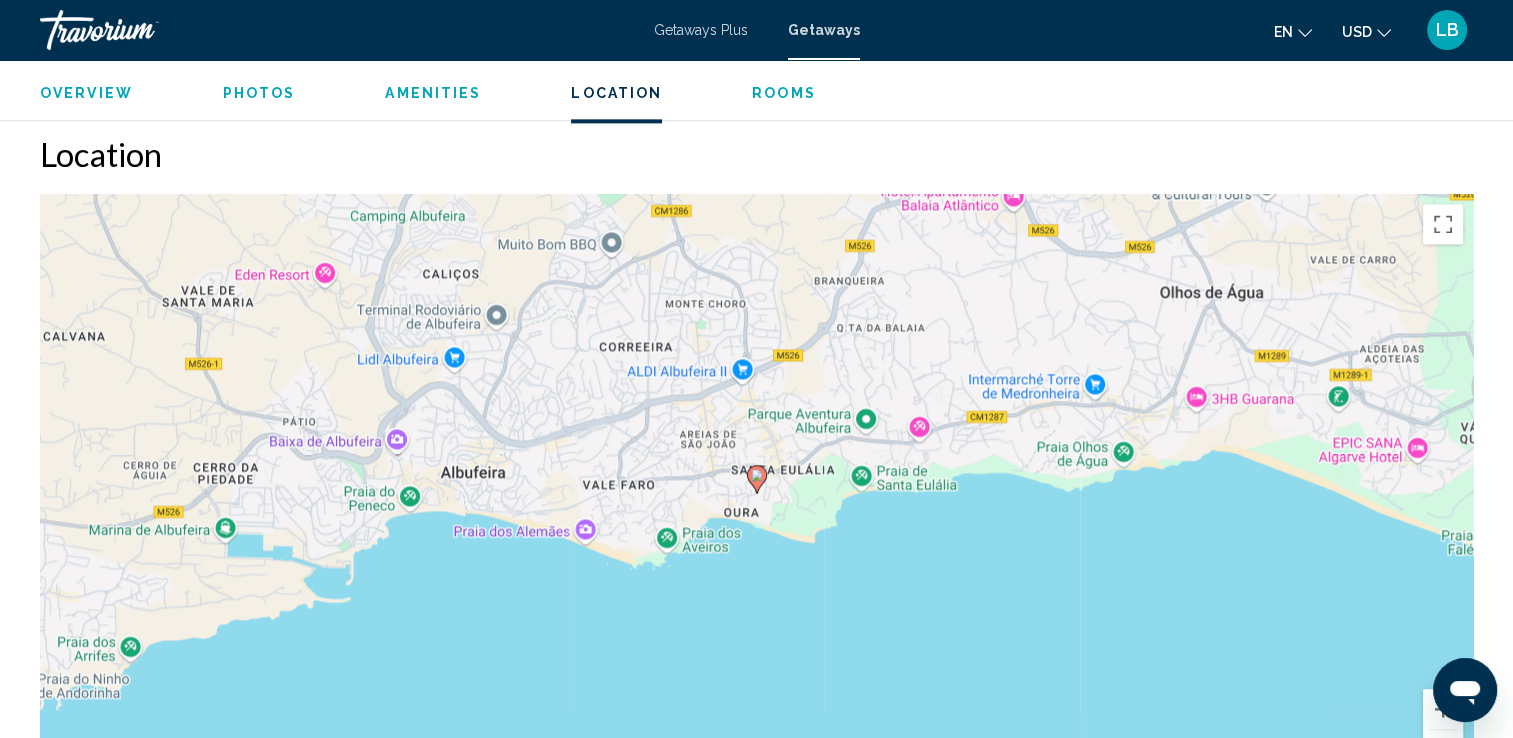 scroll, scrollTop: 2700, scrollLeft: 0, axis: vertical 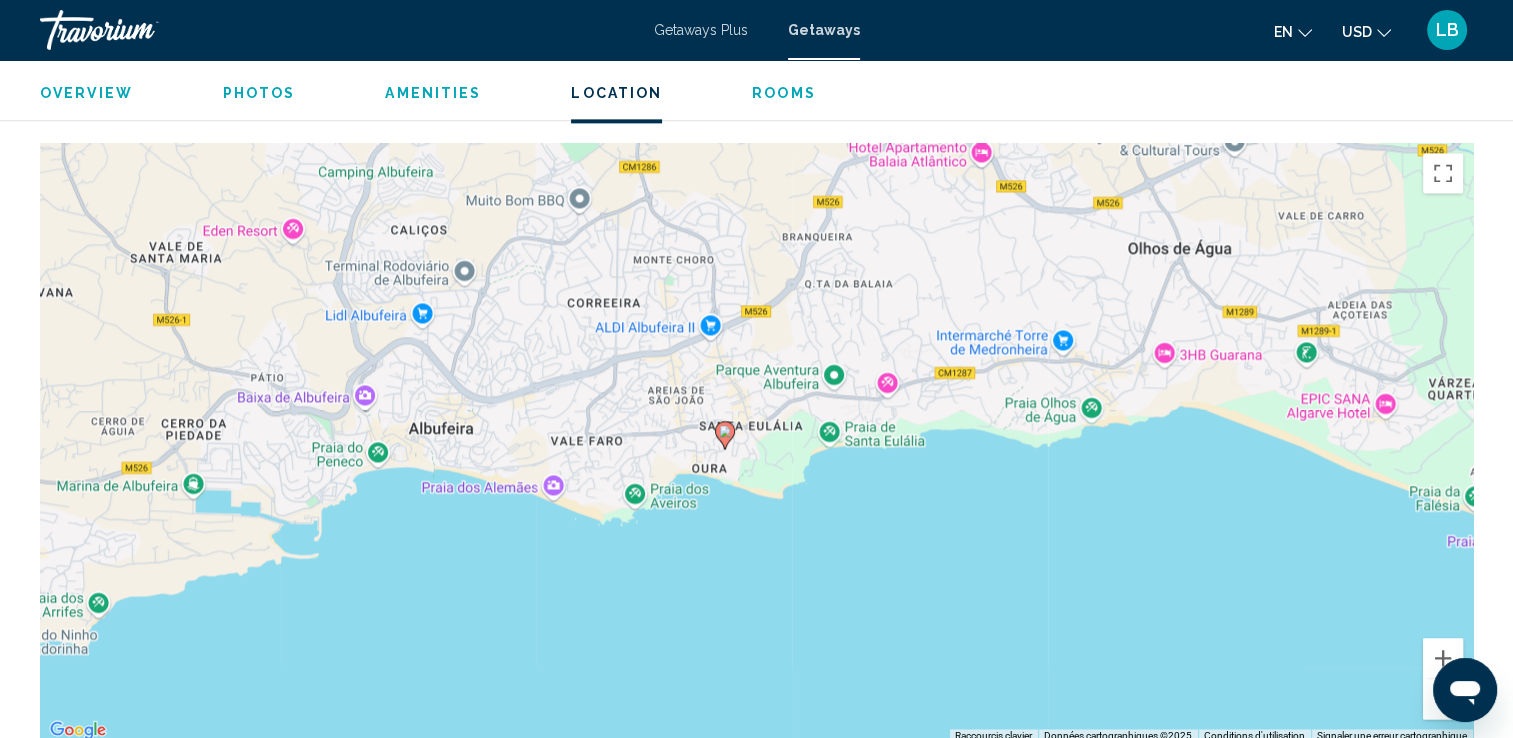 drag, startPoint x: 856, startPoint y: 461, endPoint x: 811, endPoint y: 467, distance: 45.39824 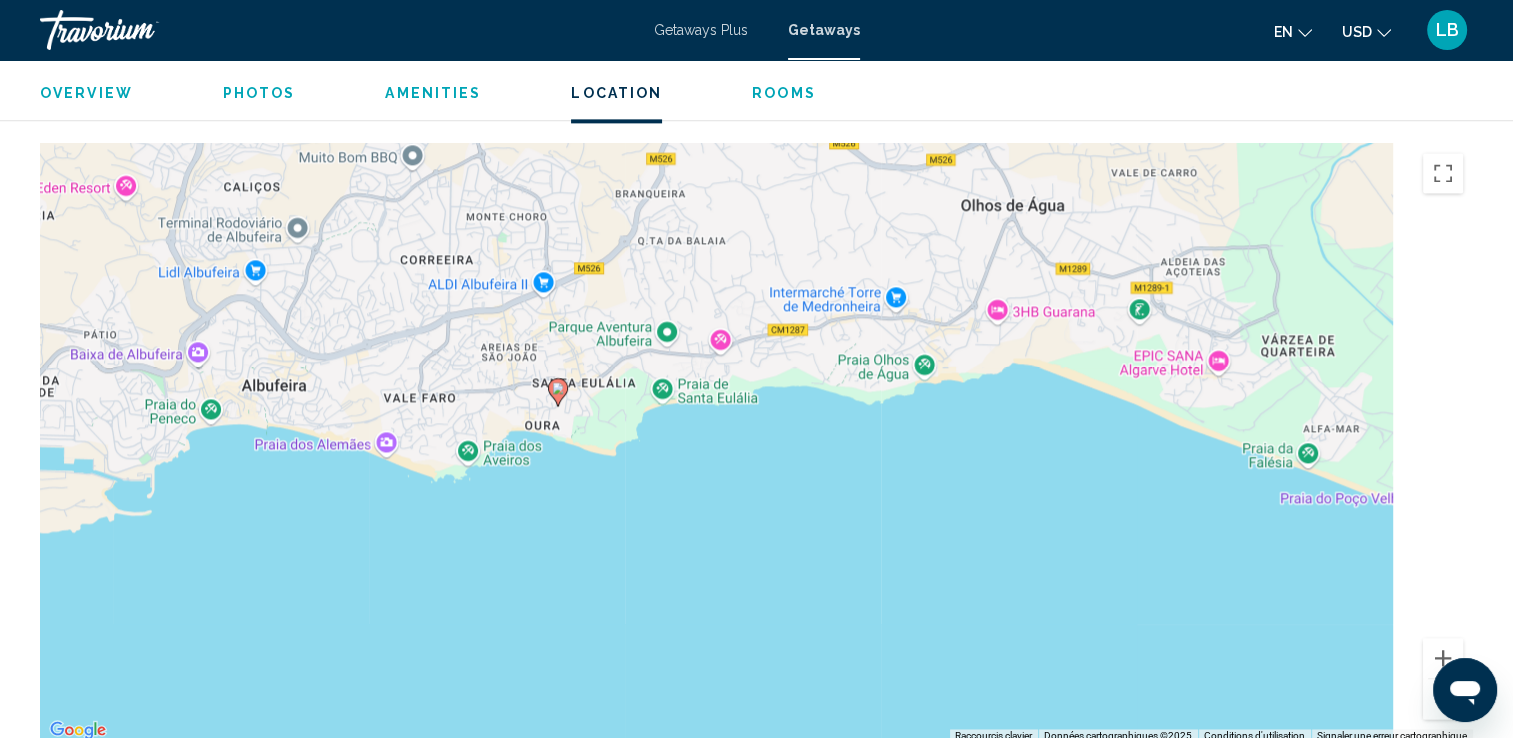 drag, startPoint x: 1313, startPoint y: 637, endPoint x: 1200, endPoint y: 590, distance: 122.384636 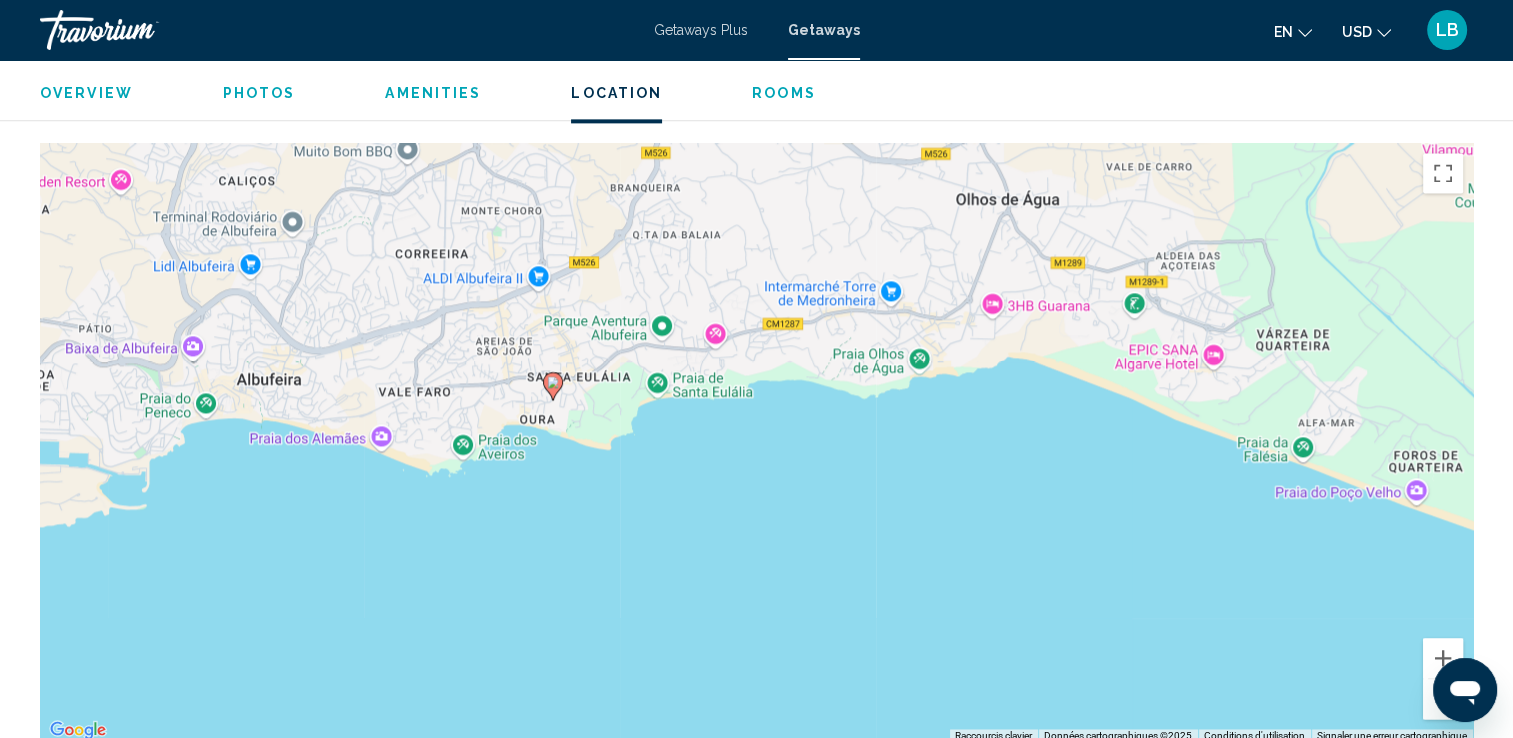 click at bounding box center [1443, 699] 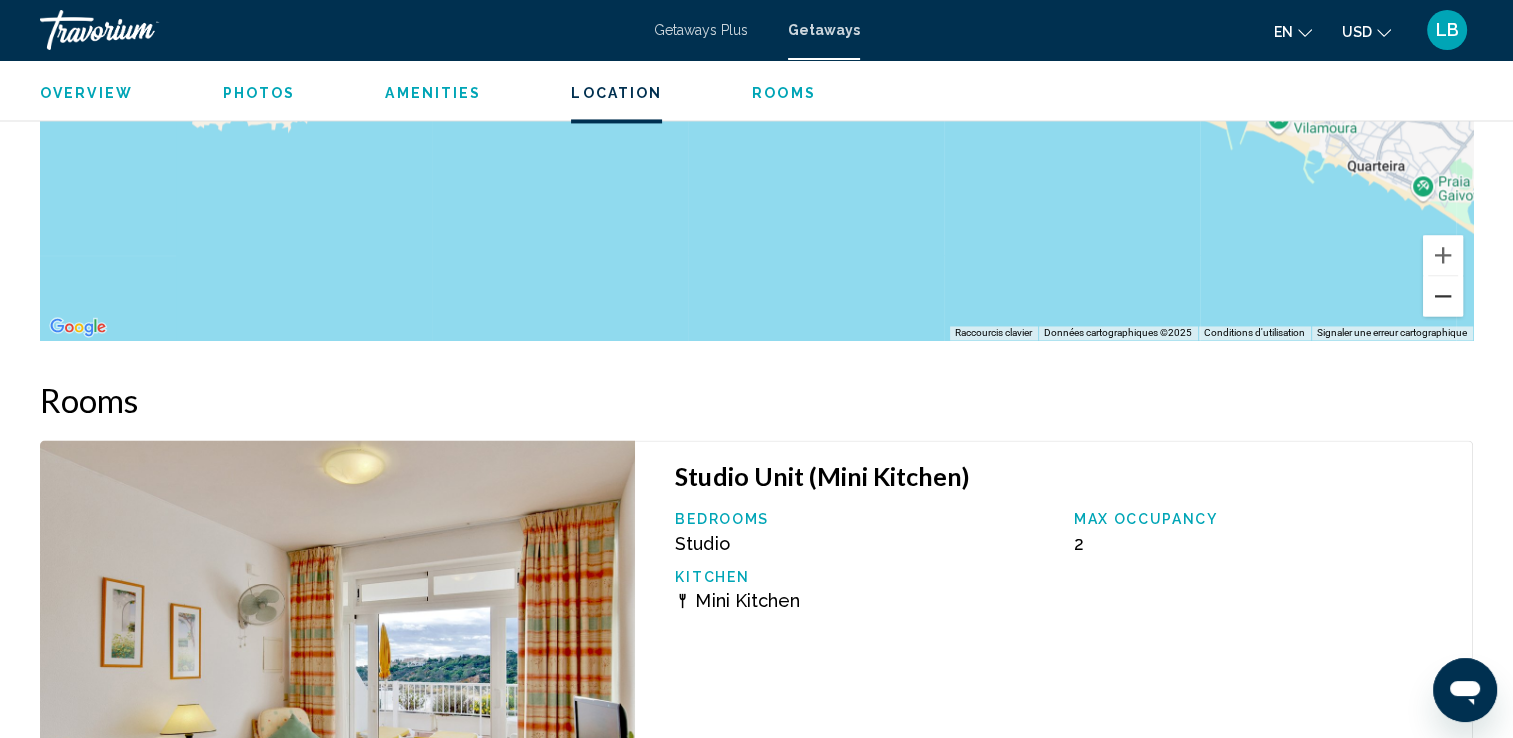 scroll, scrollTop: 2927, scrollLeft: 0, axis: vertical 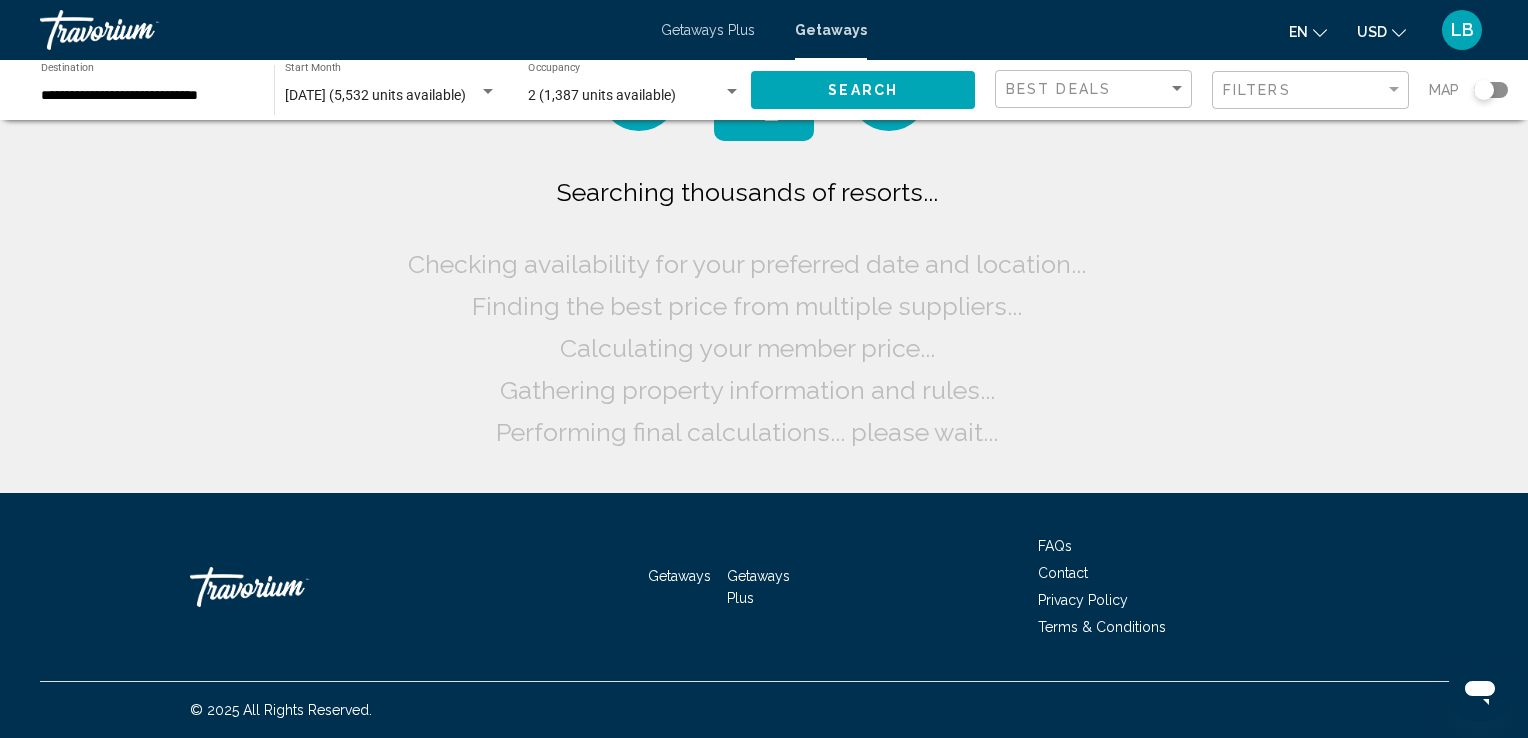 click on "[DATE] (5,532 units available)" at bounding box center (375, 95) 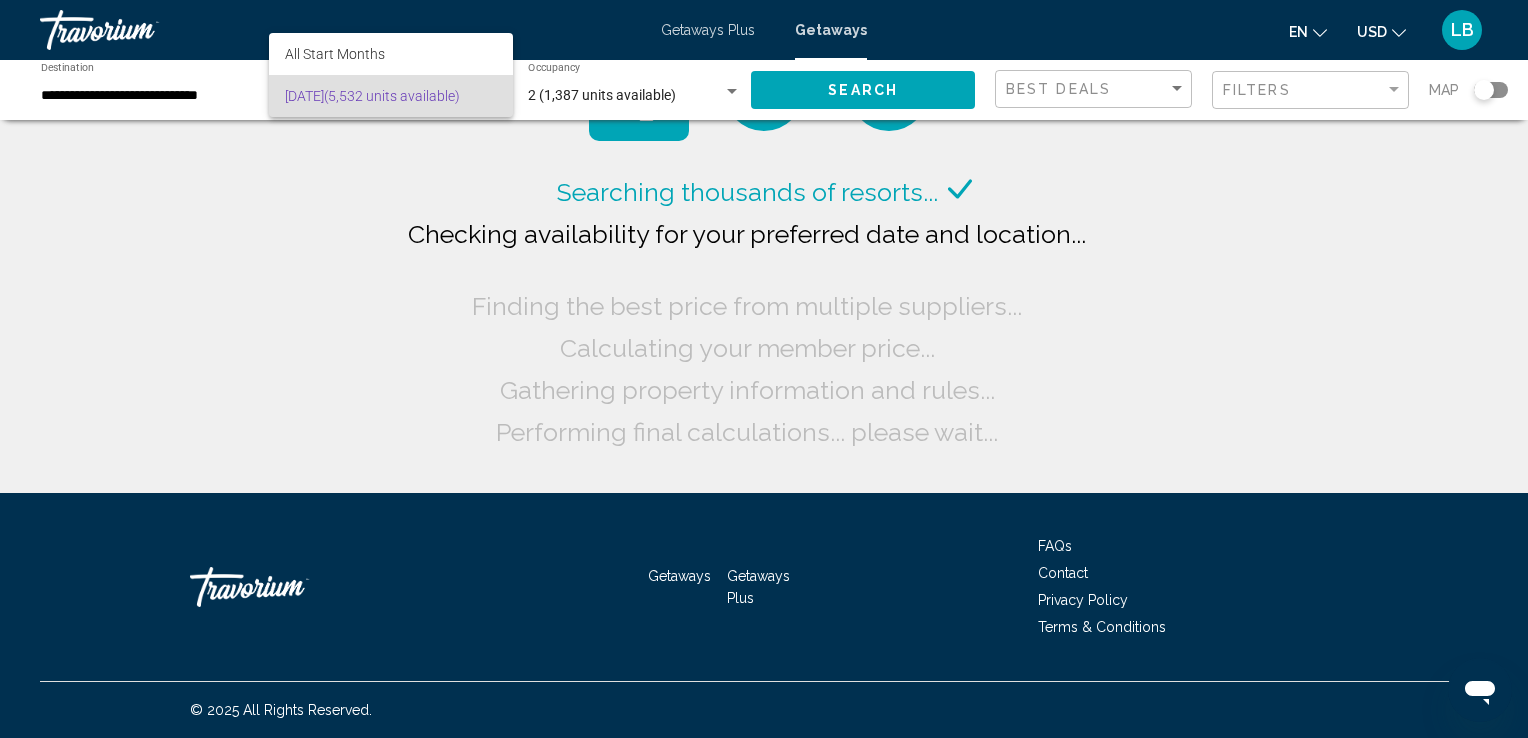 click at bounding box center [764, 369] 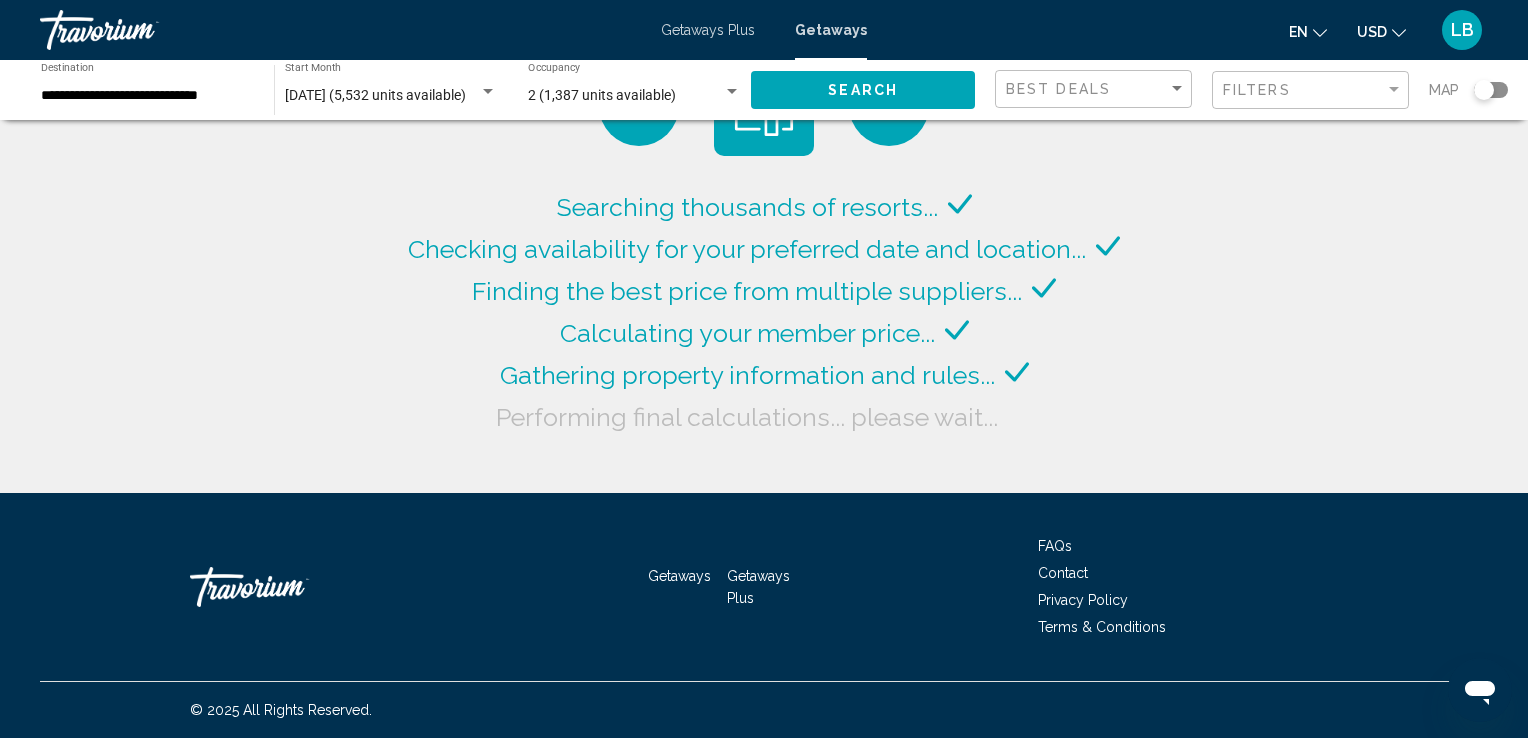 click at bounding box center [488, 92] 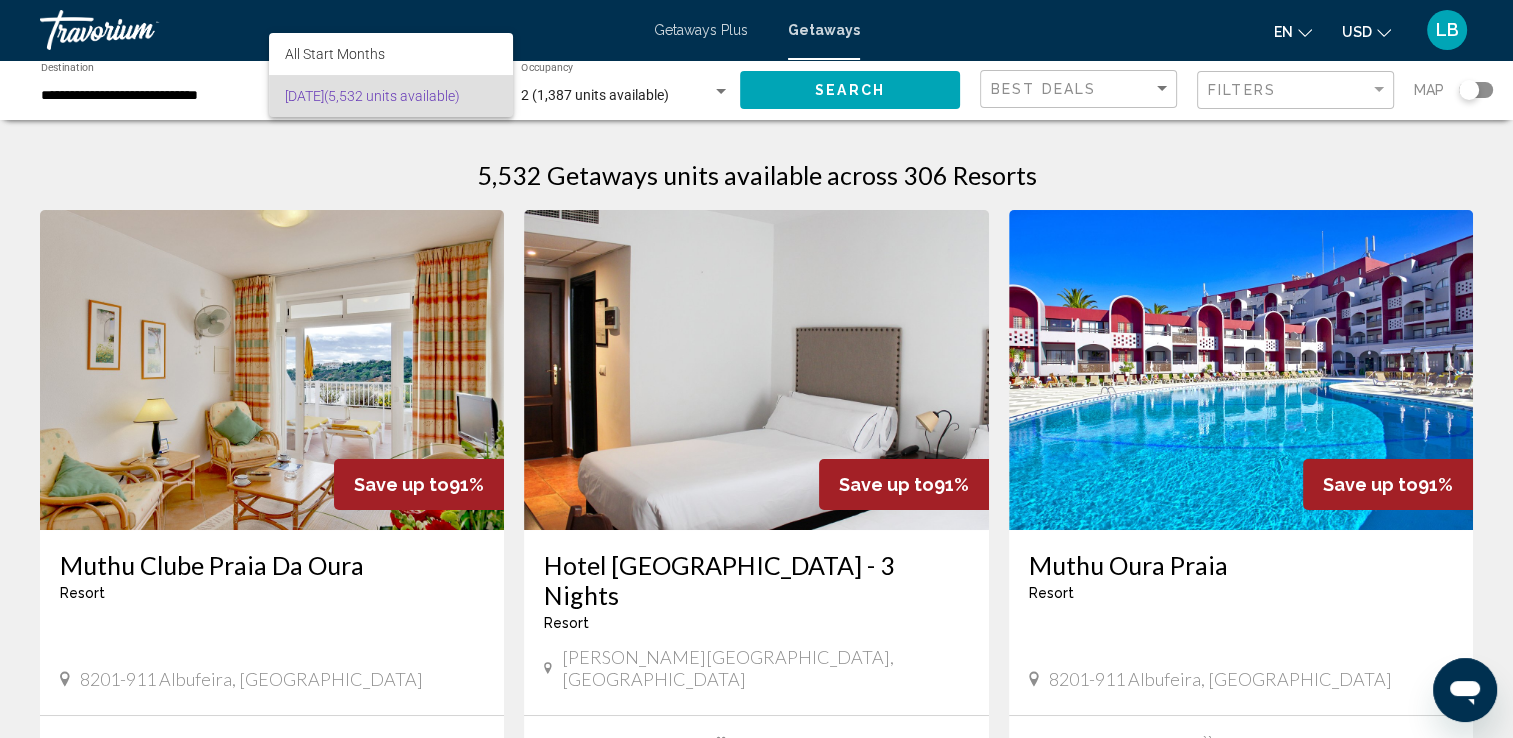 click at bounding box center (756, 369) 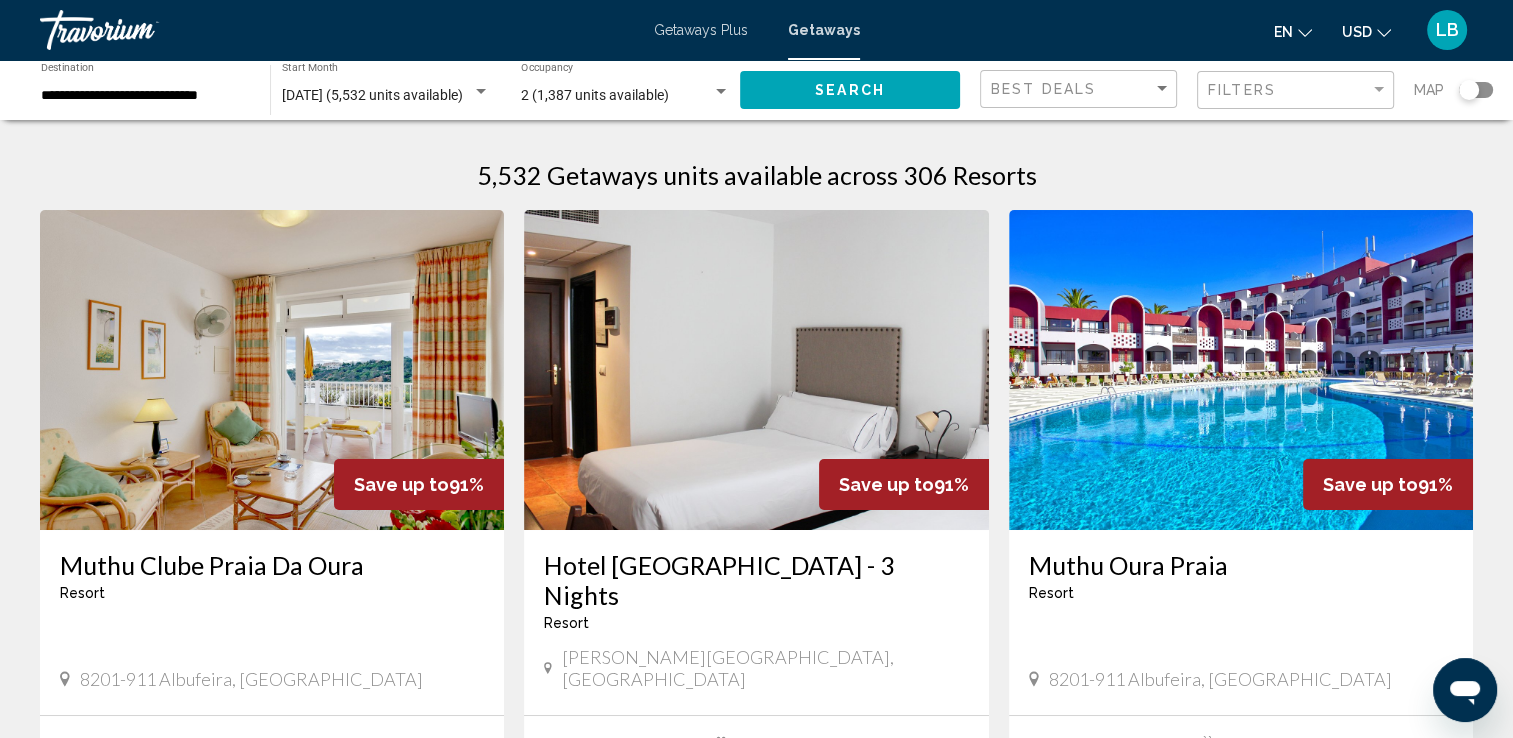 click on "[DATE] (5,532 units available) Start Month All Start Months" 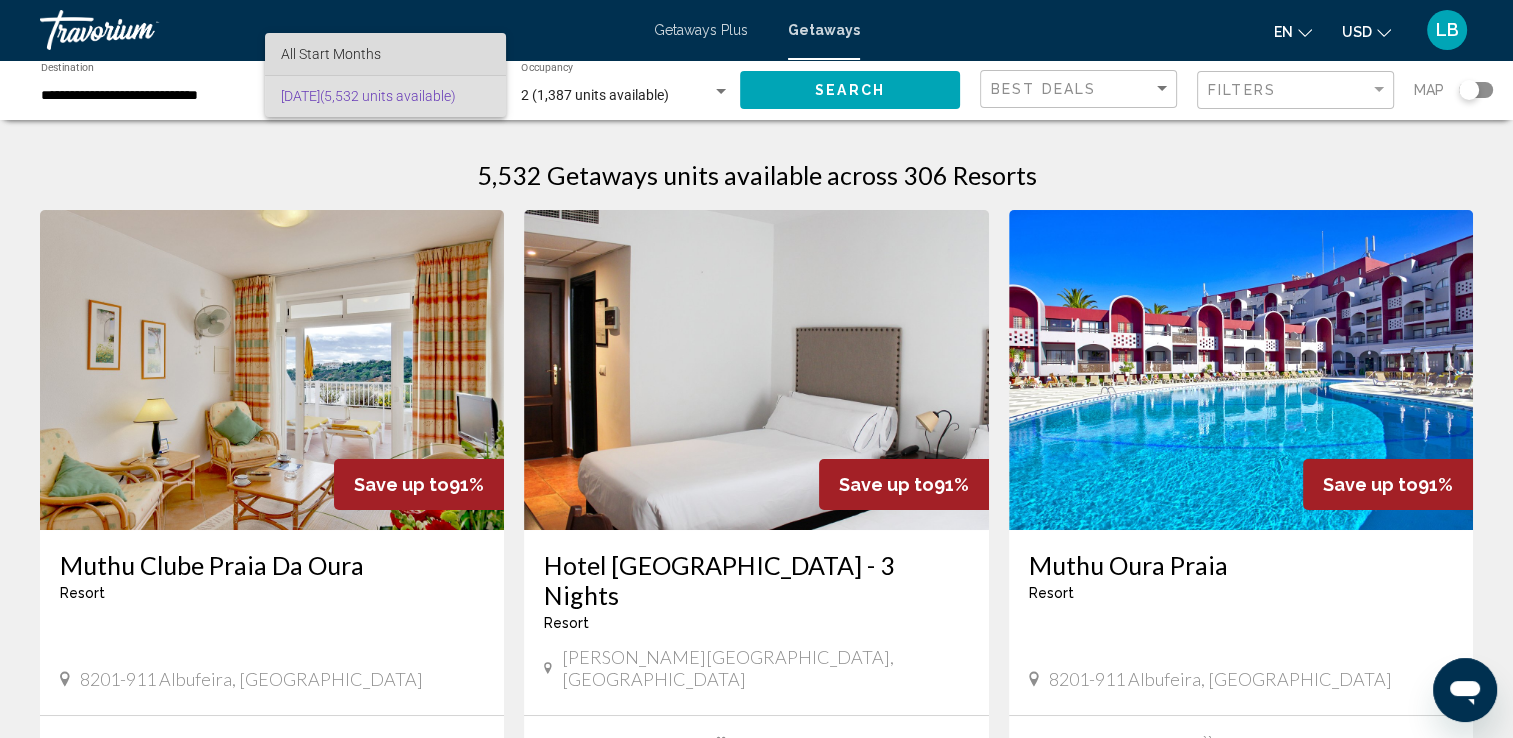 click on "All Start Months" at bounding box center [331, 54] 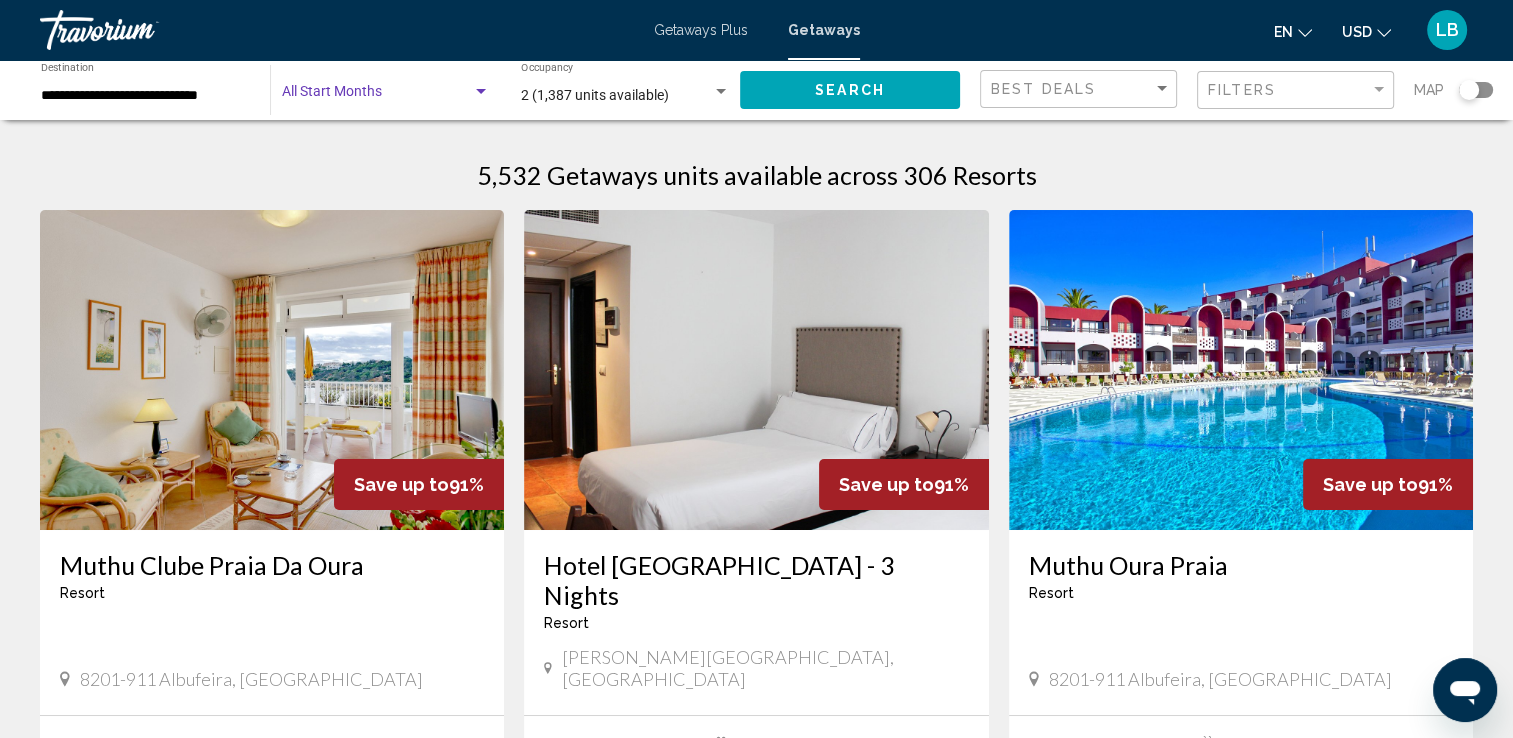 click on "Search" 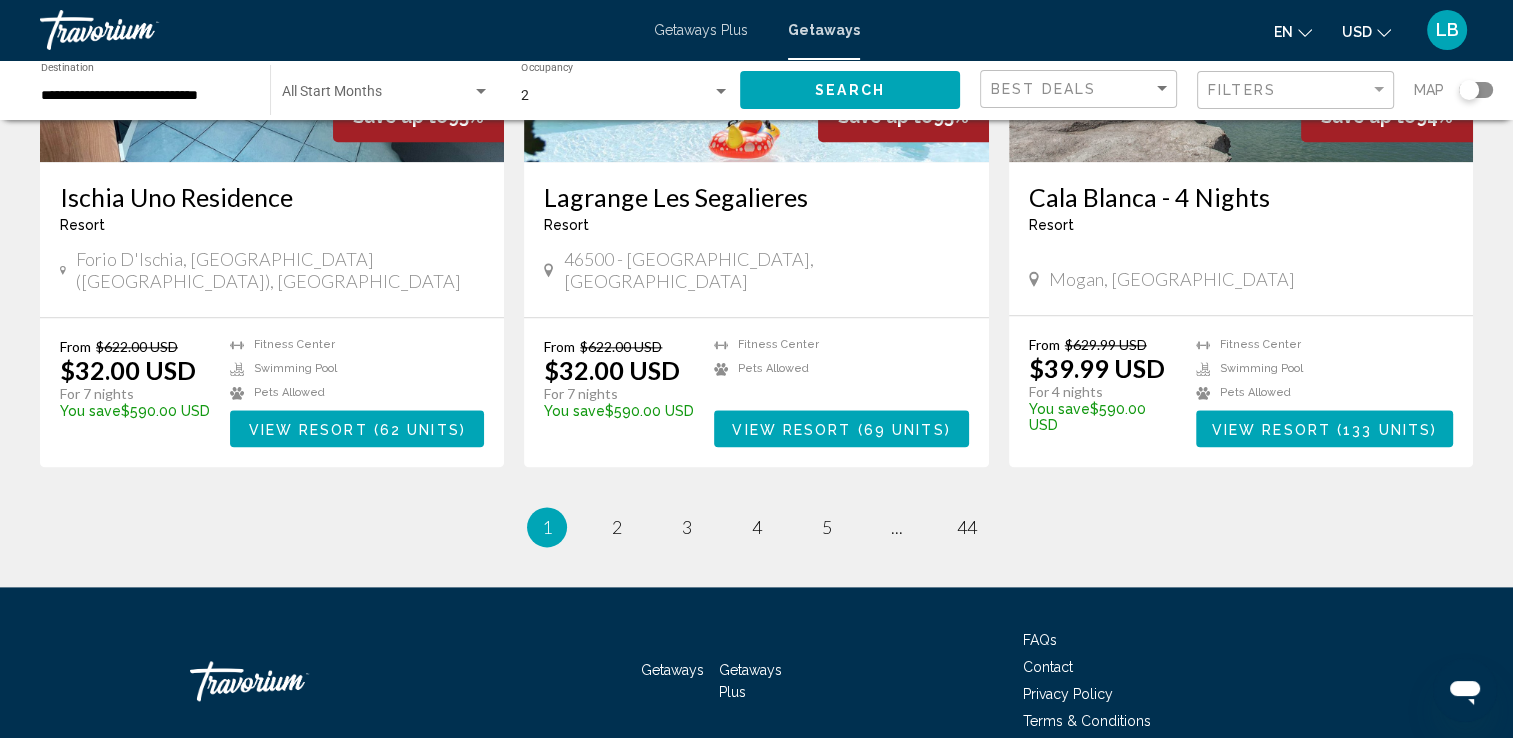 scroll, scrollTop: 2396, scrollLeft: 0, axis: vertical 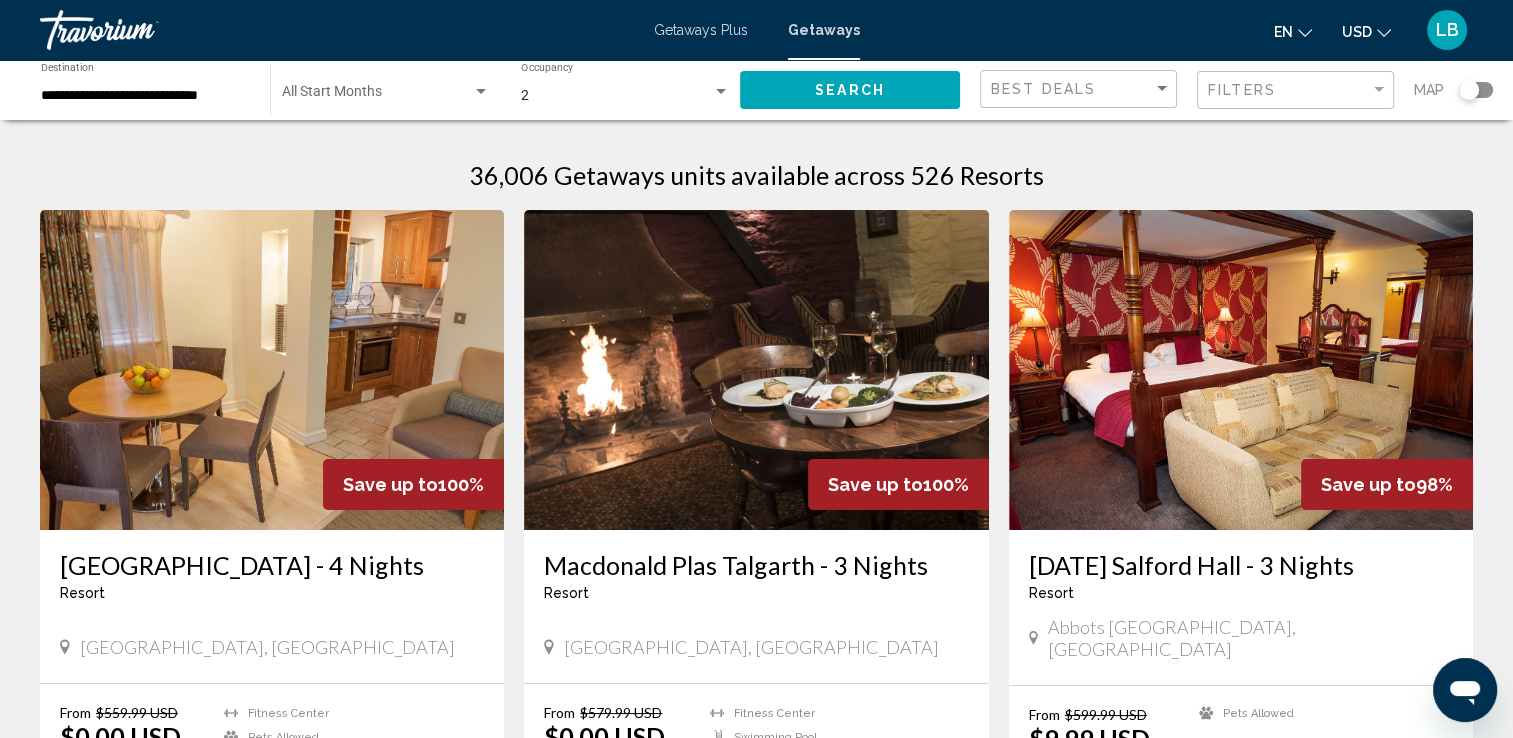 click on "**********" at bounding box center (145, 96) 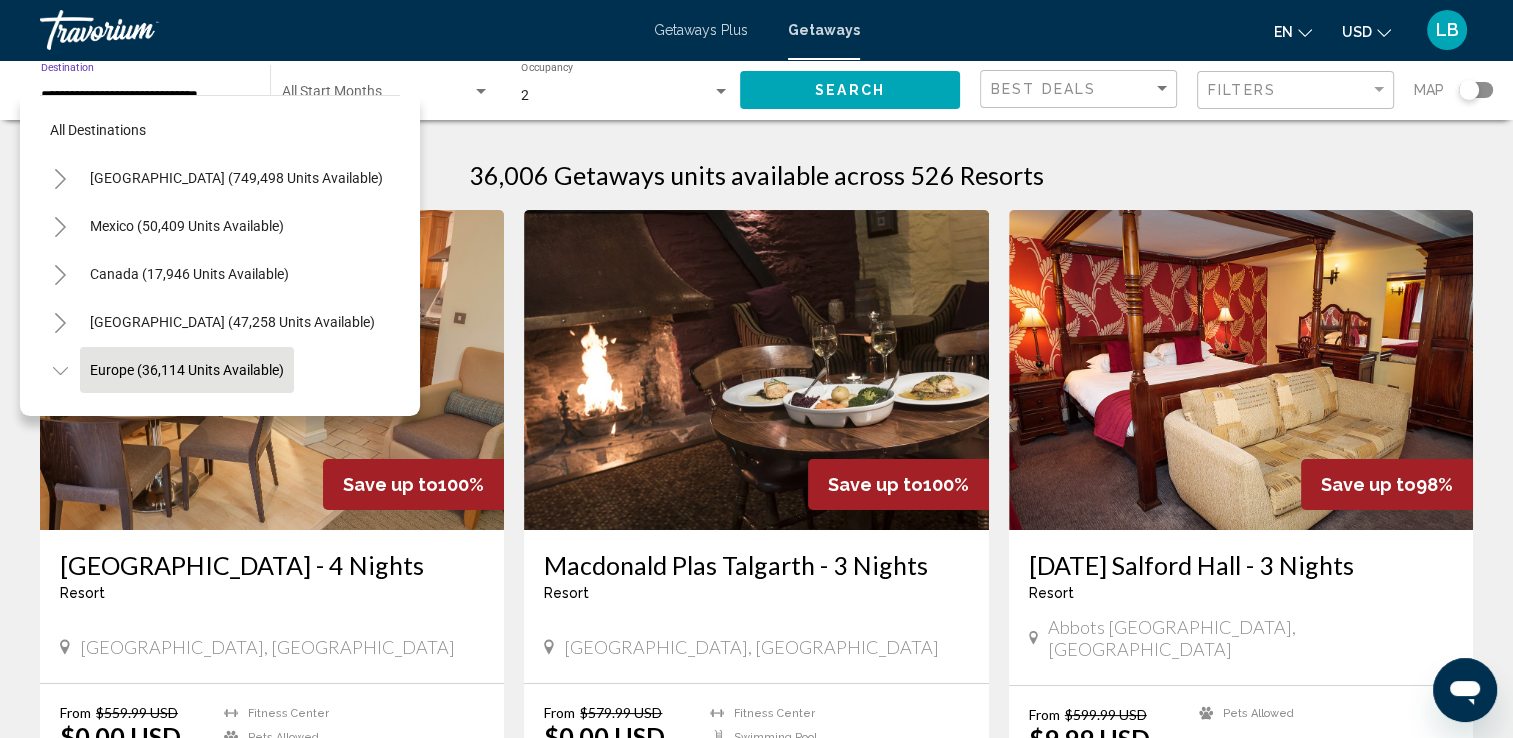 scroll, scrollTop: 126, scrollLeft: 0, axis: vertical 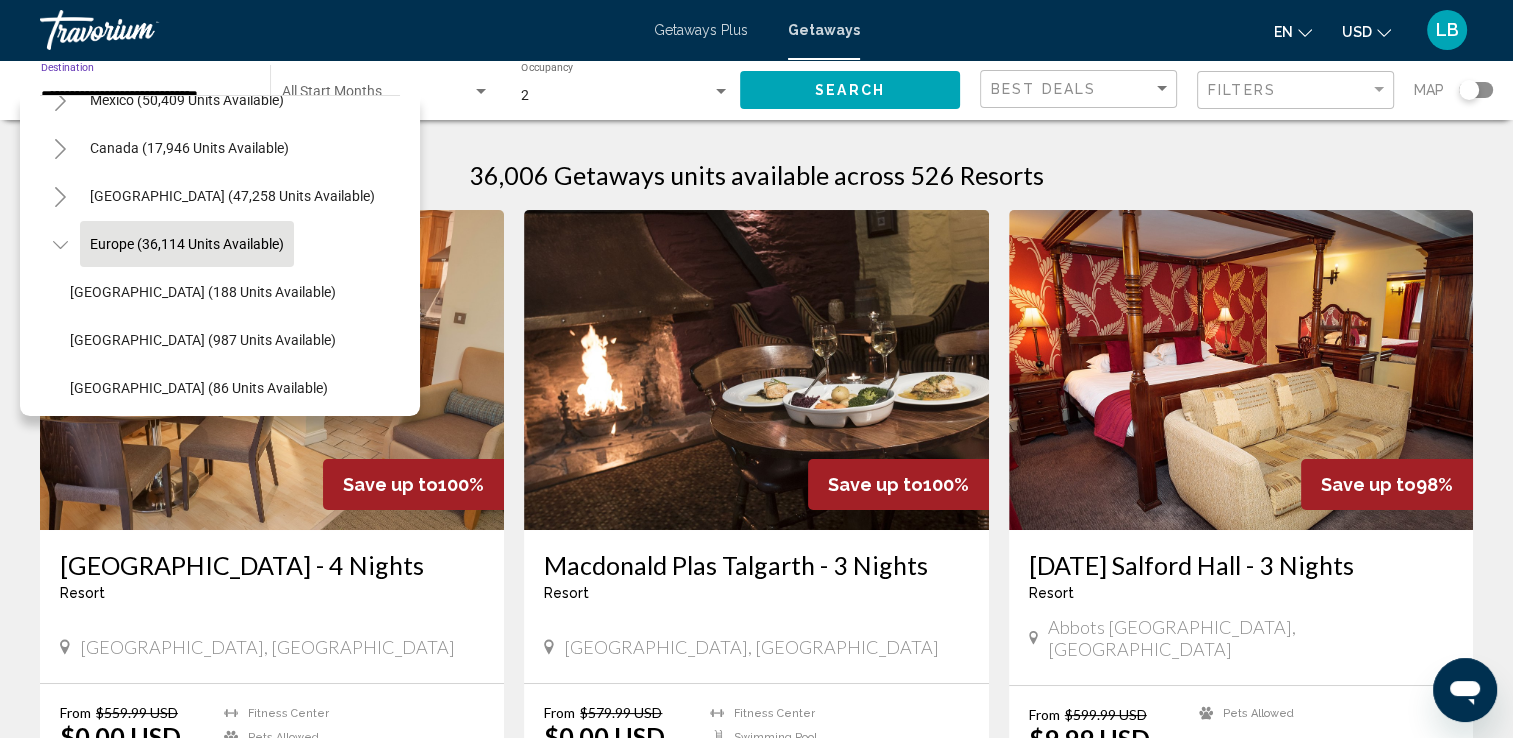 click 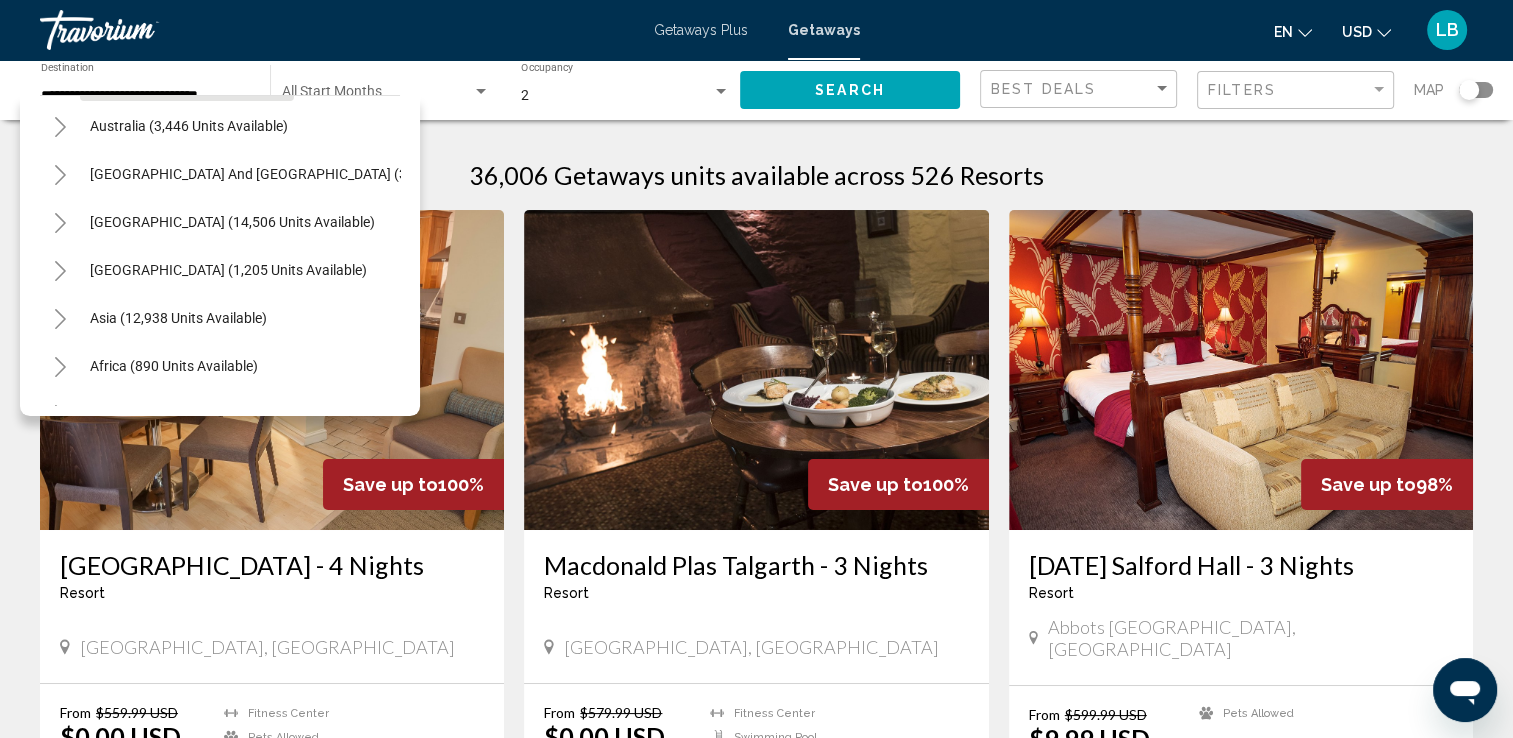scroll, scrollTop: 326, scrollLeft: 0, axis: vertical 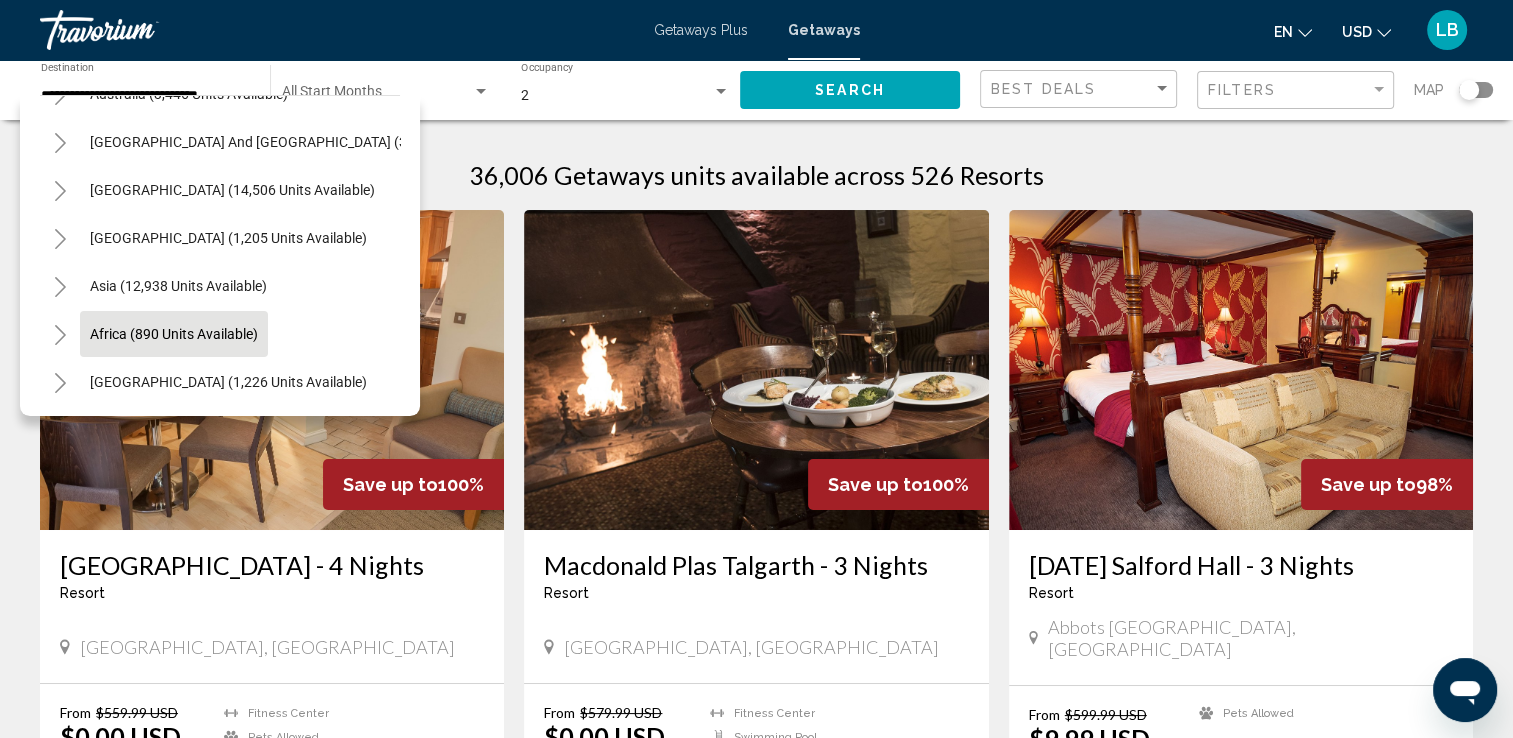 click on "Africa (890 units available)" at bounding box center [228, 382] 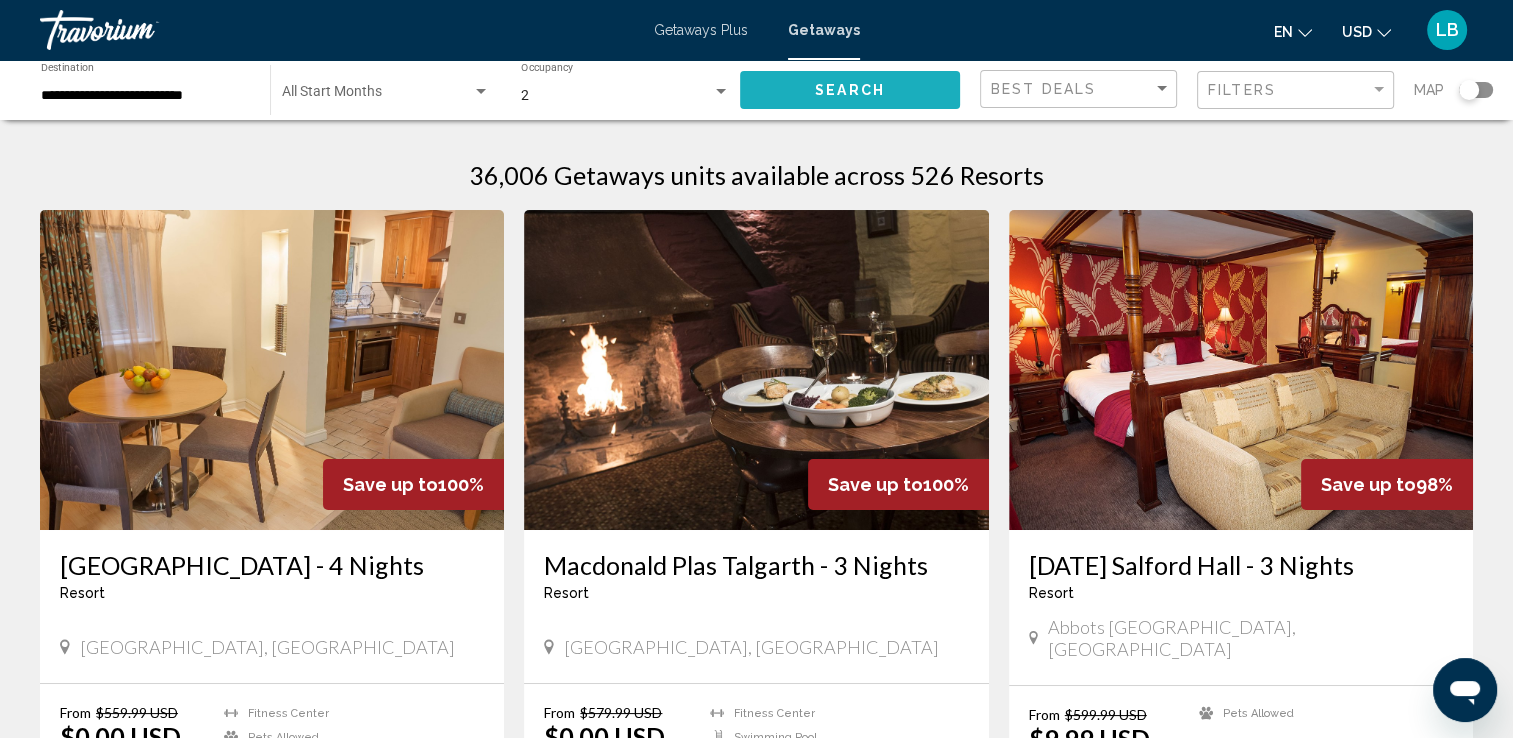 click on "Search" 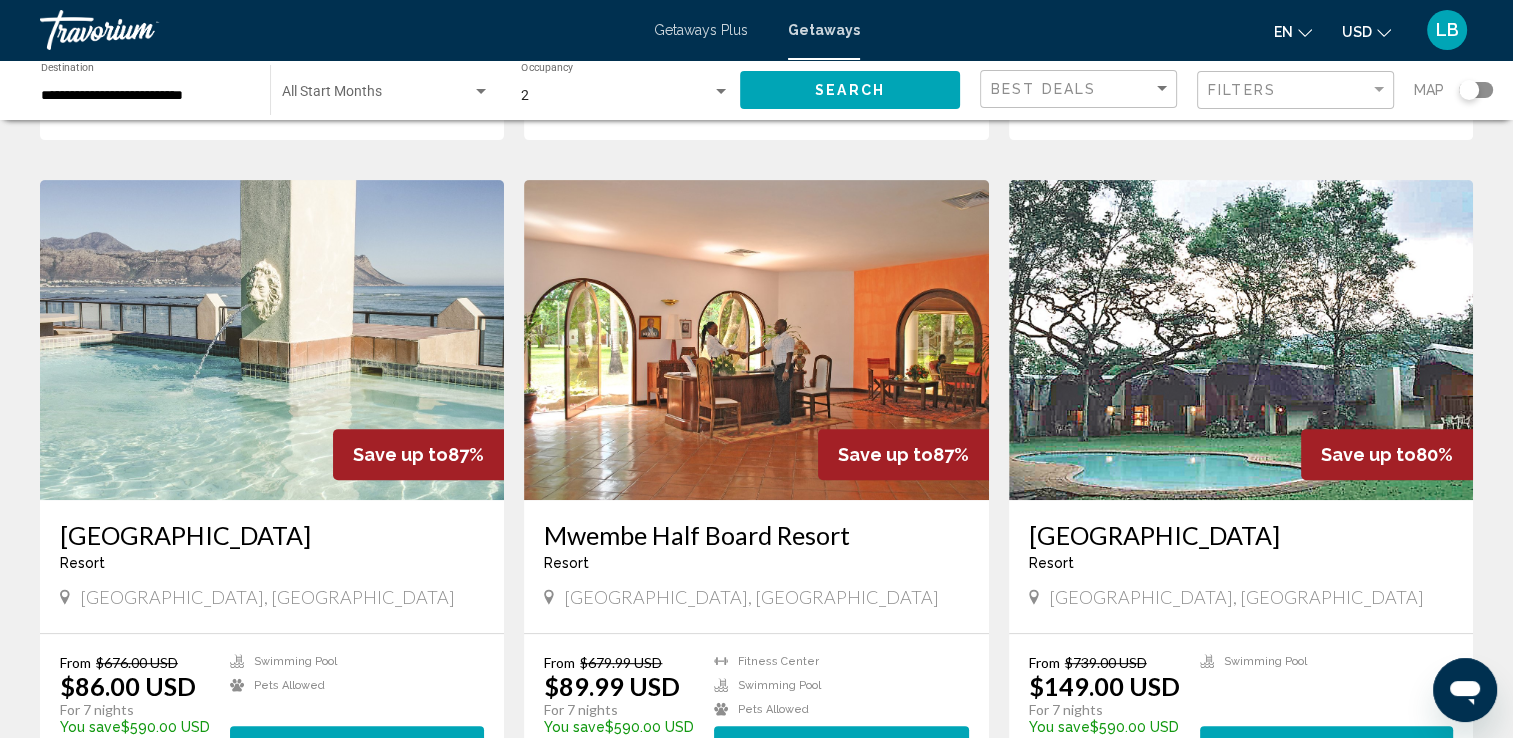 scroll, scrollTop: 700, scrollLeft: 0, axis: vertical 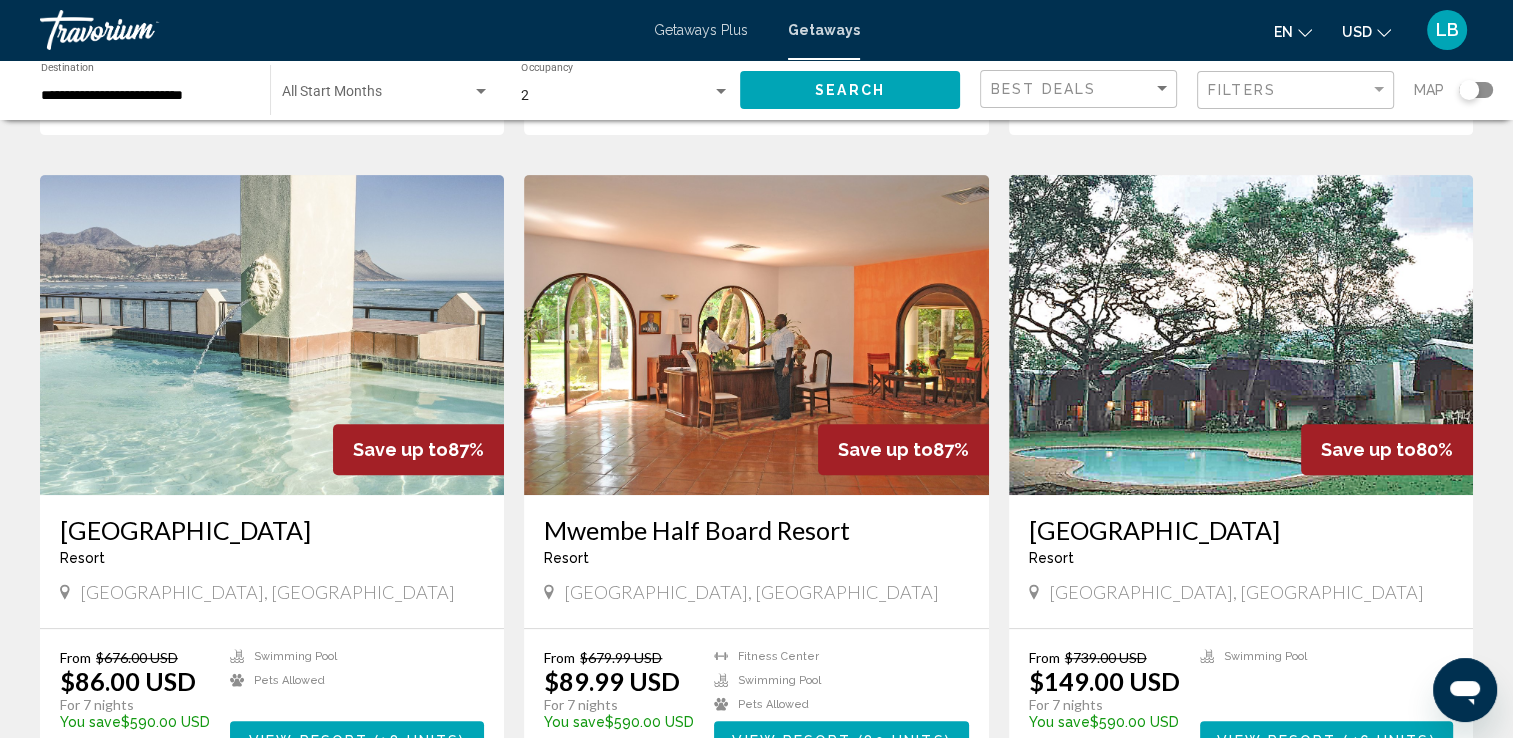 click at bounding box center (272, 335) 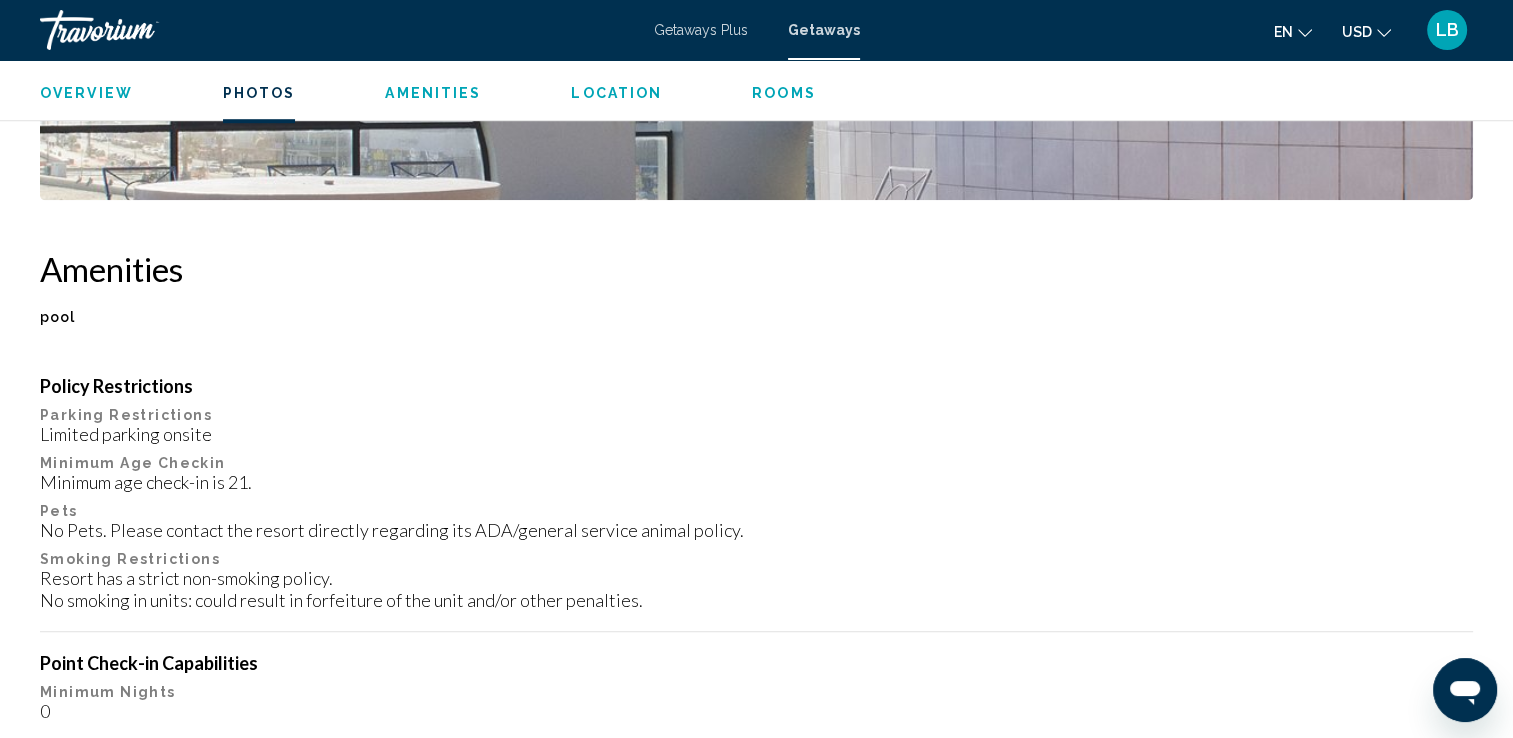 scroll, scrollTop: 1500, scrollLeft: 0, axis: vertical 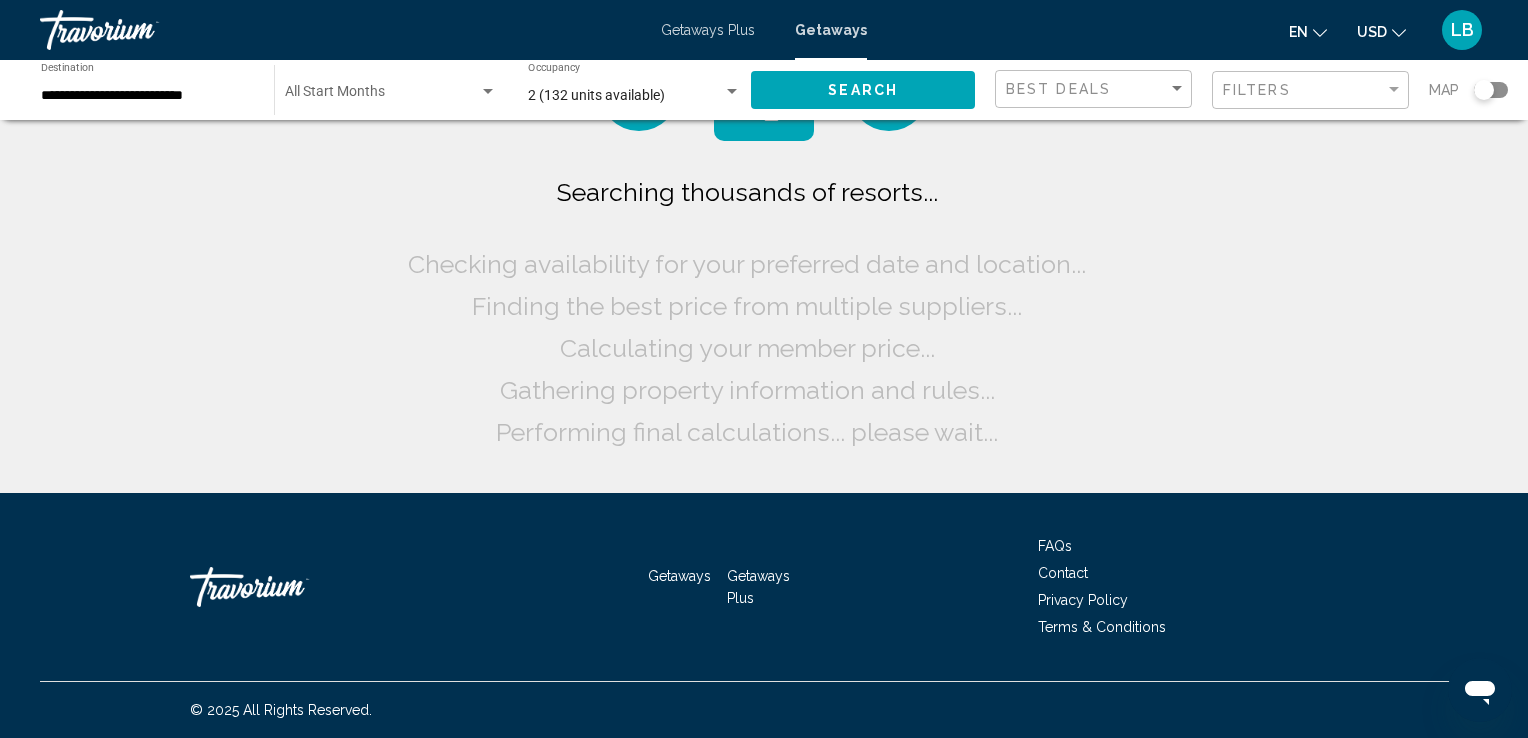 click on "**********" at bounding box center [147, 96] 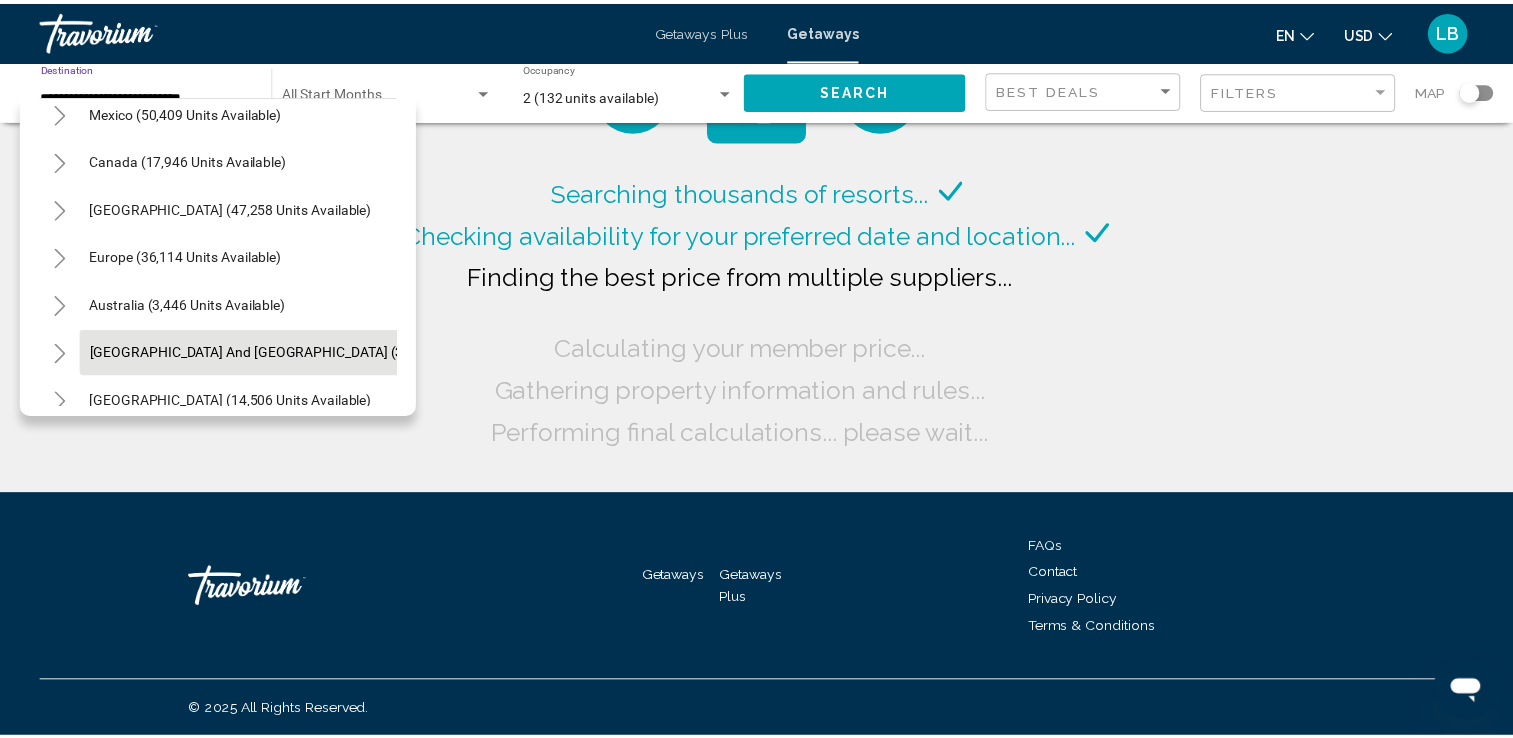scroll, scrollTop: 14, scrollLeft: 0, axis: vertical 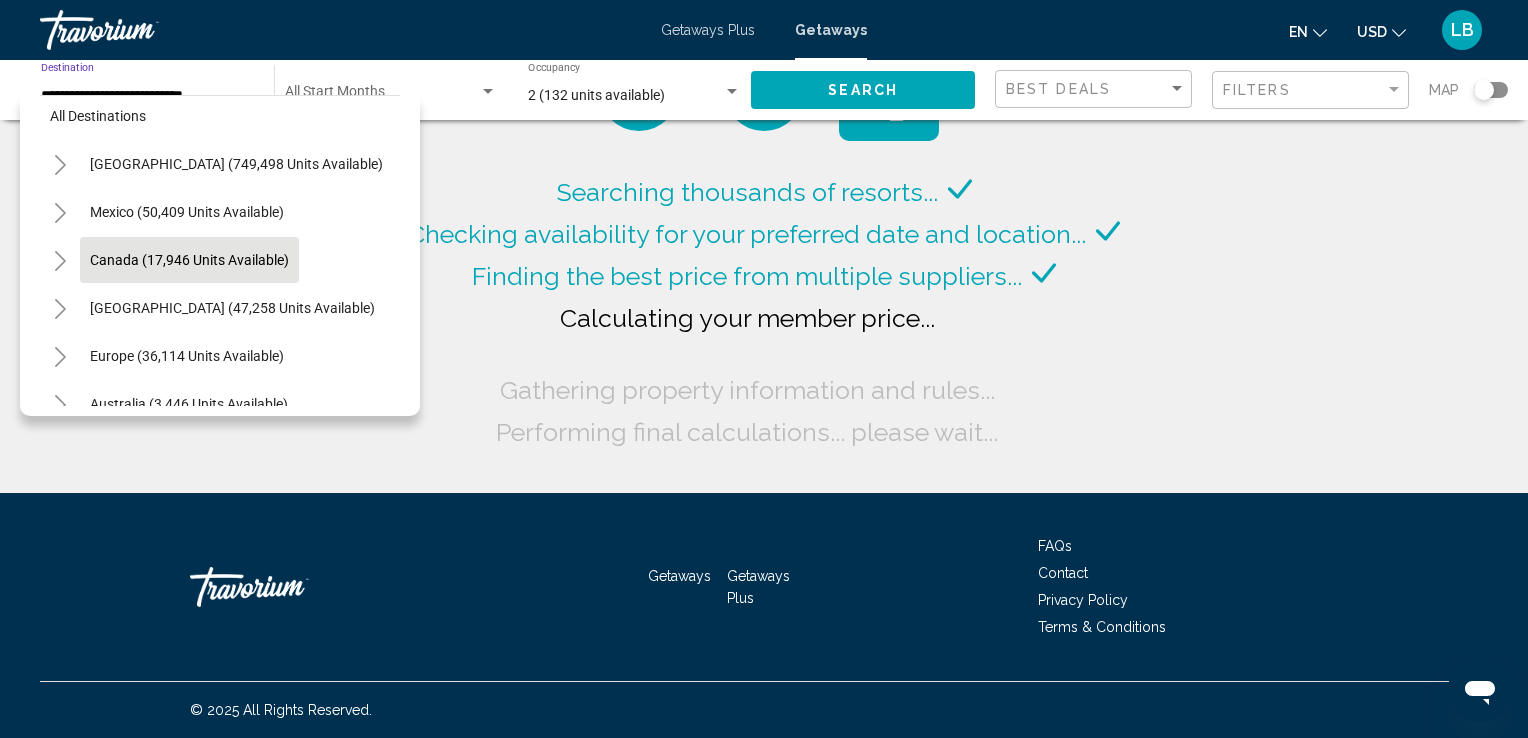 click on "Canada (17,946 units available)" at bounding box center [232, 308] 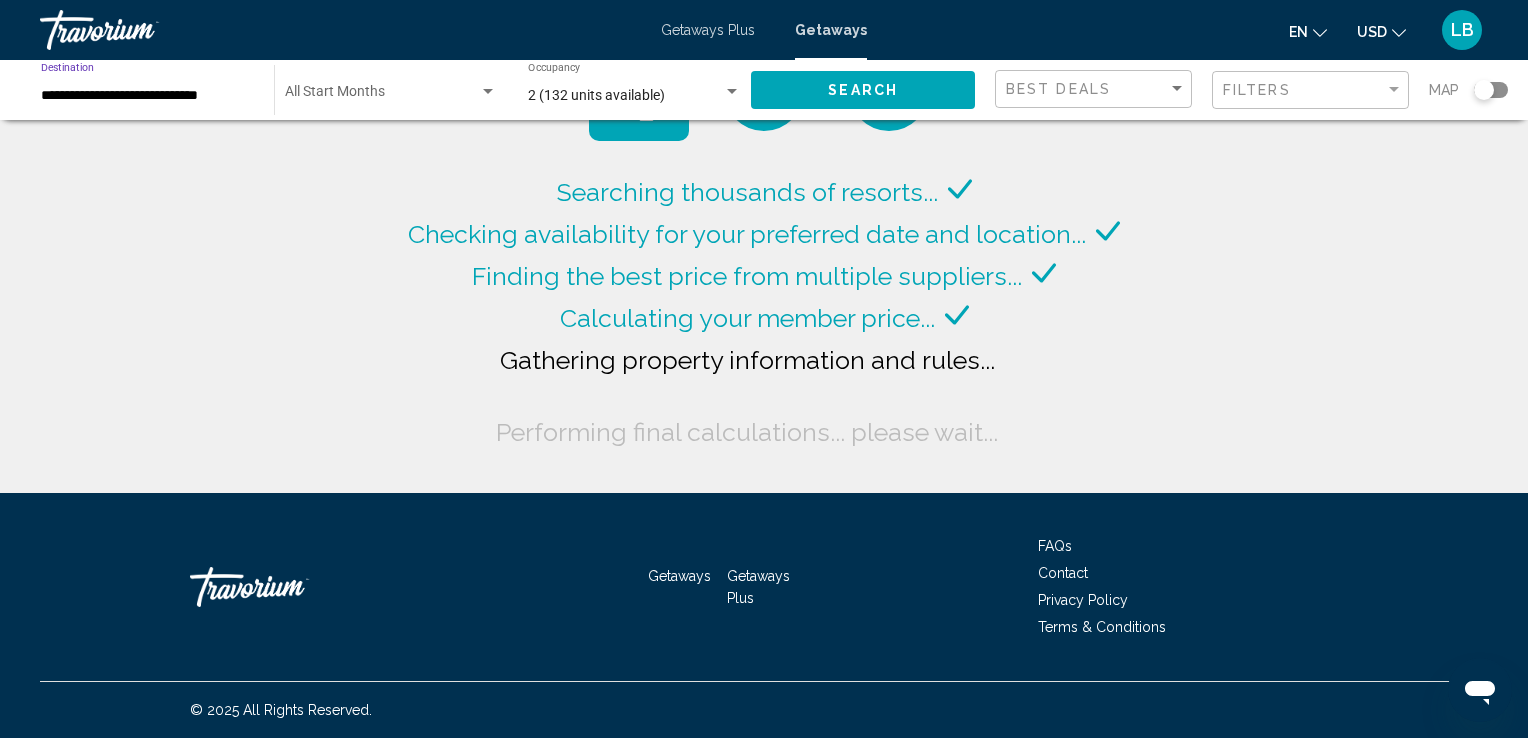 click on "Search" 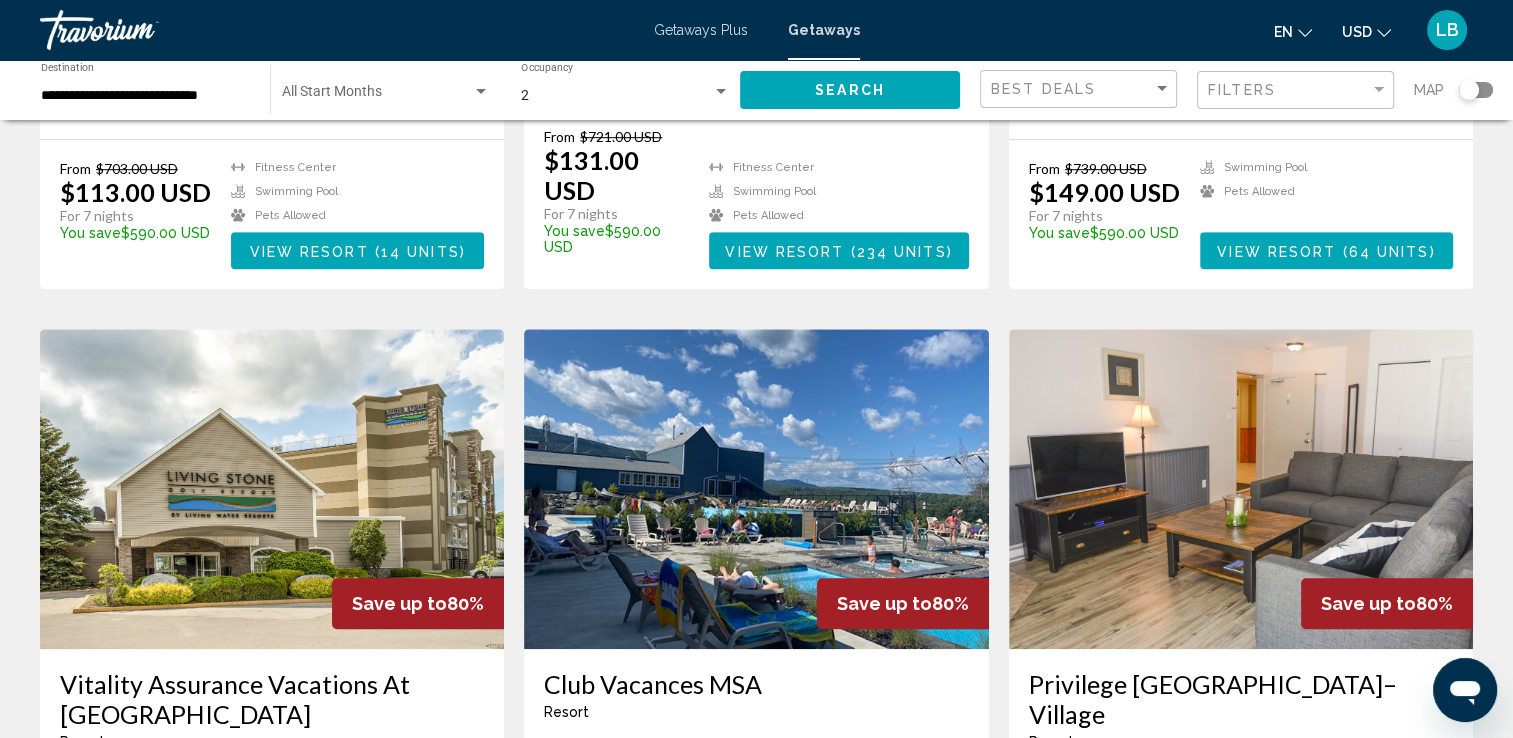 scroll, scrollTop: 1000, scrollLeft: 0, axis: vertical 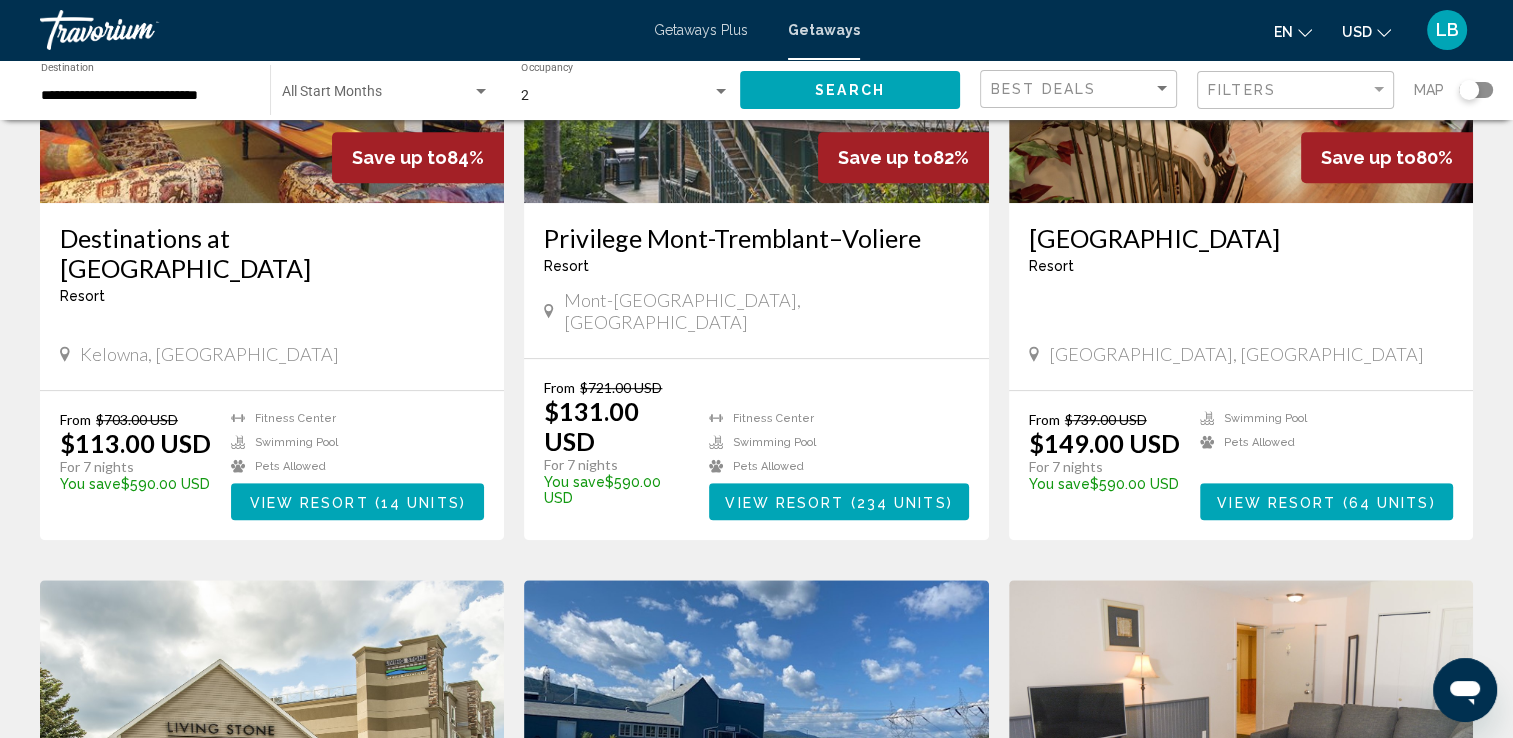 click on "**********" 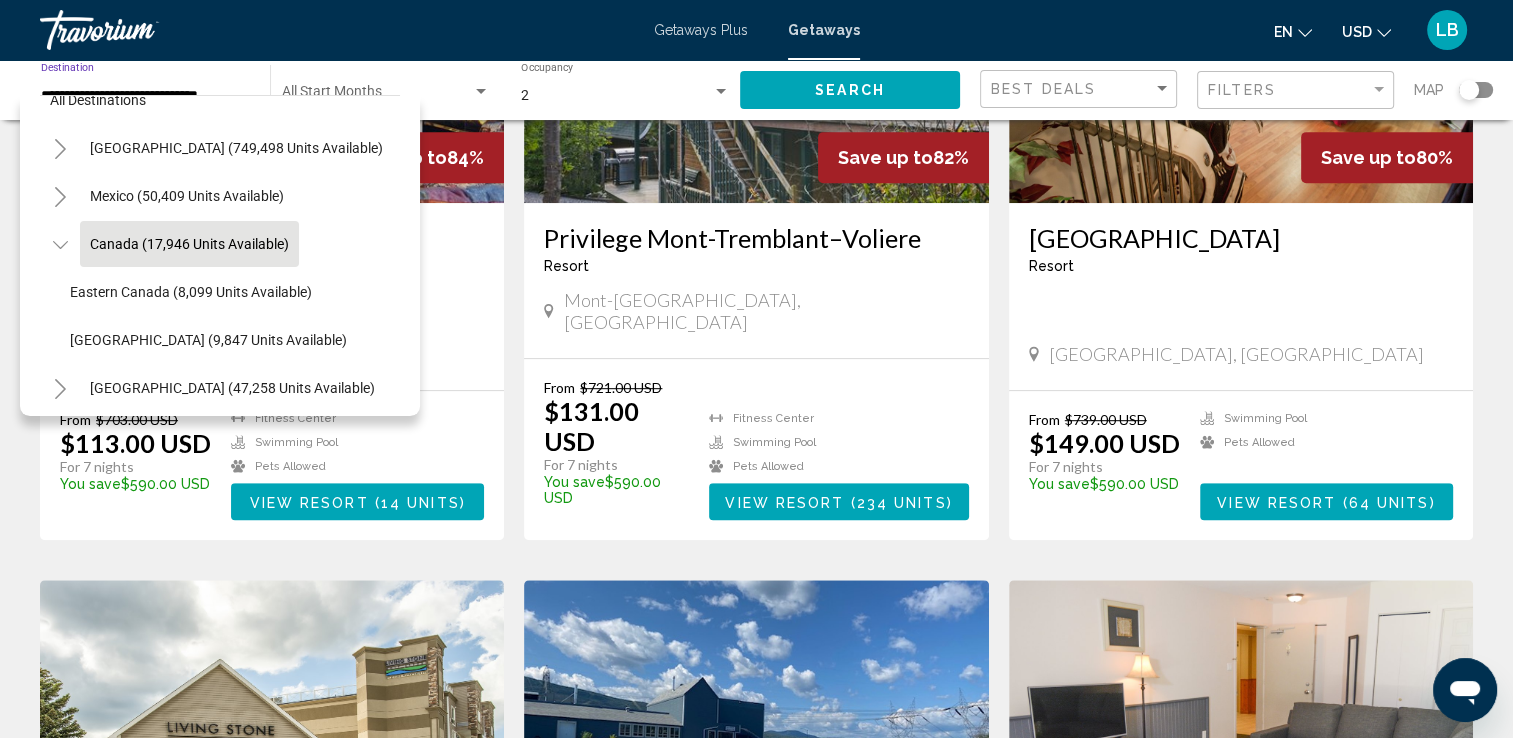 scroll, scrollTop: 0, scrollLeft: 0, axis: both 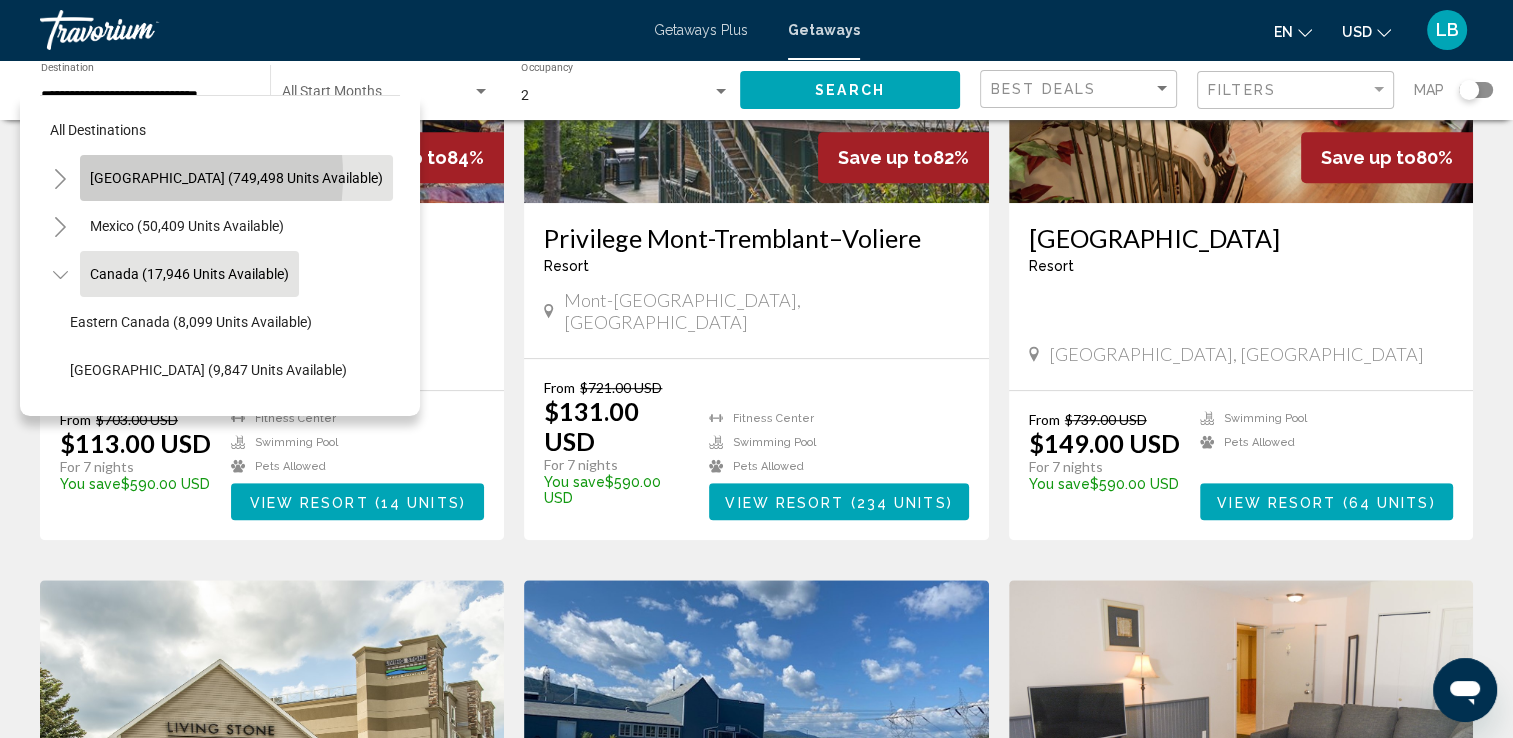 click on "[GEOGRAPHIC_DATA] (749,498 units available)" 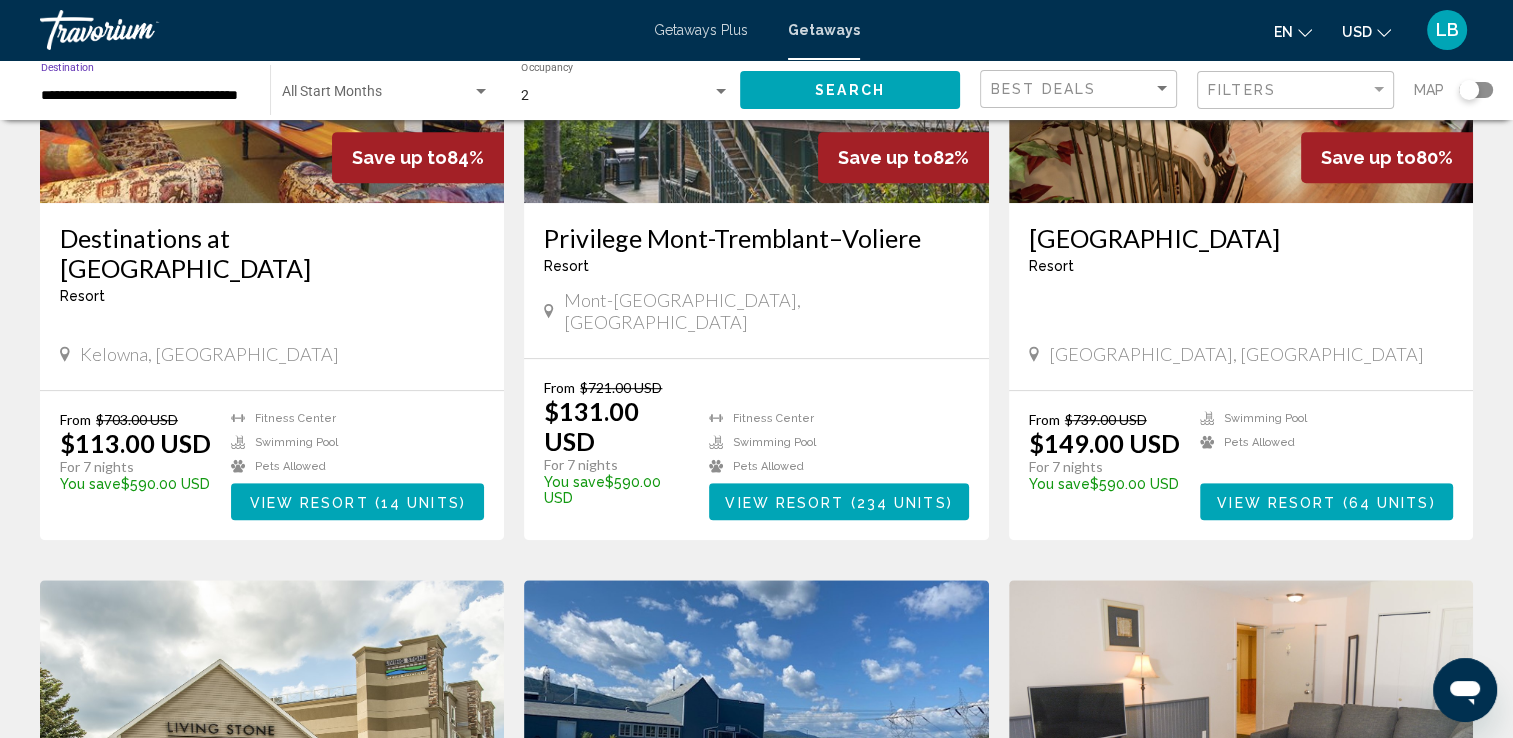 click on "Search" 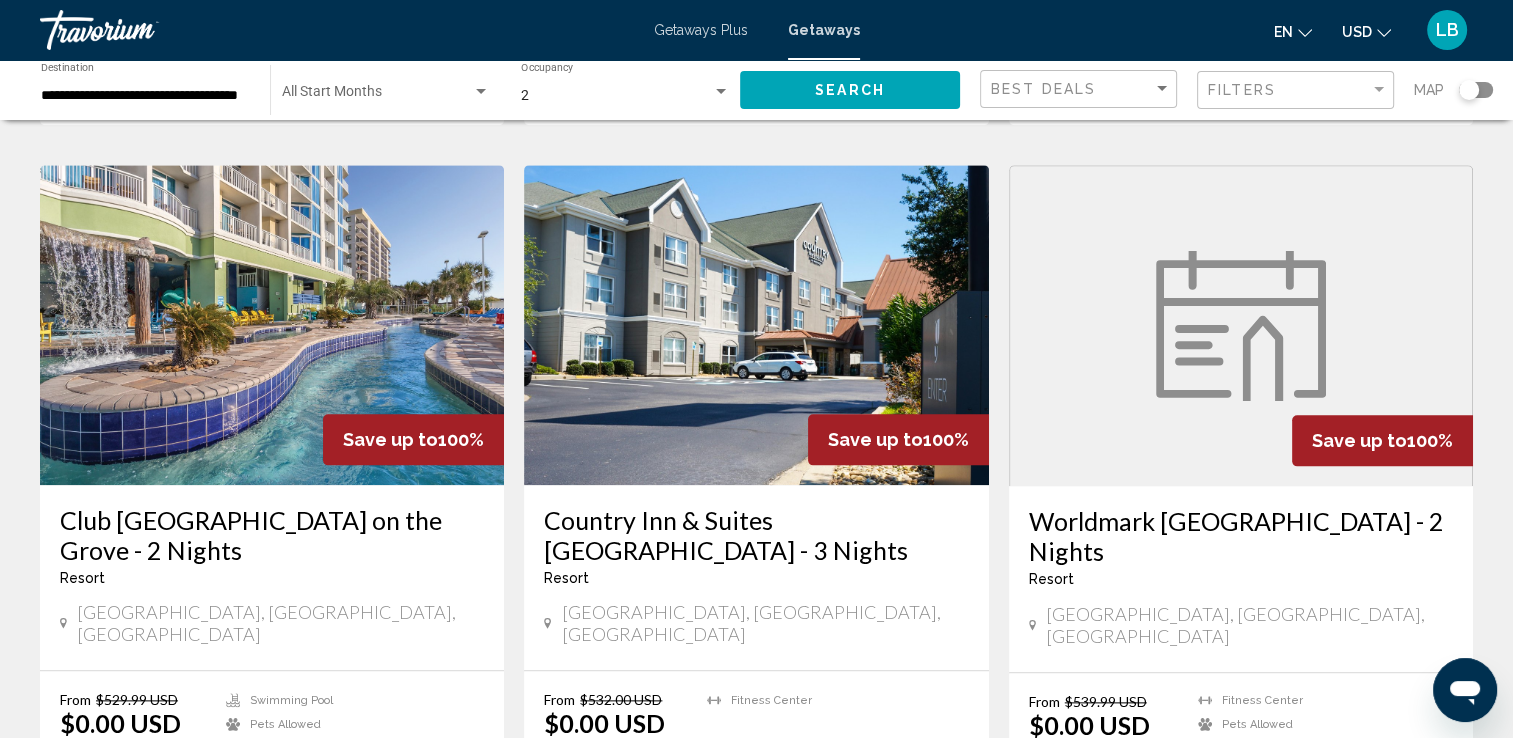 scroll, scrollTop: 2200, scrollLeft: 0, axis: vertical 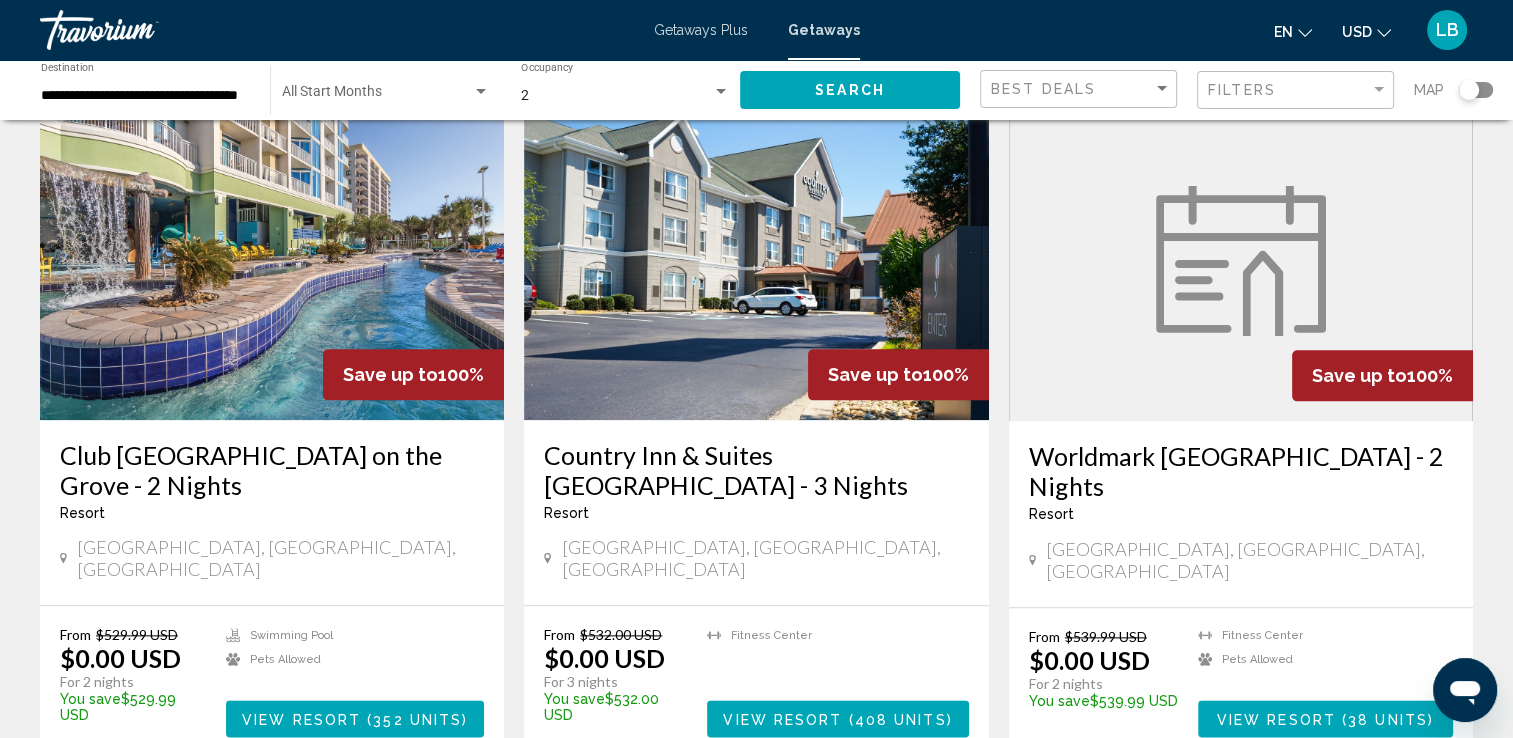 click on "2" at bounding box center (617, 817) 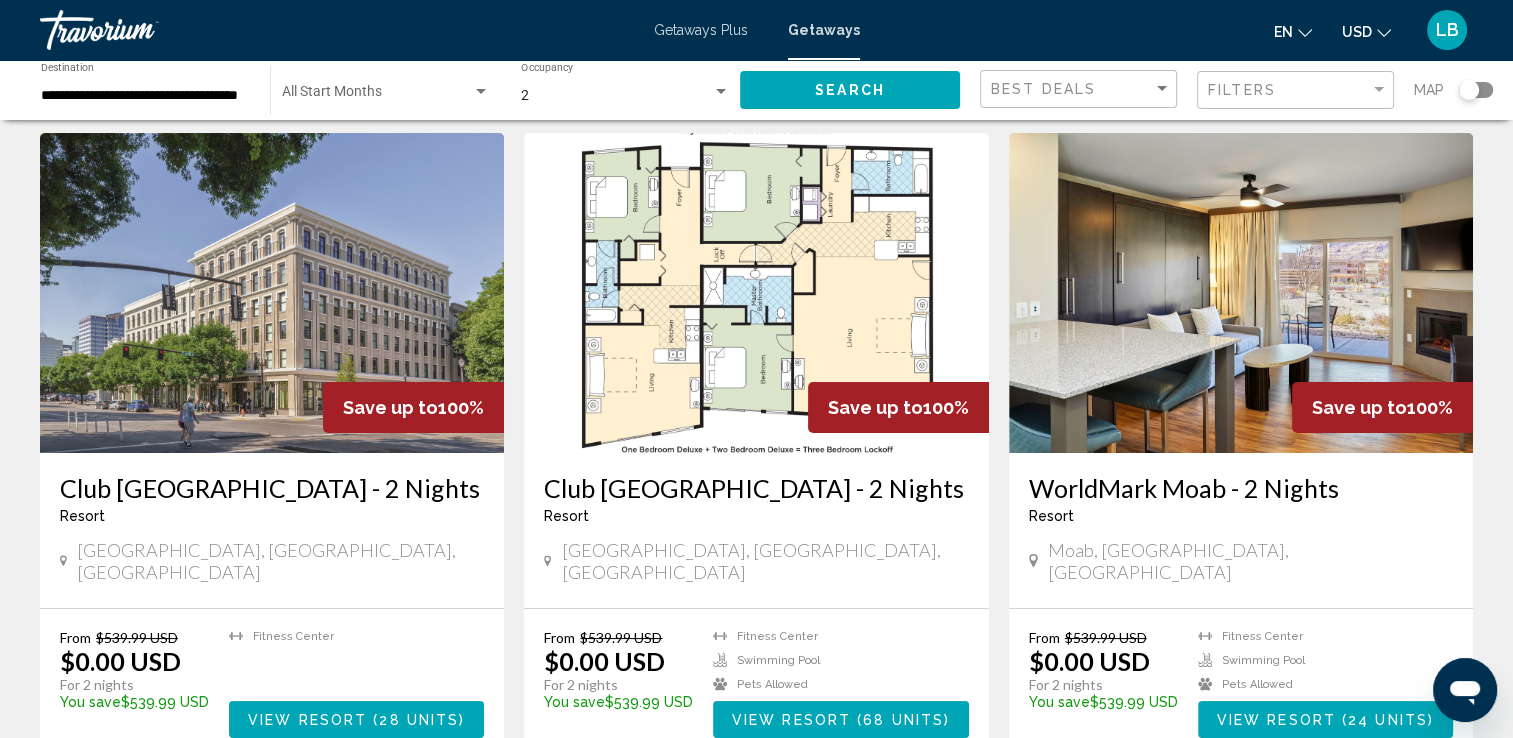 scroll, scrollTop: 0, scrollLeft: 0, axis: both 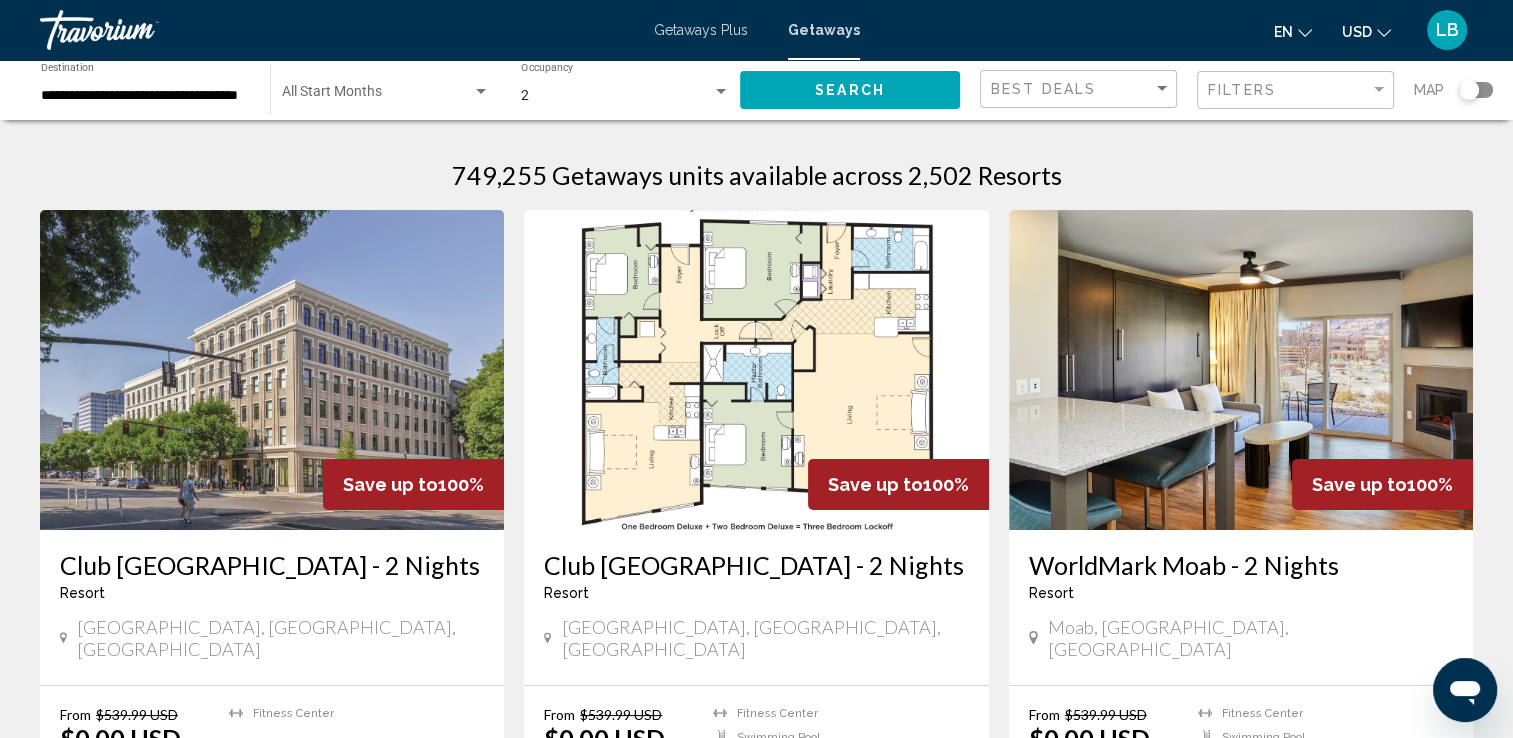 click on "Map" 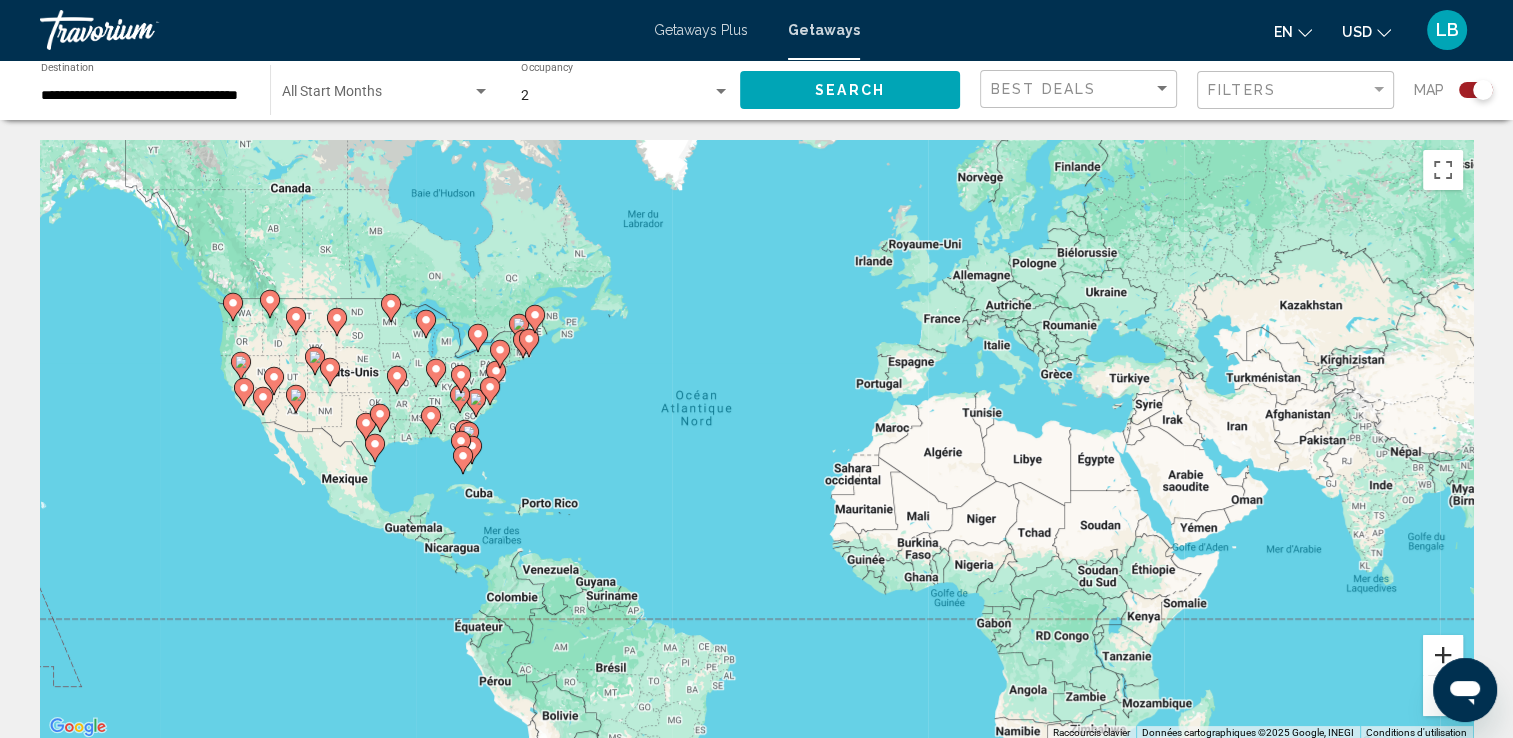 click at bounding box center (1443, 655) 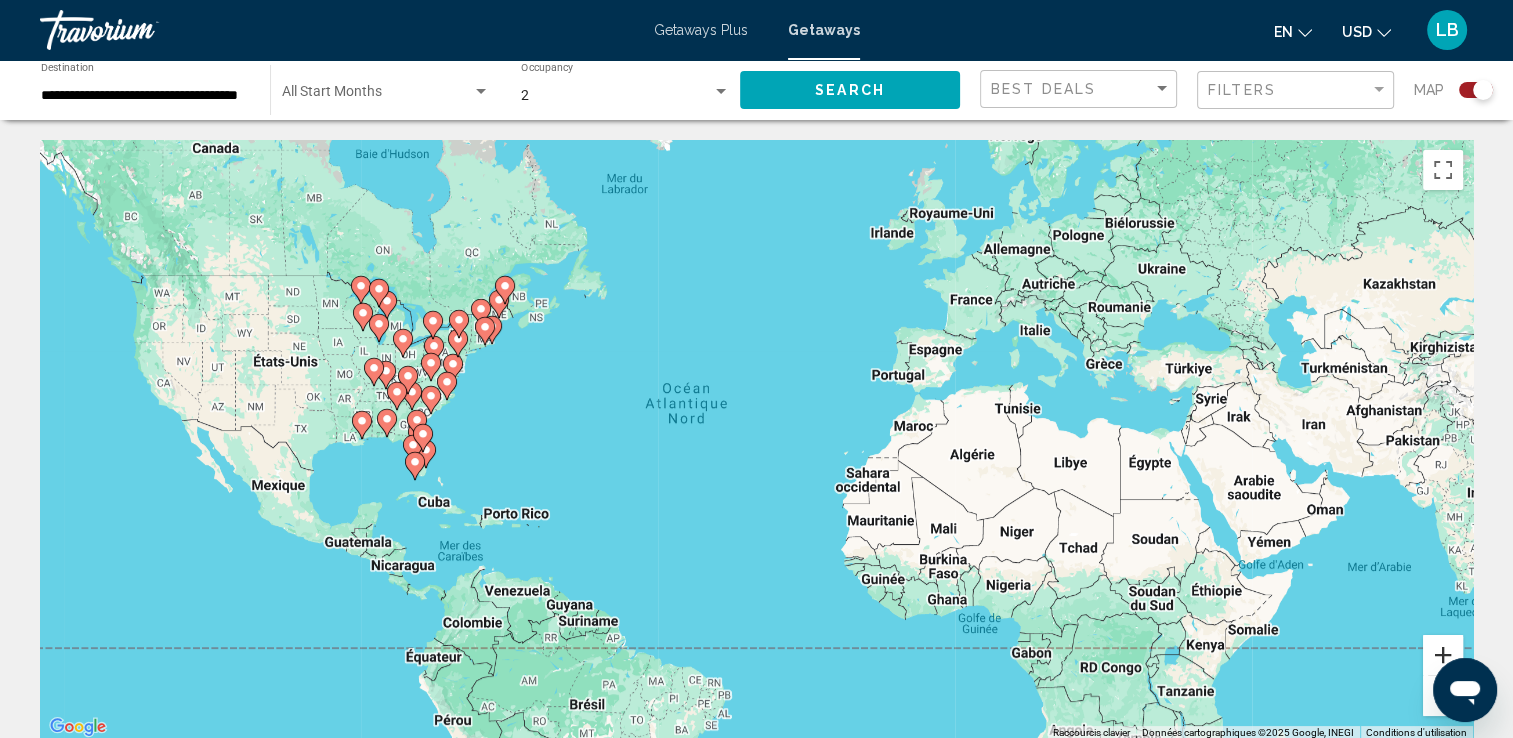 click at bounding box center (1443, 655) 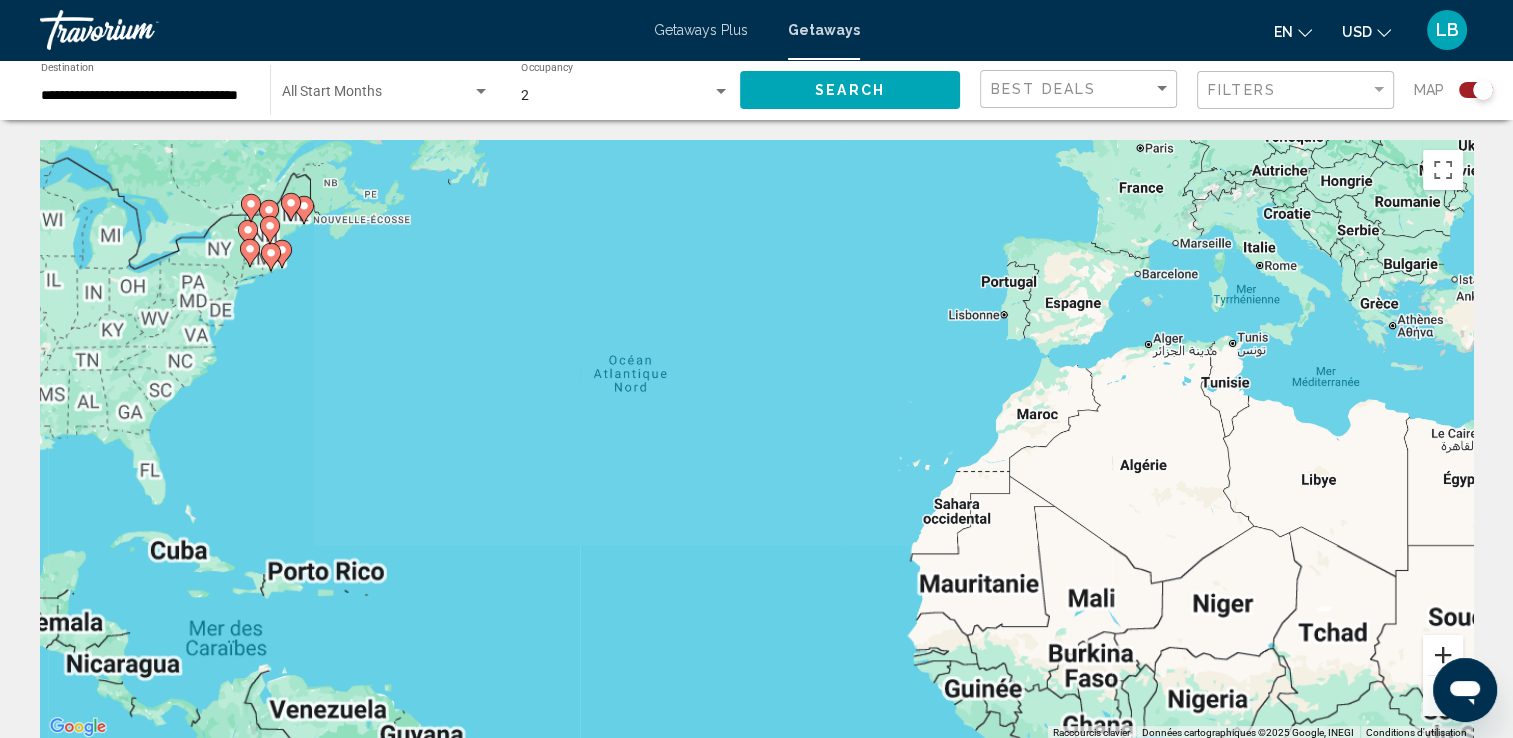 click at bounding box center (1443, 655) 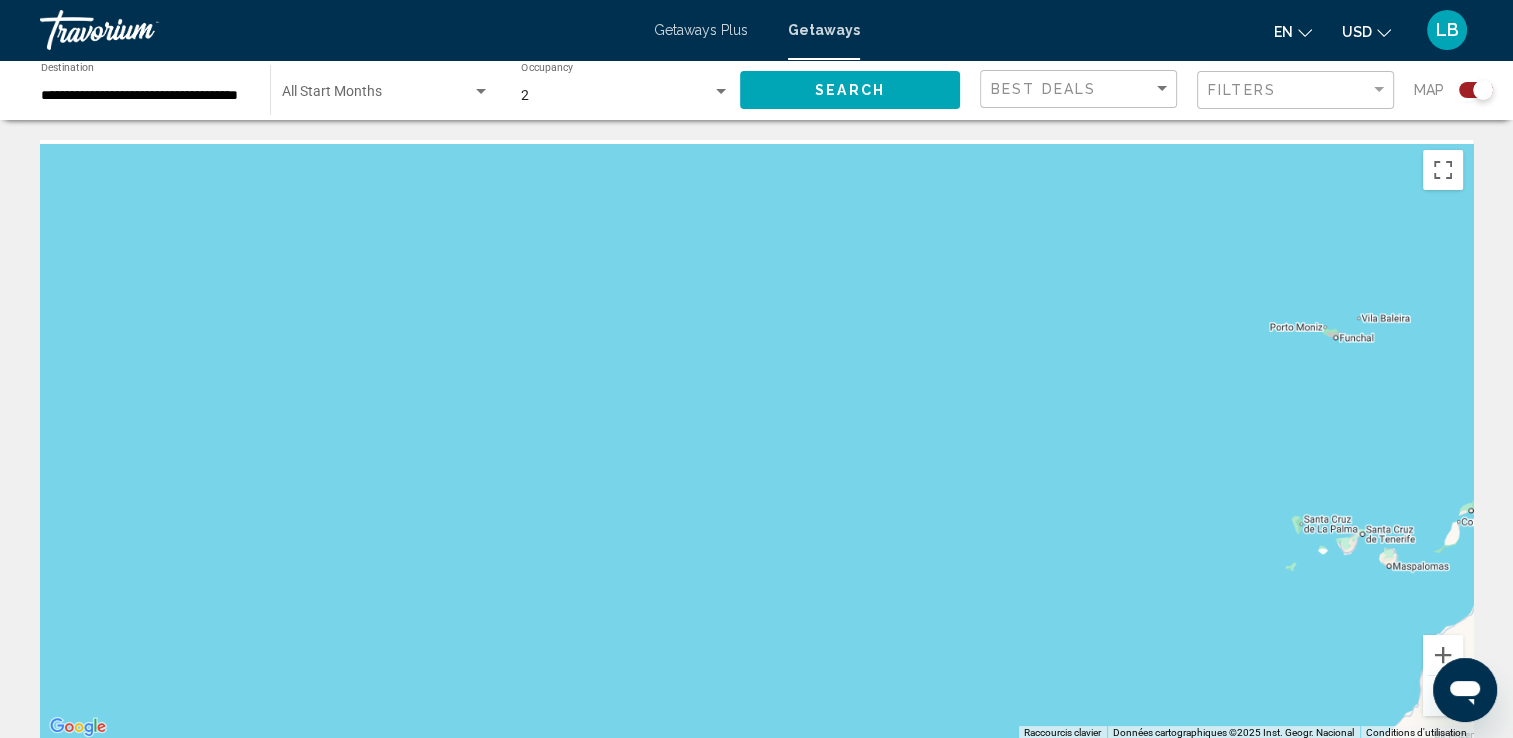 drag, startPoint x: 201, startPoint y: 385, endPoint x: 1086, endPoint y: 612, distance: 913.64874 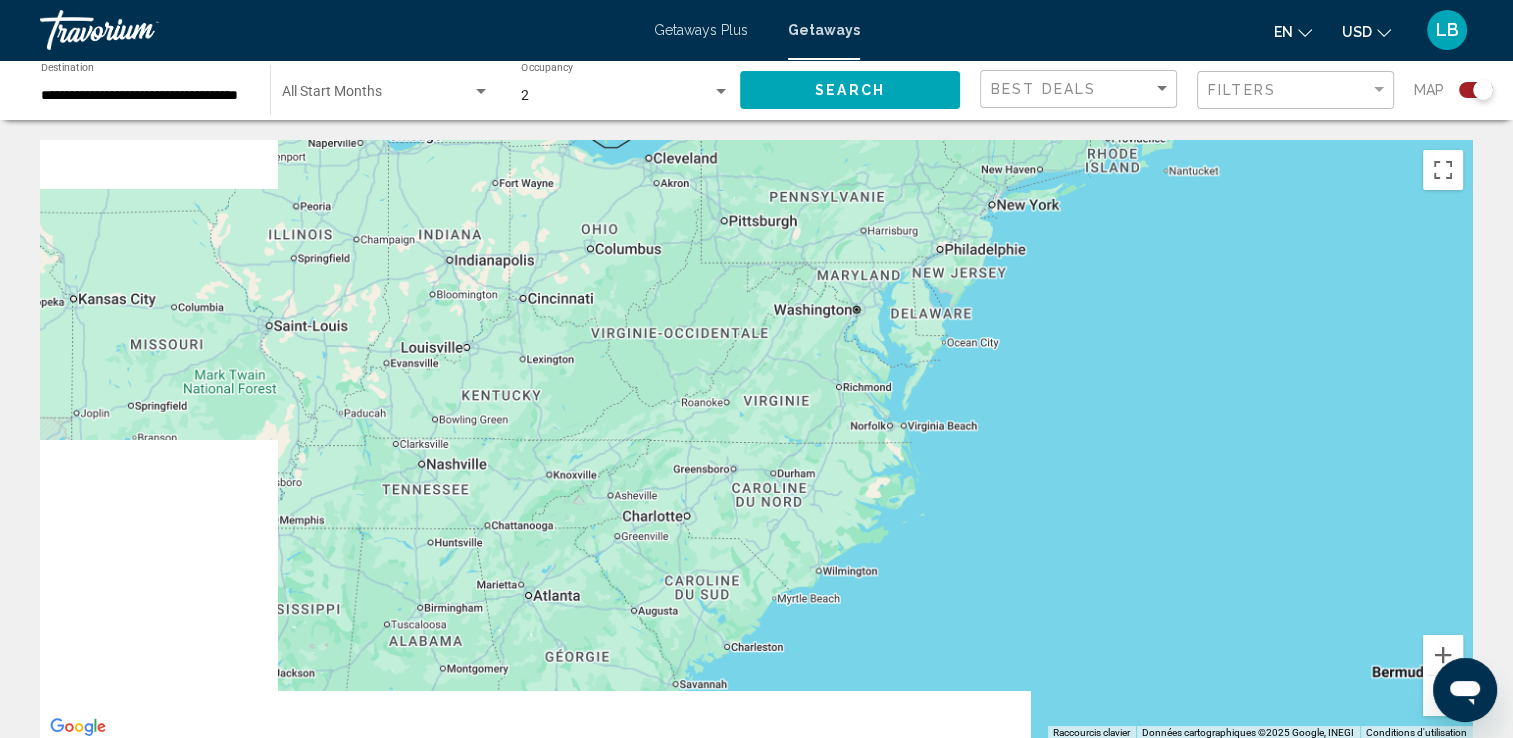 drag, startPoint x: 638, startPoint y: 456, endPoint x: 960, endPoint y: 323, distance: 348.3863 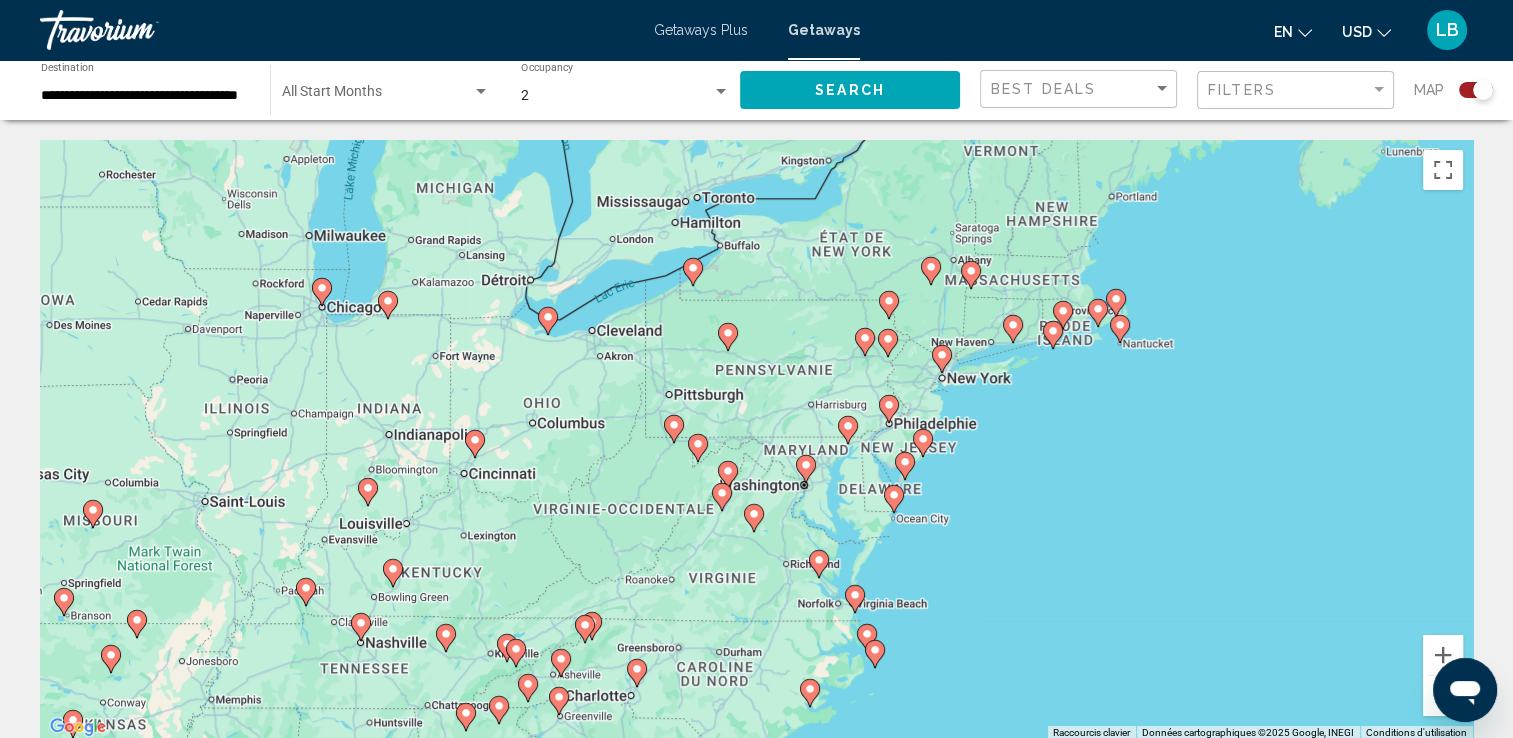drag, startPoint x: 1044, startPoint y: 363, endPoint x: 948, endPoint y: 587, distance: 243.70474 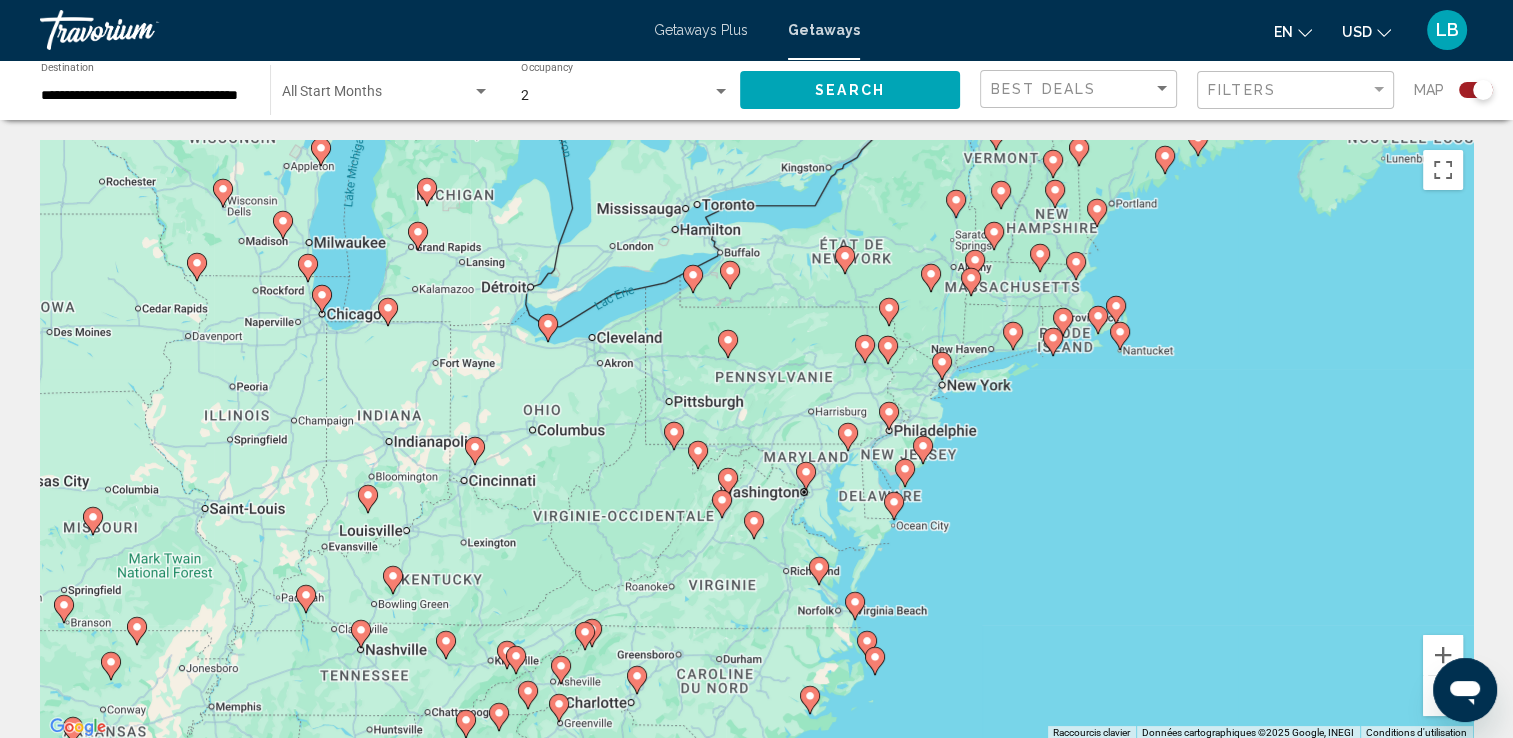 click 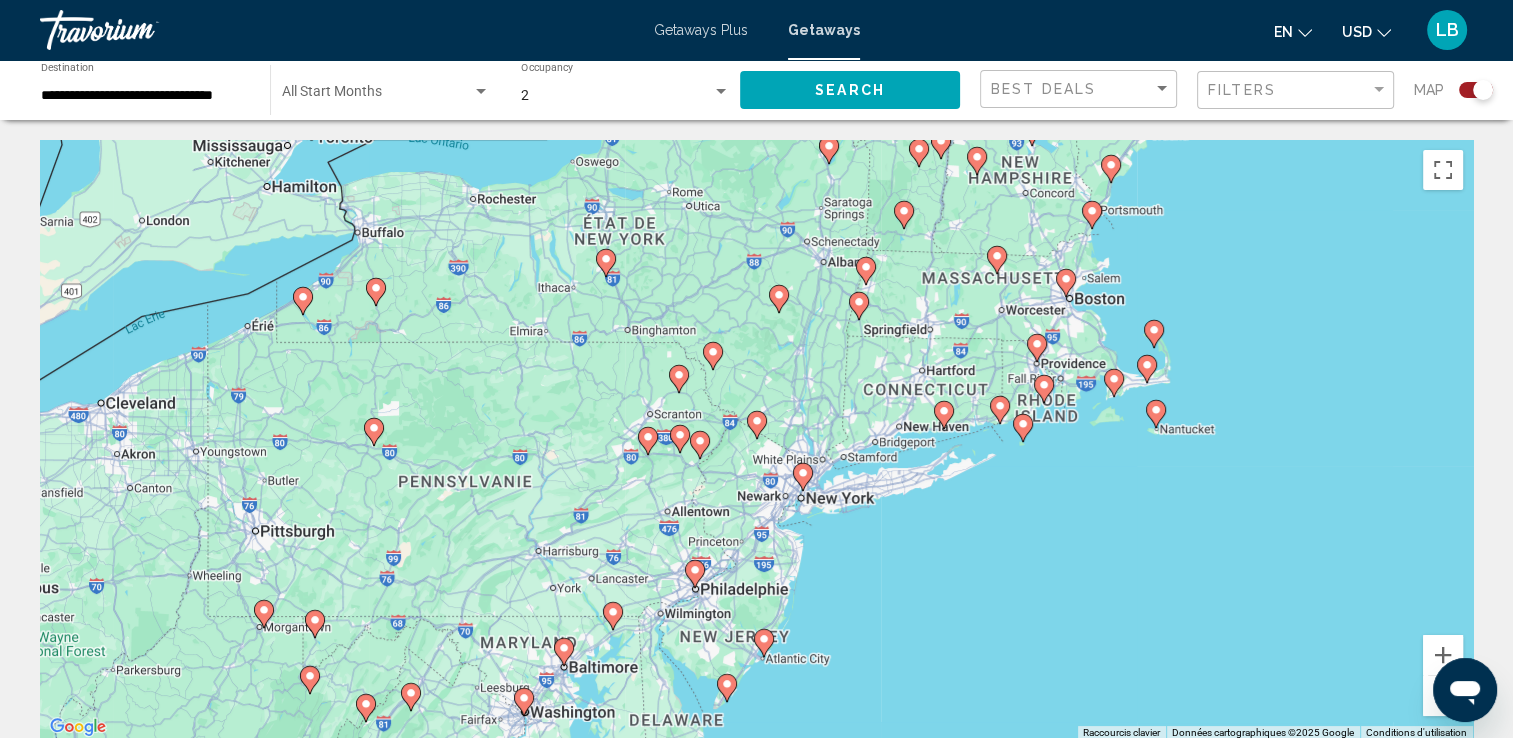 click 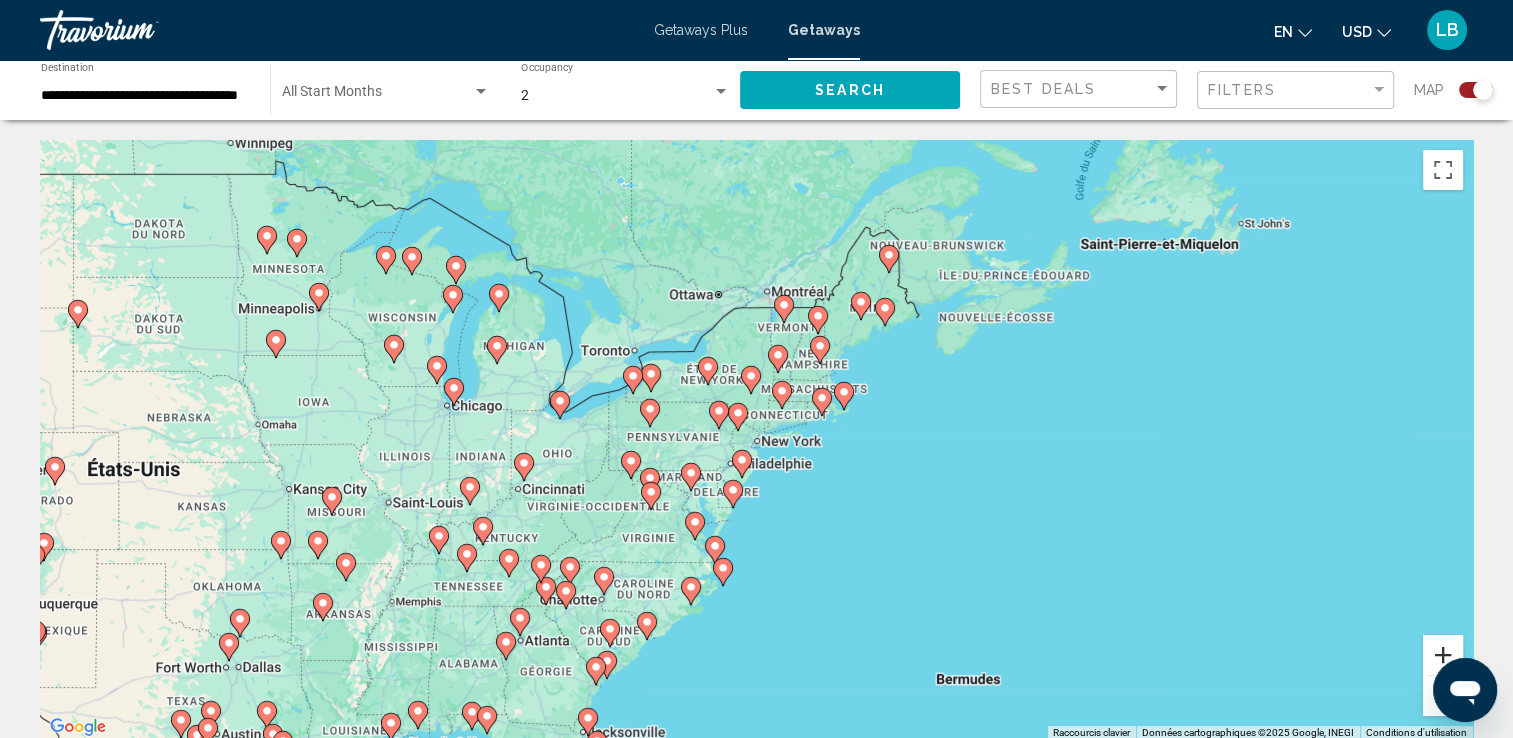 click at bounding box center [1443, 655] 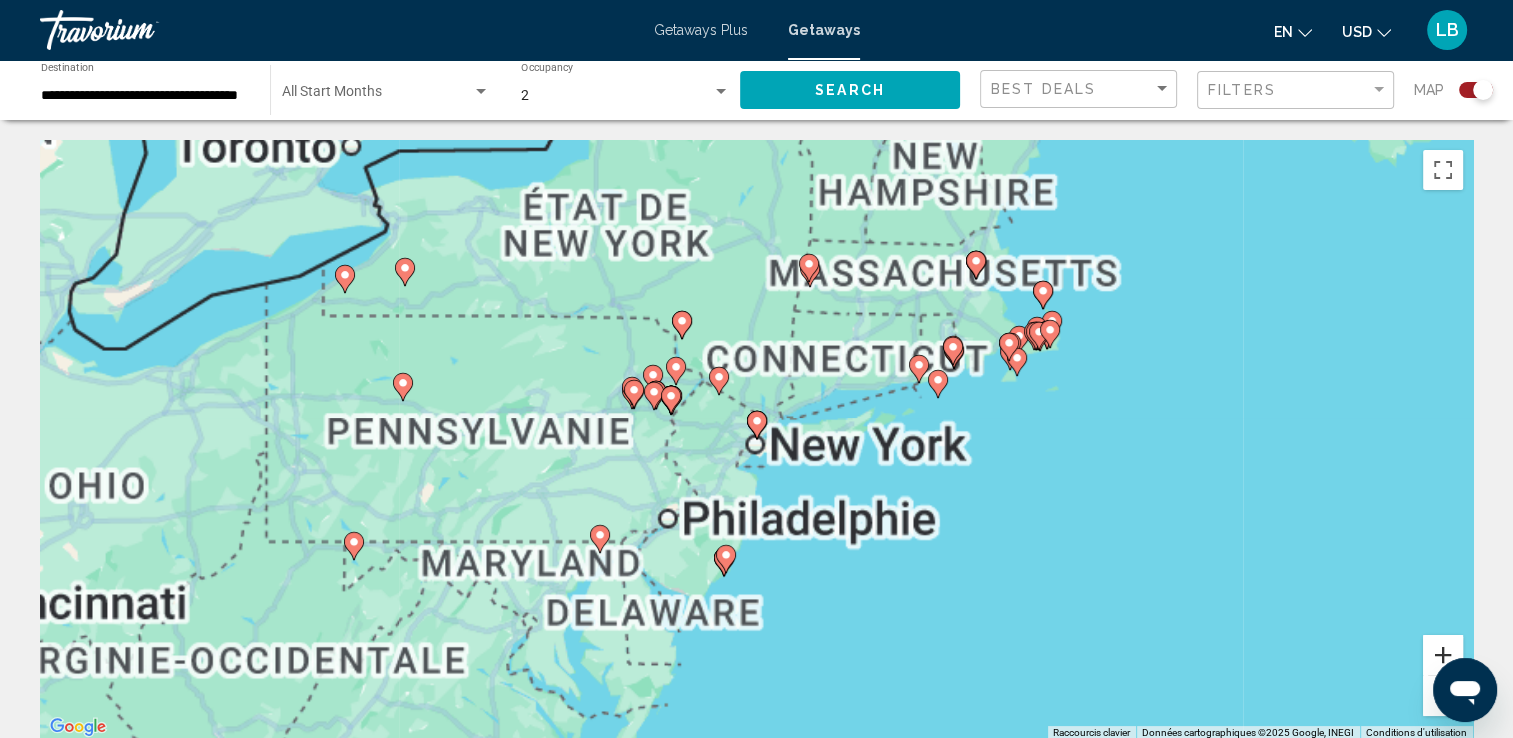 click at bounding box center (1443, 655) 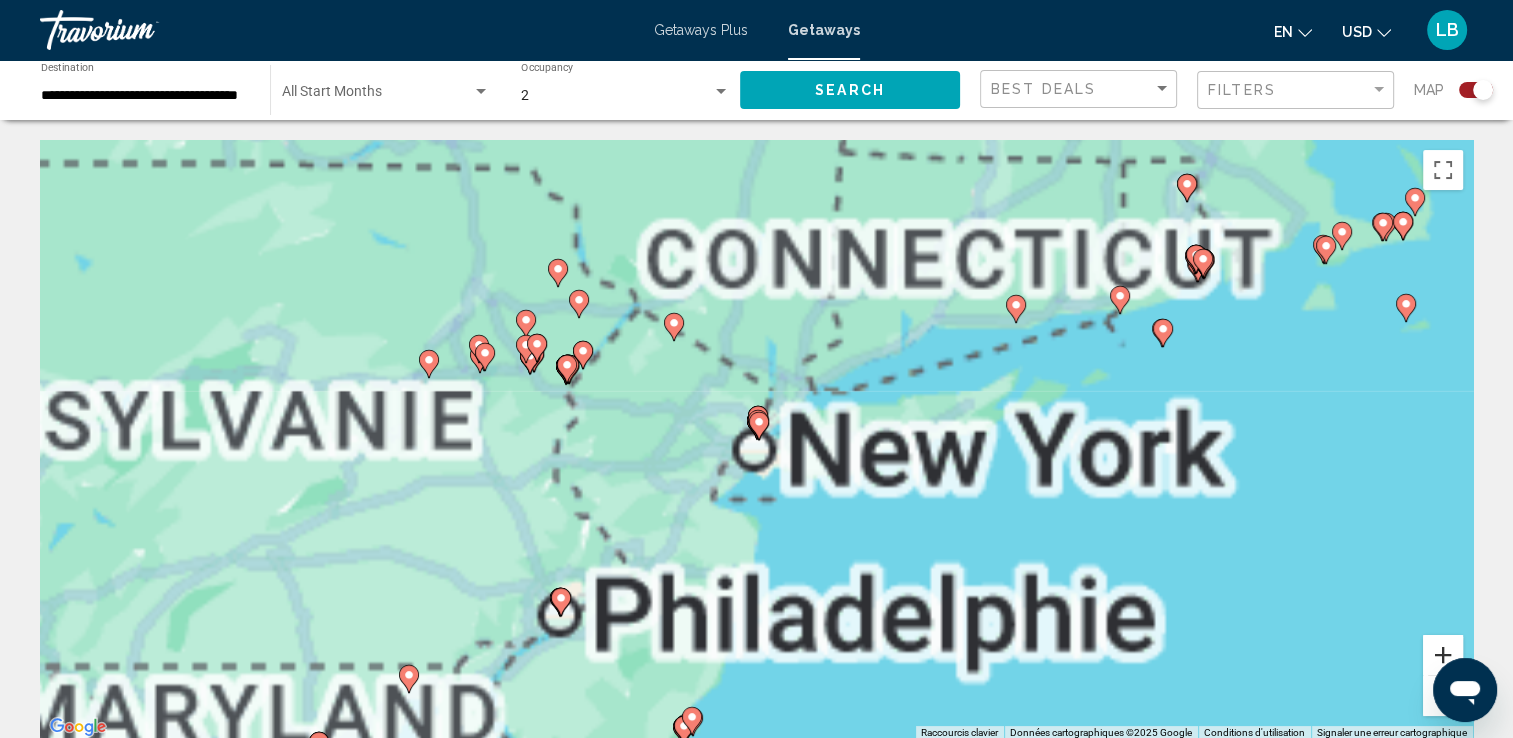 click at bounding box center (1443, 655) 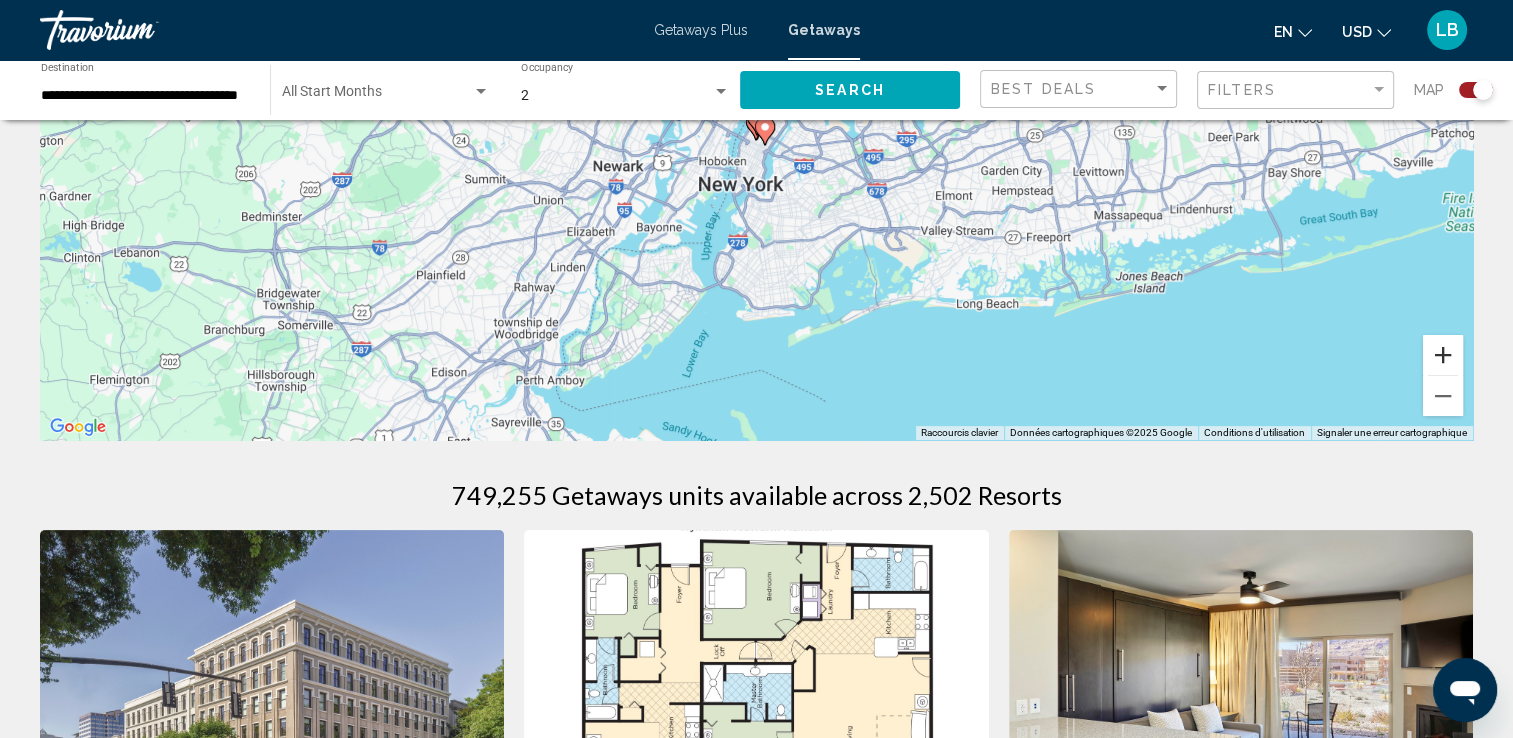 scroll, scrollTop: 0, scrollLeft: 0, axis: both 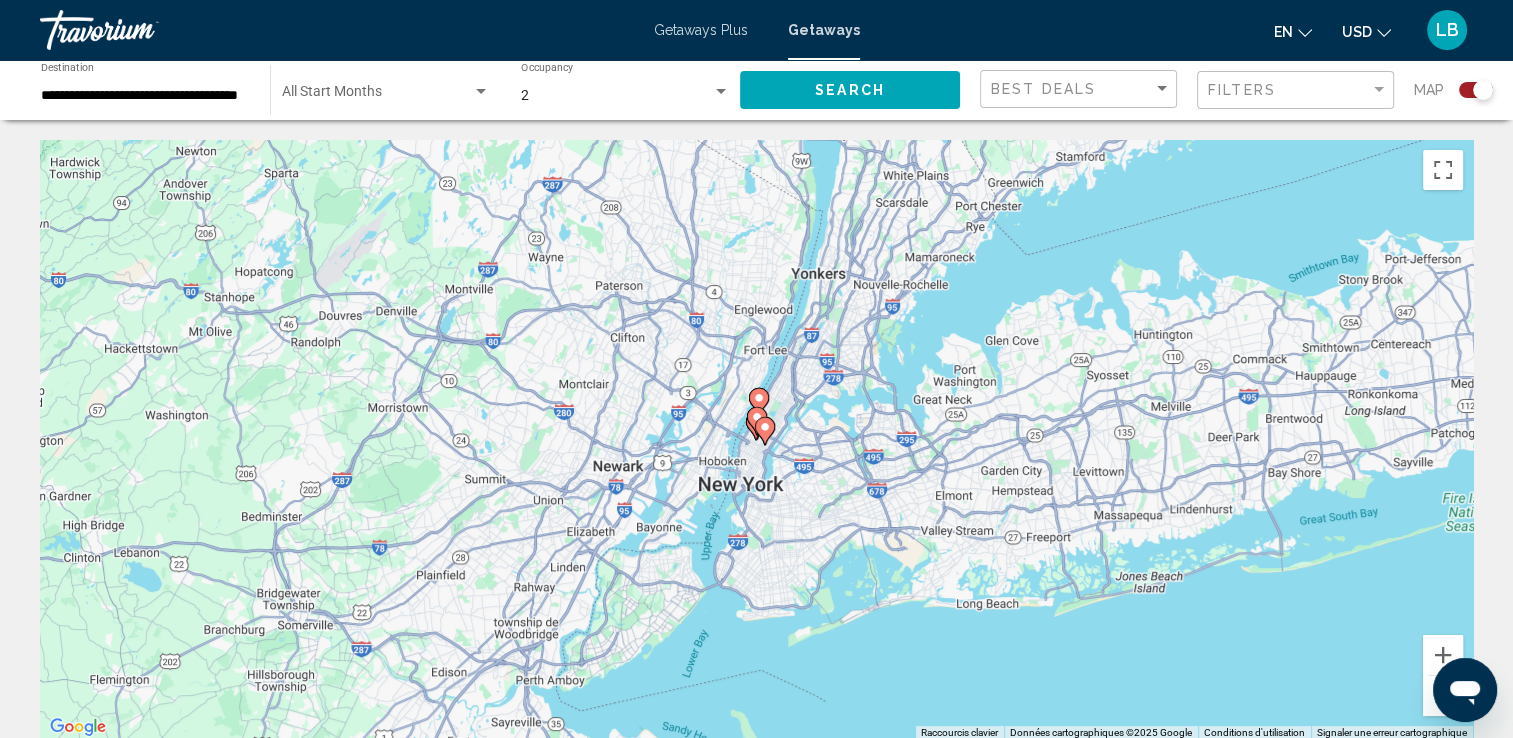 click 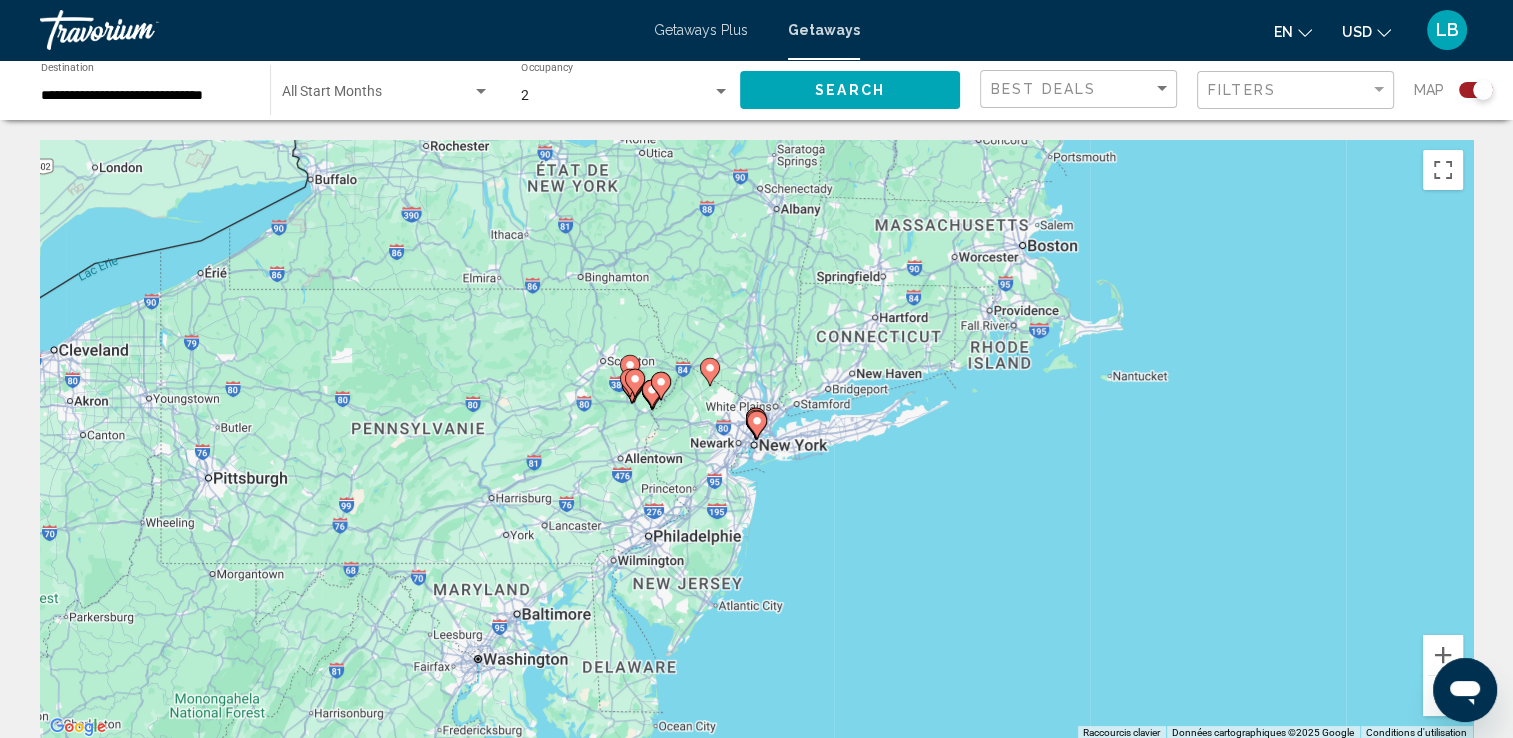 click 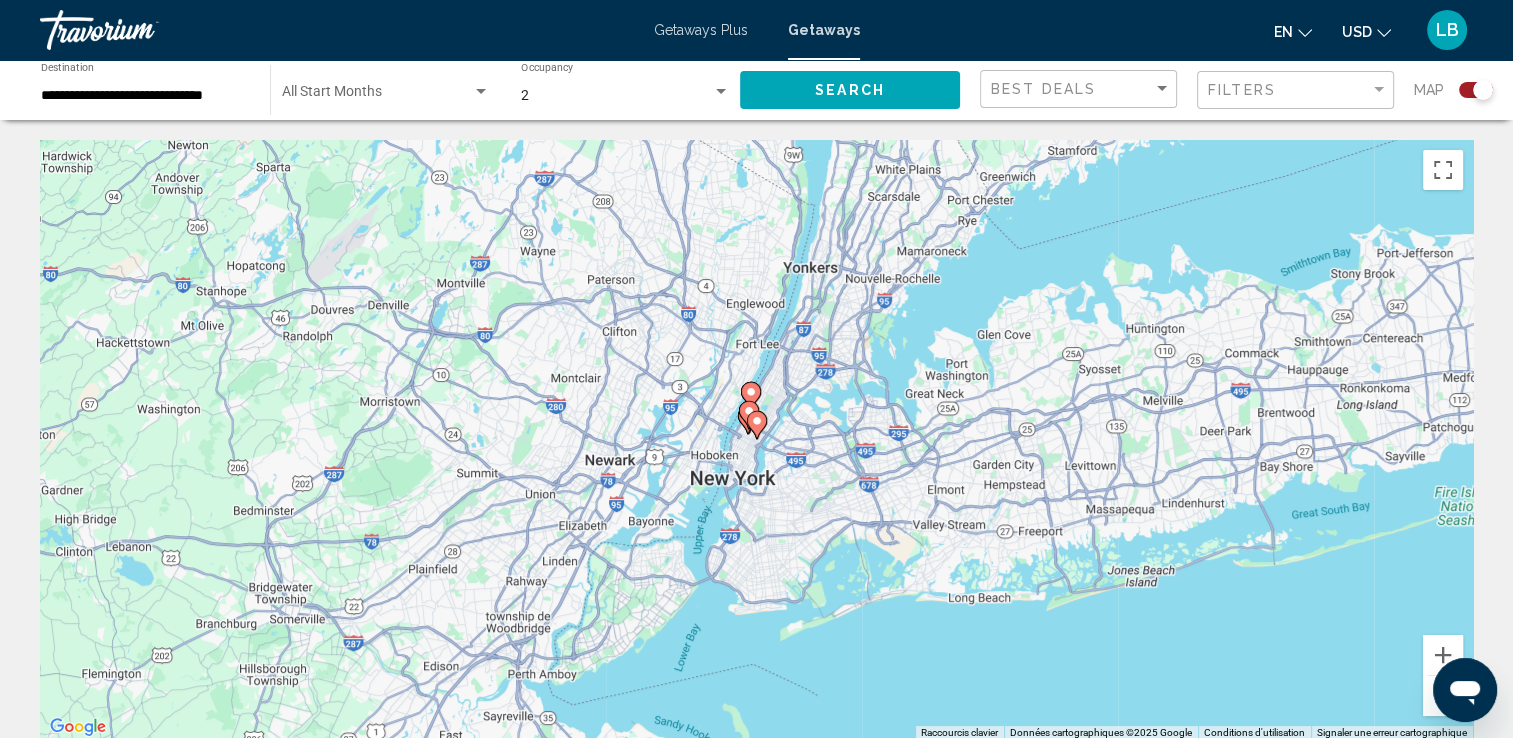 click 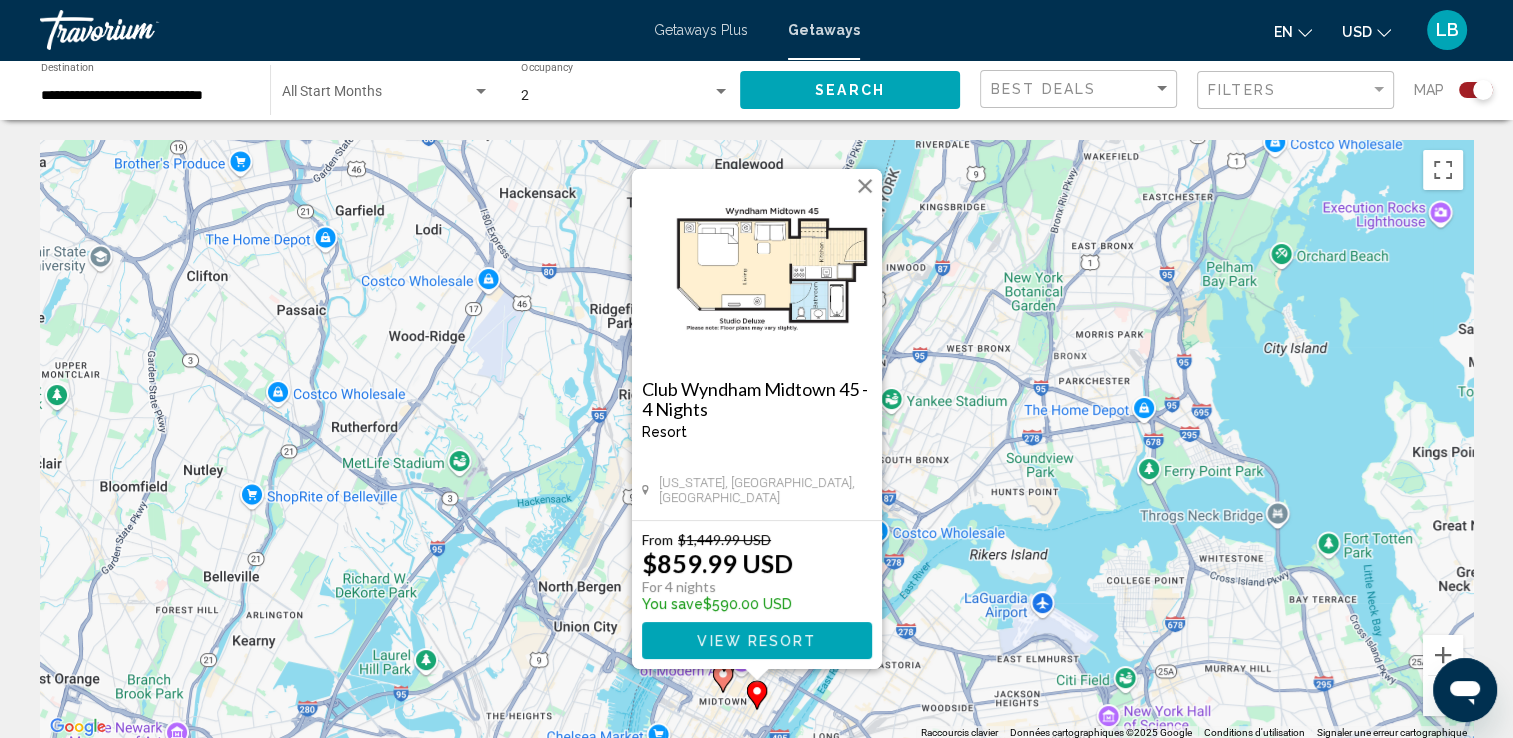 click at bounding box center [865, 186] 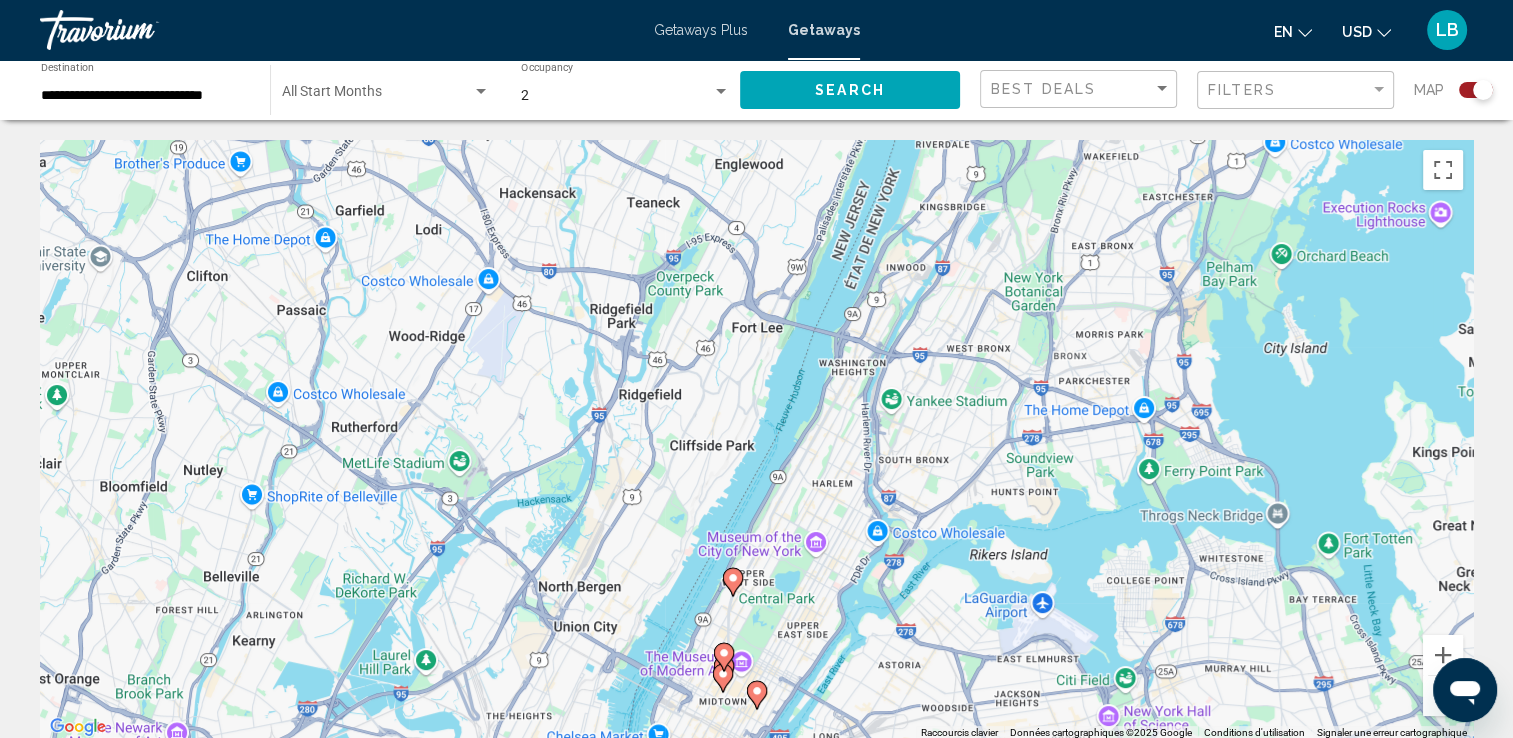 click 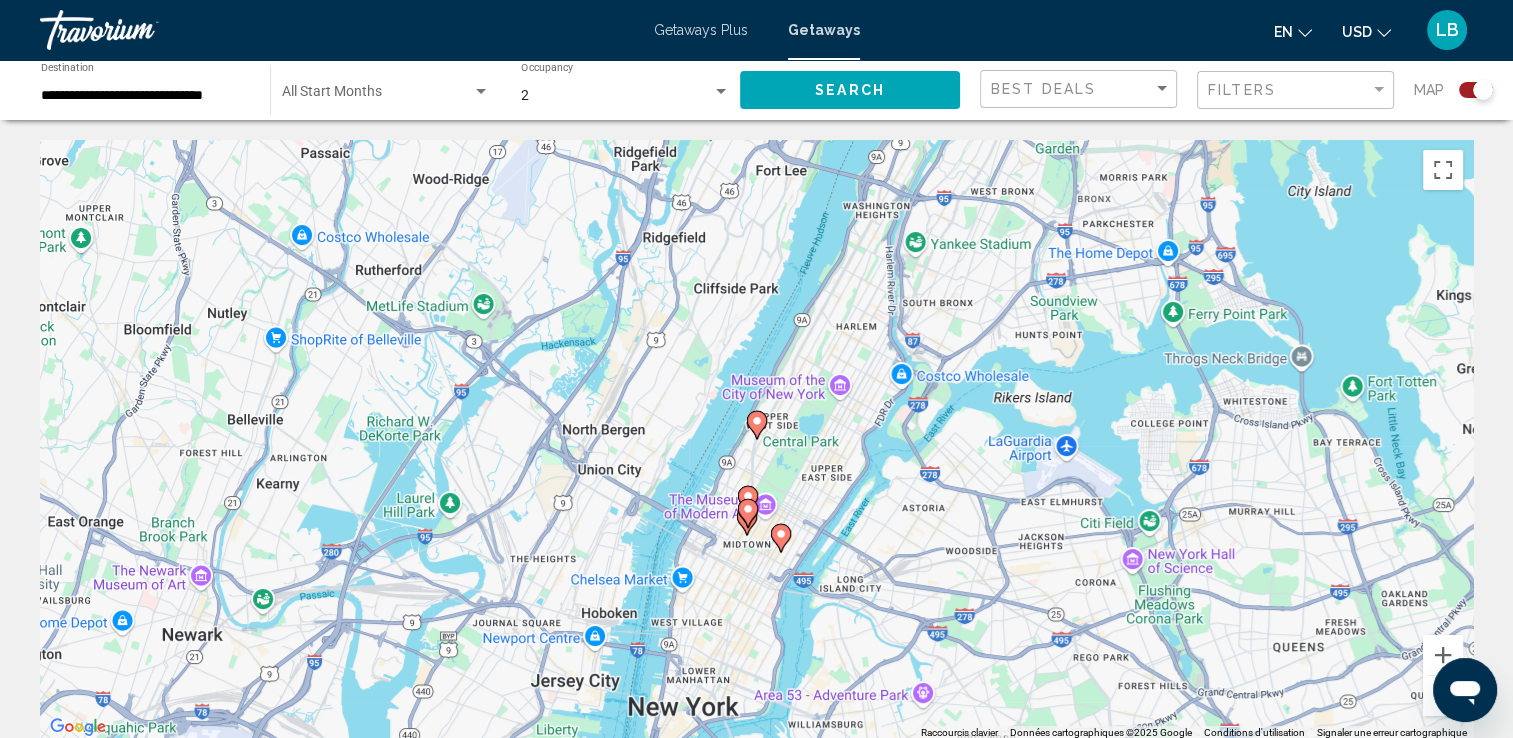 click 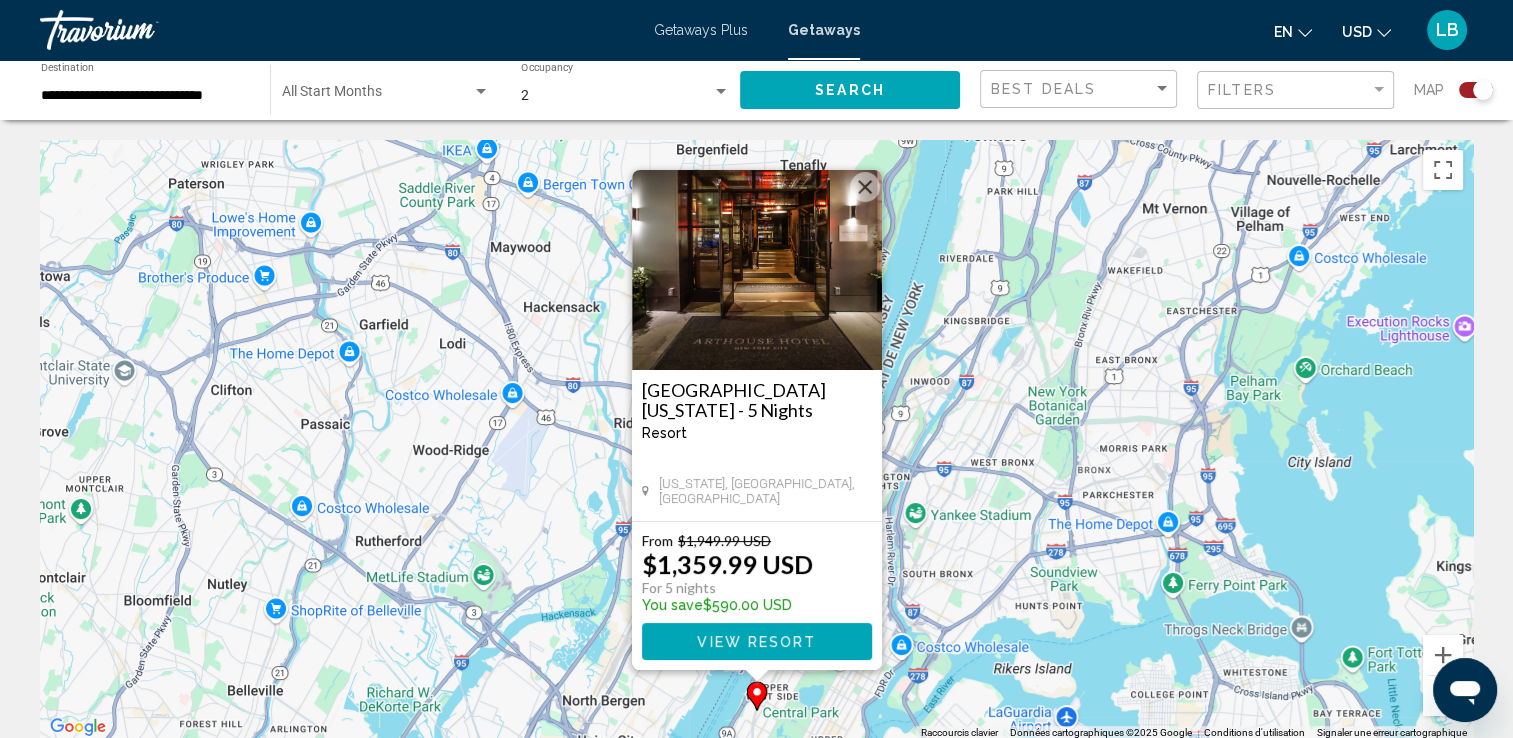 click on "Pour naviguer, appuyez sur les touches fléchées. Pour activer le glissement avec le clavier, appuyez sur Alt+Entrée. Une fois ce mode activé, utilisez les touches fléchées pour déplacer le repère. Pour valider le déplacement, appuyez sur Entrée. Pour annuler, appuyez sur Échap.  [GEOGRAPHIC_DATA] [US_STATE]  - 5 Nights  Resort  -  This is an adults only resort
[US_STATE], [GEOGRAPHIC_DATA], [GEOGRAPHIC_DATA] From $1,949.99 USD $1,359.99 USD For 5 nights You save  $590.00 USD  View Resort" at bounding box center [756, 440] 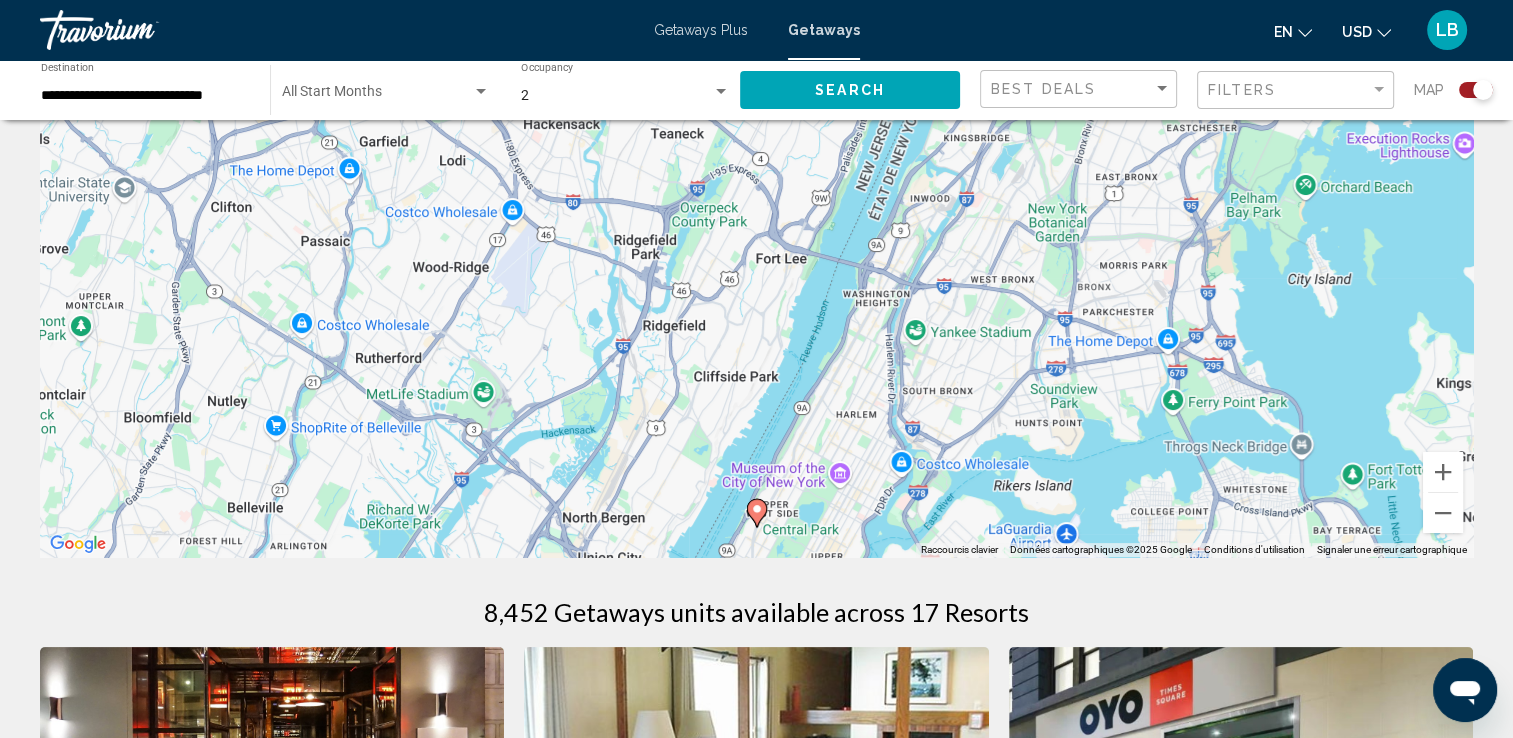 scroll, scrollTop: 200, scrollLeft: 0, axis: vertical 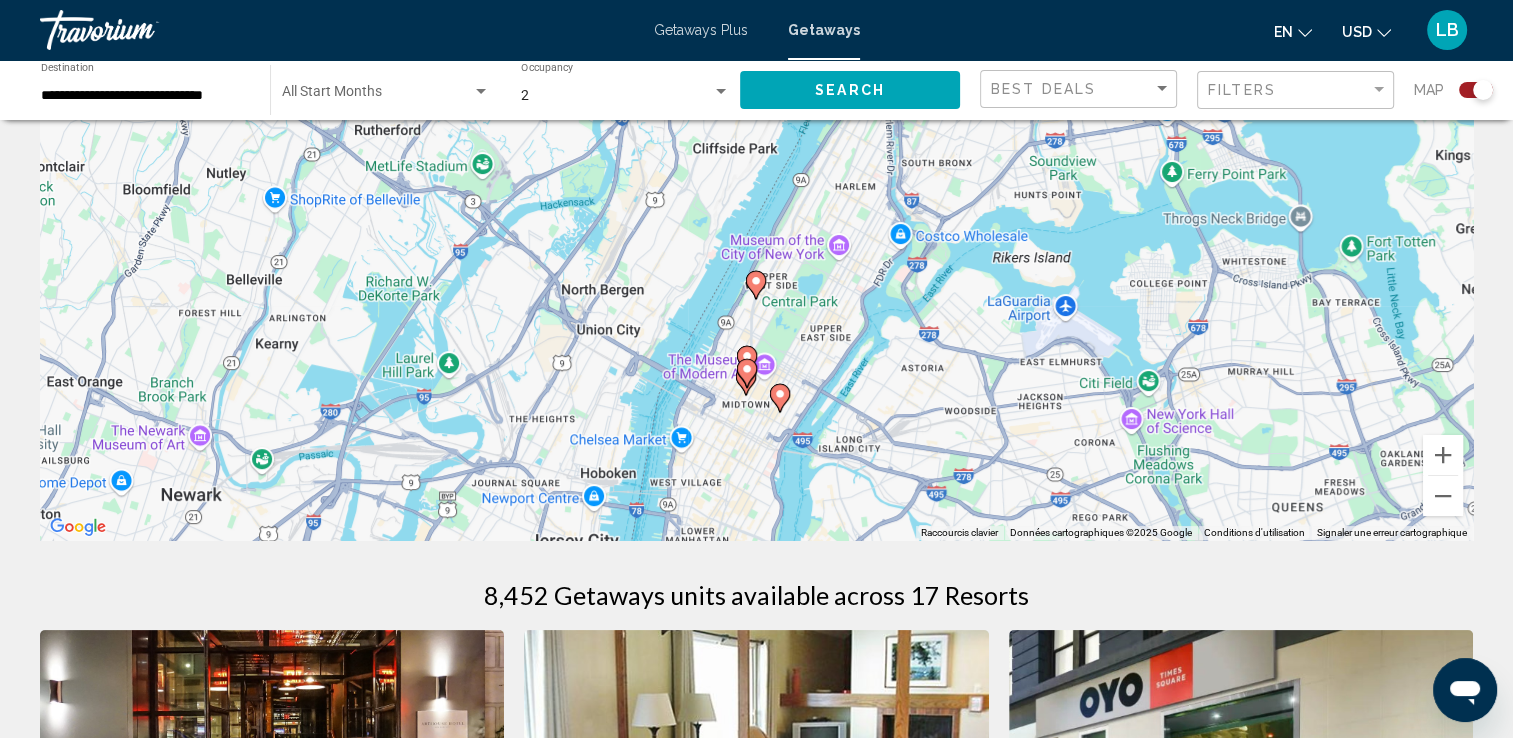 drag, startPoint x: 886, startPoint y: 338, endPoint x: 854, endPoint y: 222, distance: 120.33287 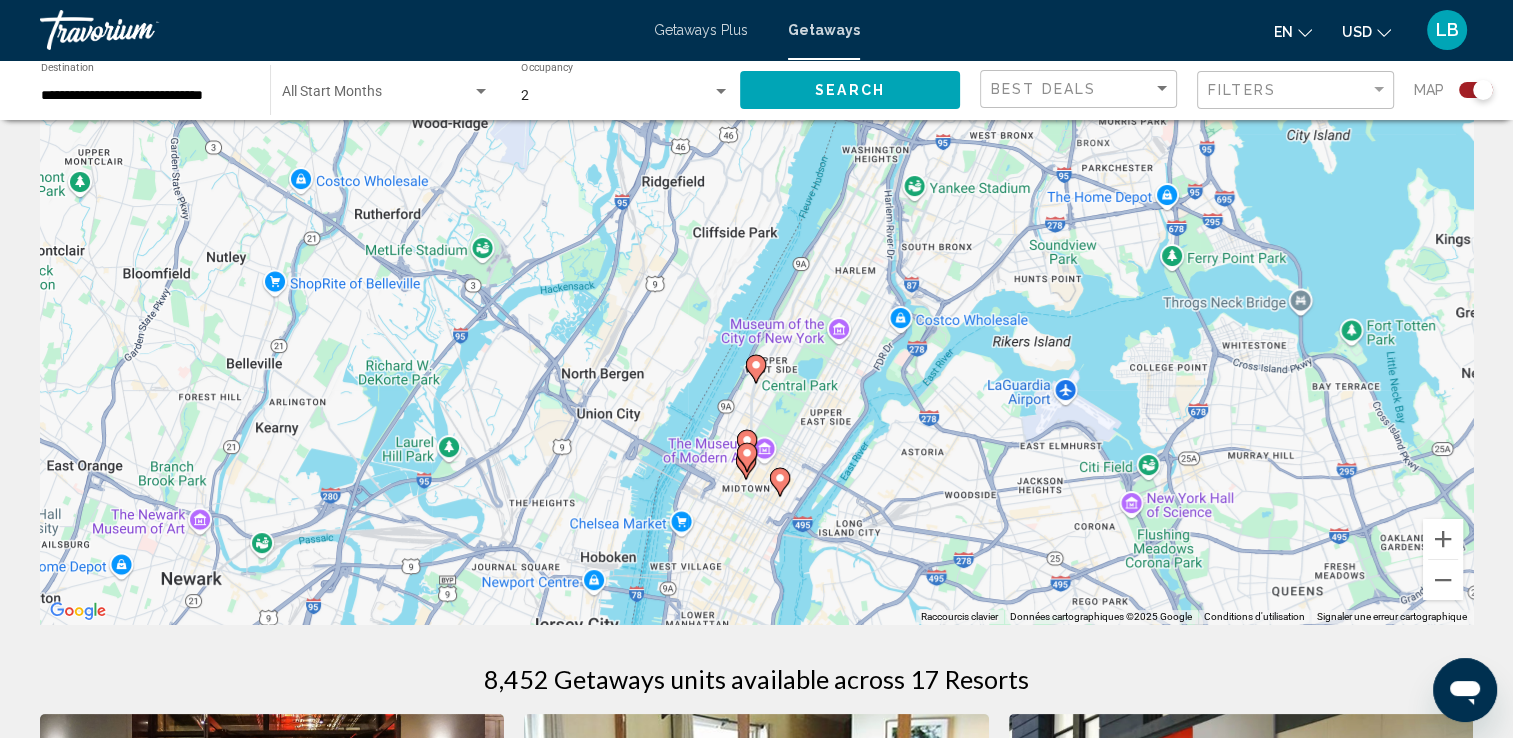scroll, scrollTop: 0, scrollLeft: 0, axis: both 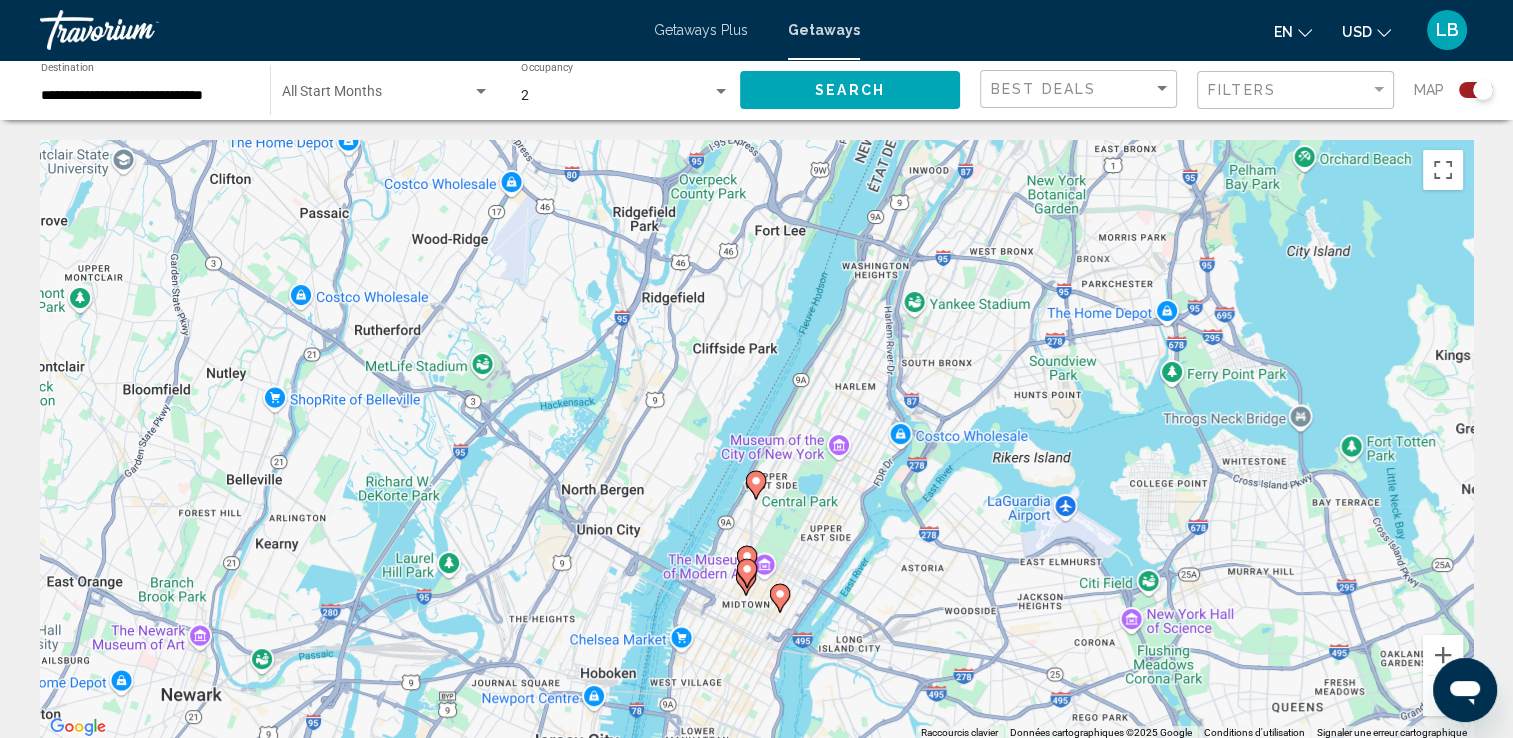 click at bounding box center [1443, 696] 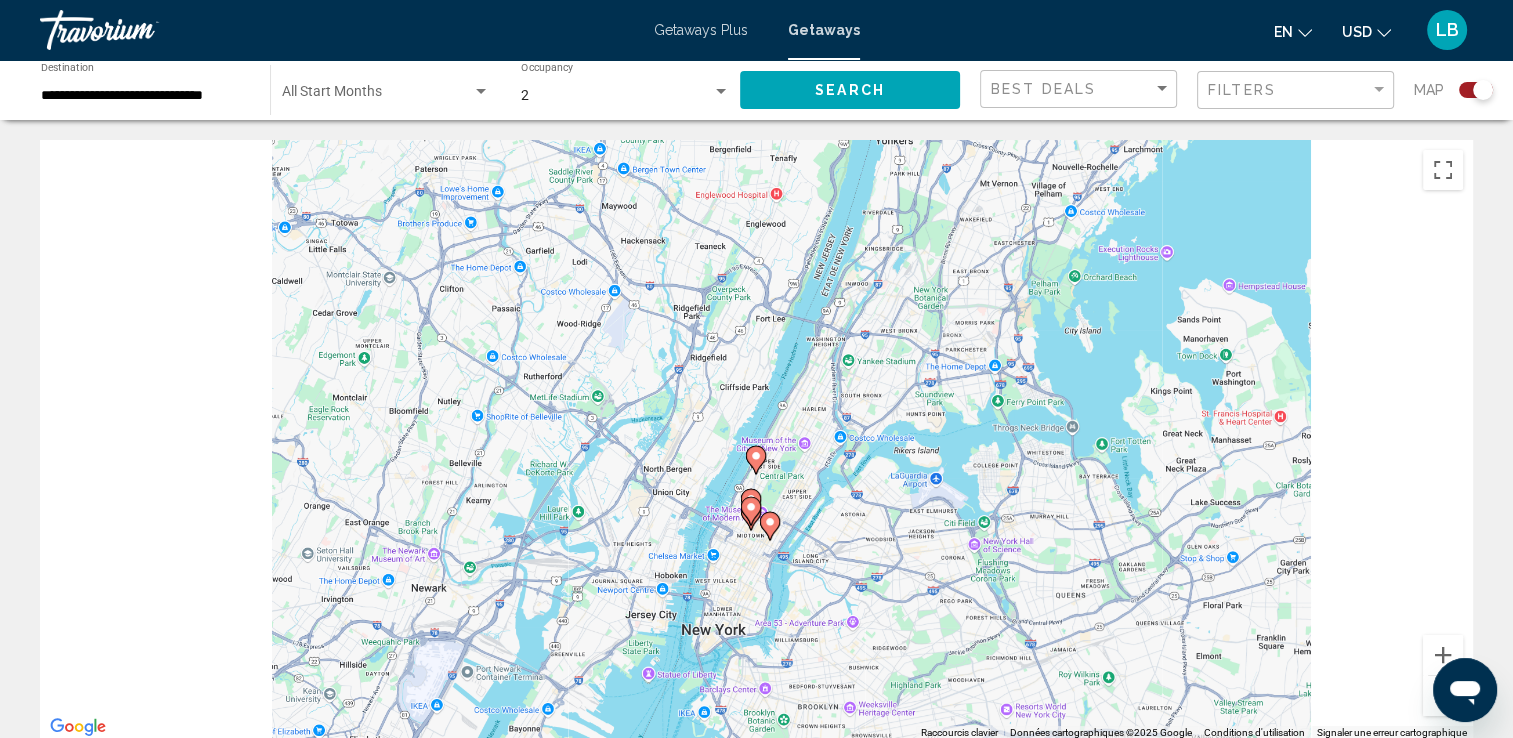 click at bounding box center (1443, 696) 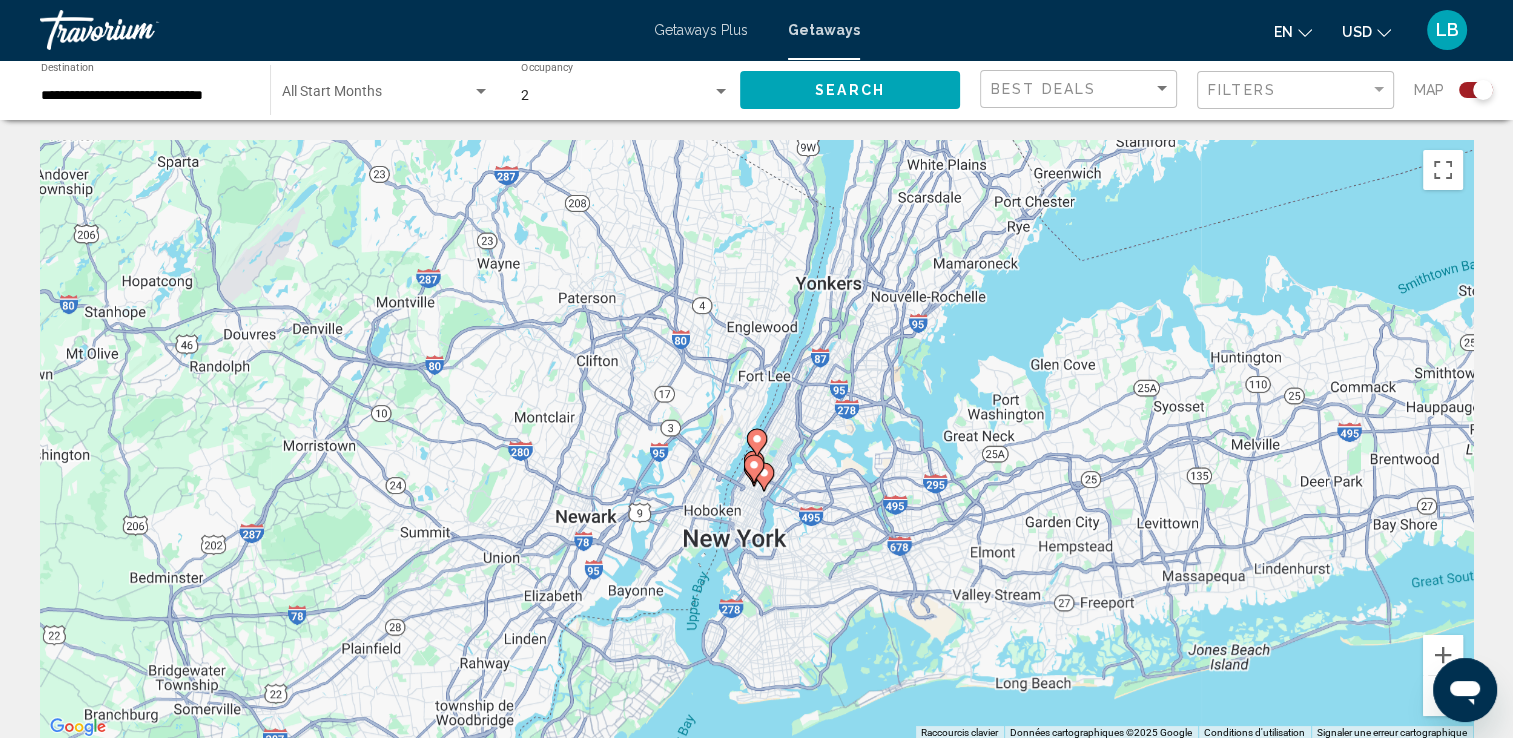 click at bounding box center (1443, 696) 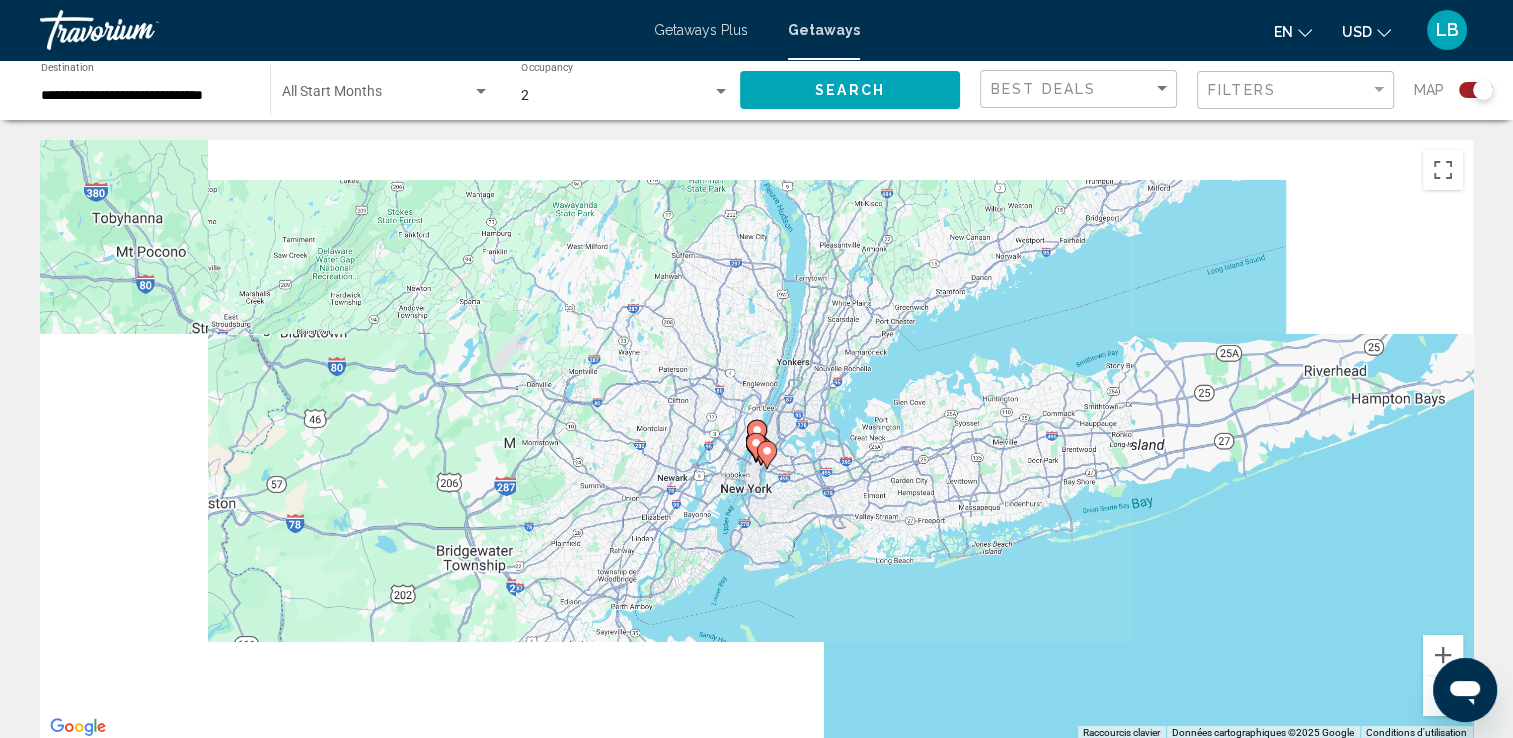click at bounding box center [1443, 696] 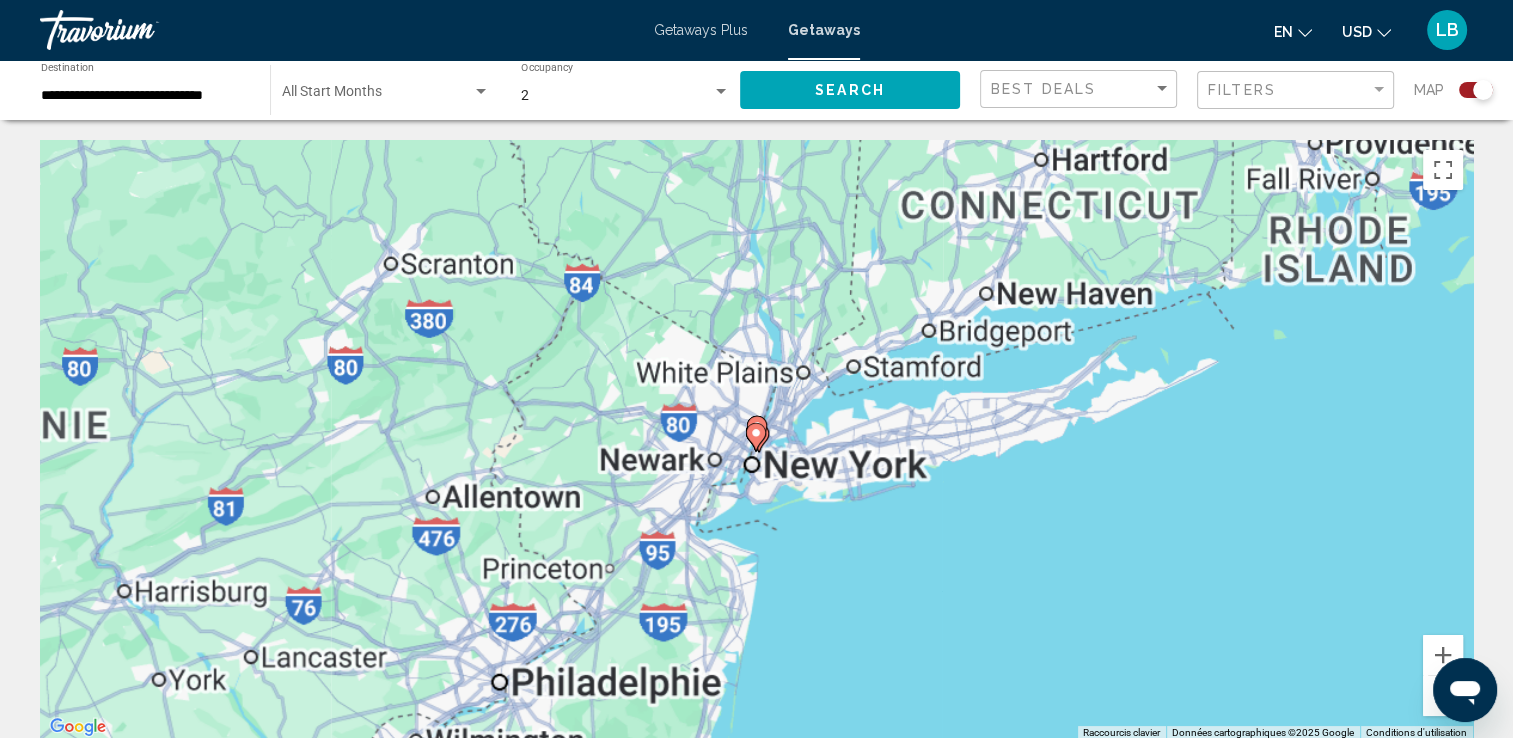 click at bounding box center (1443, 696) 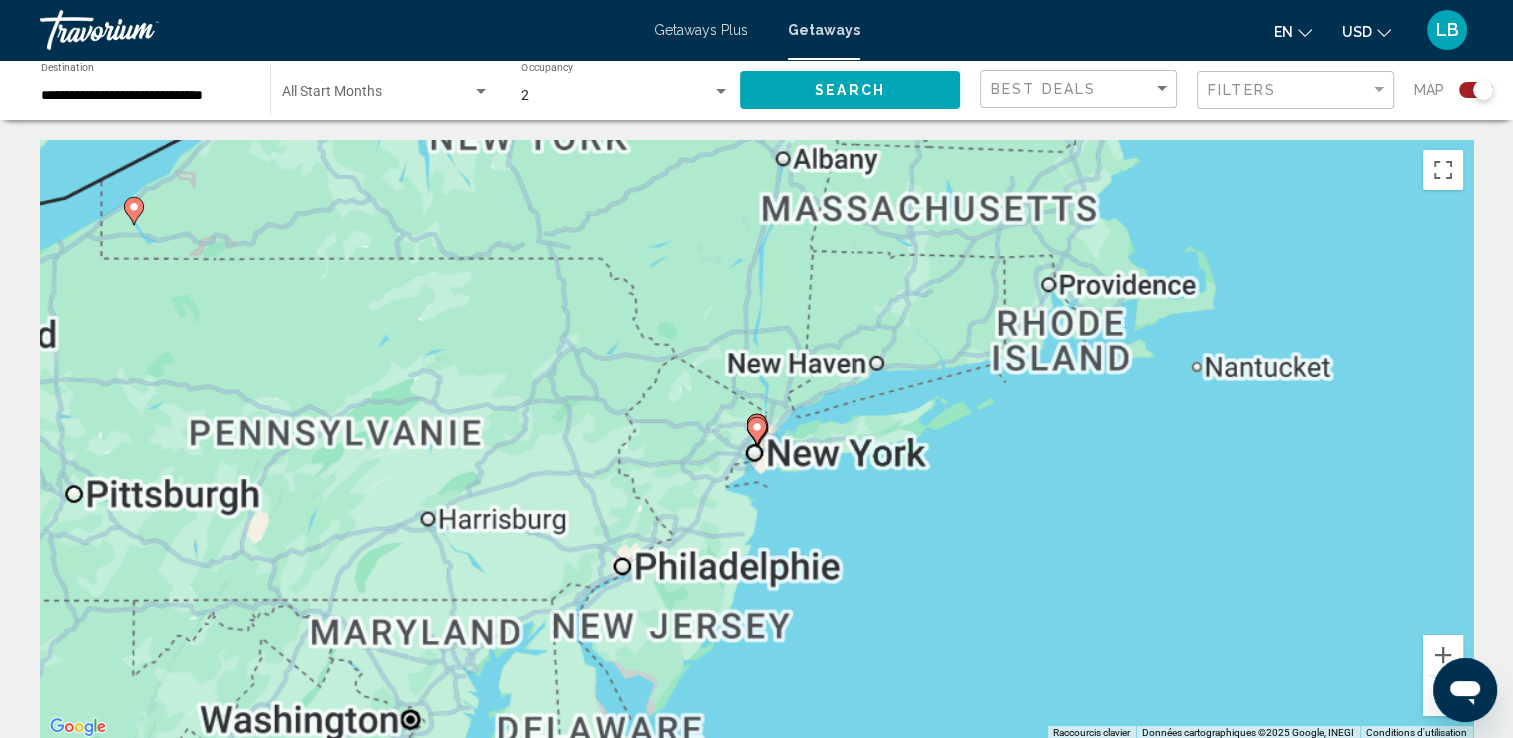 click at bounding box center [1443, 696] 